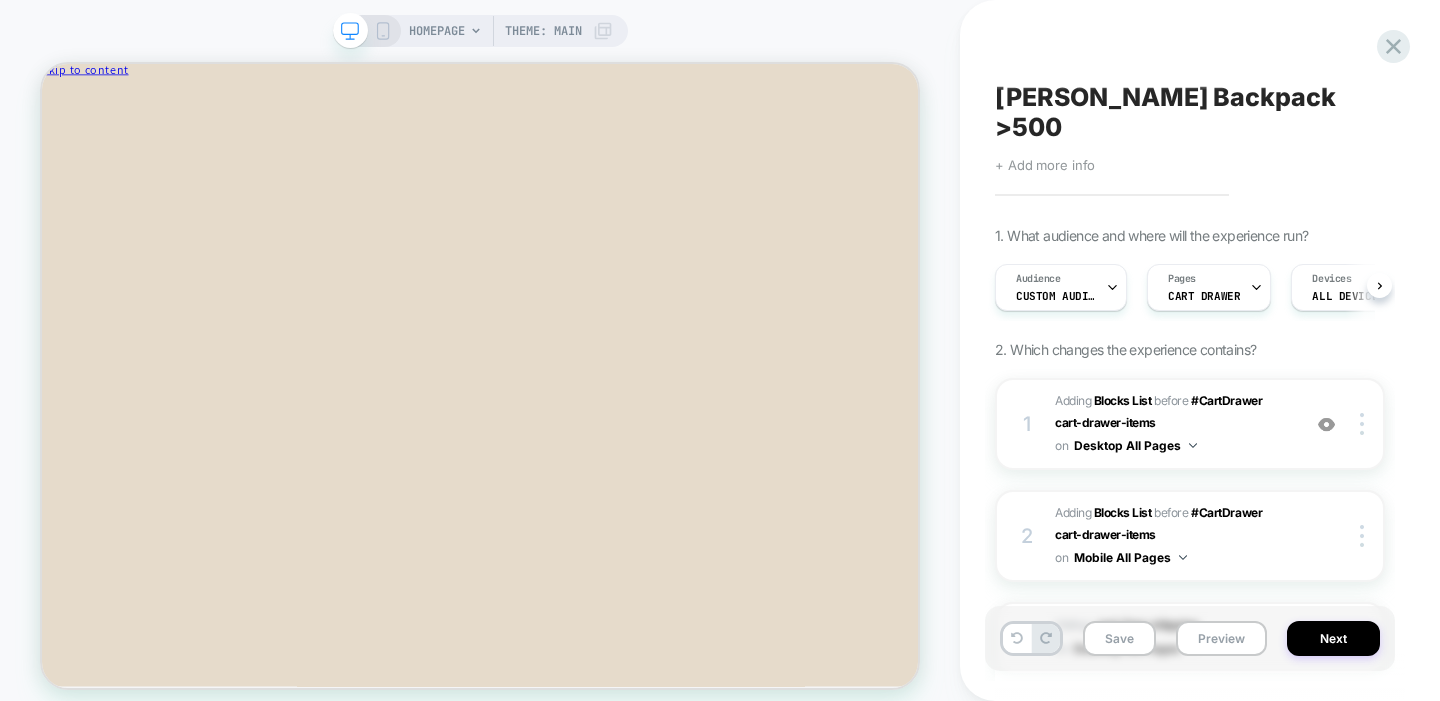 scroll, scrollTop: 0, scrollLeft: 0, axis: both 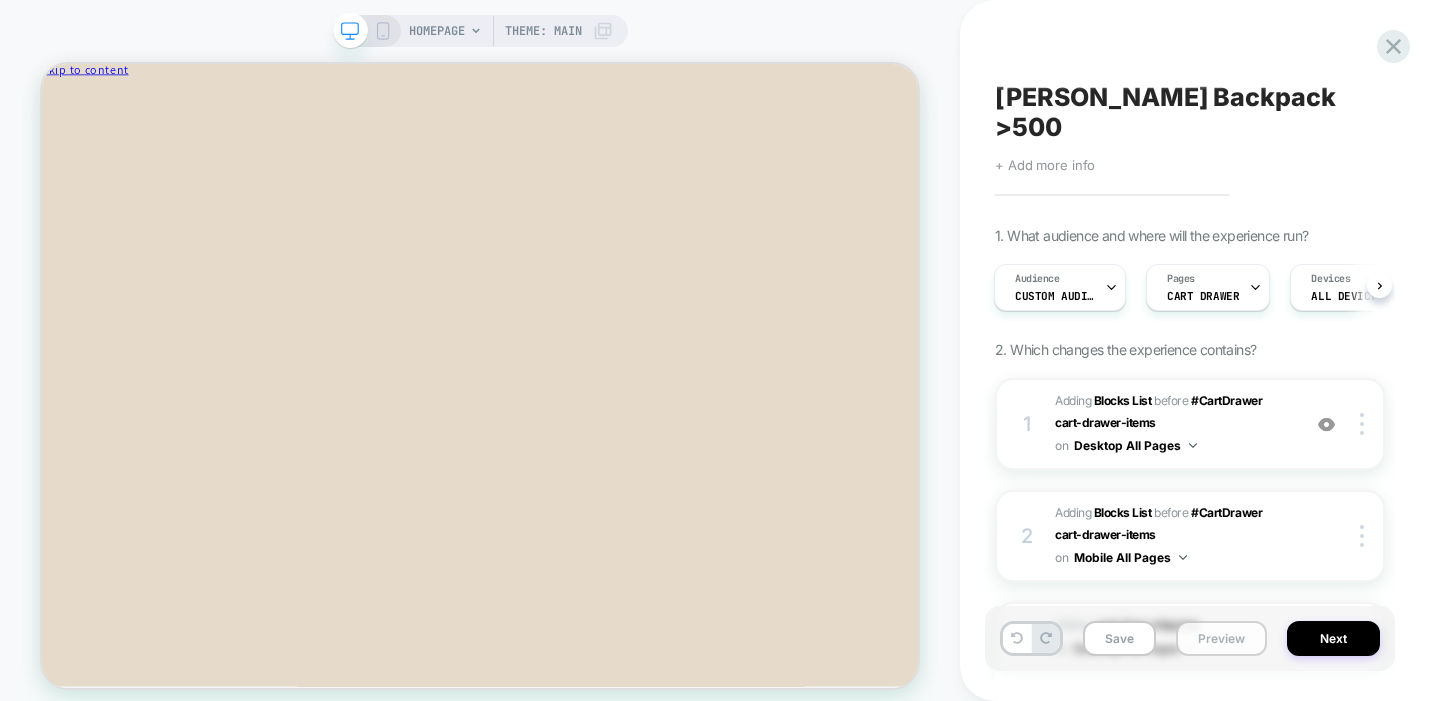 type 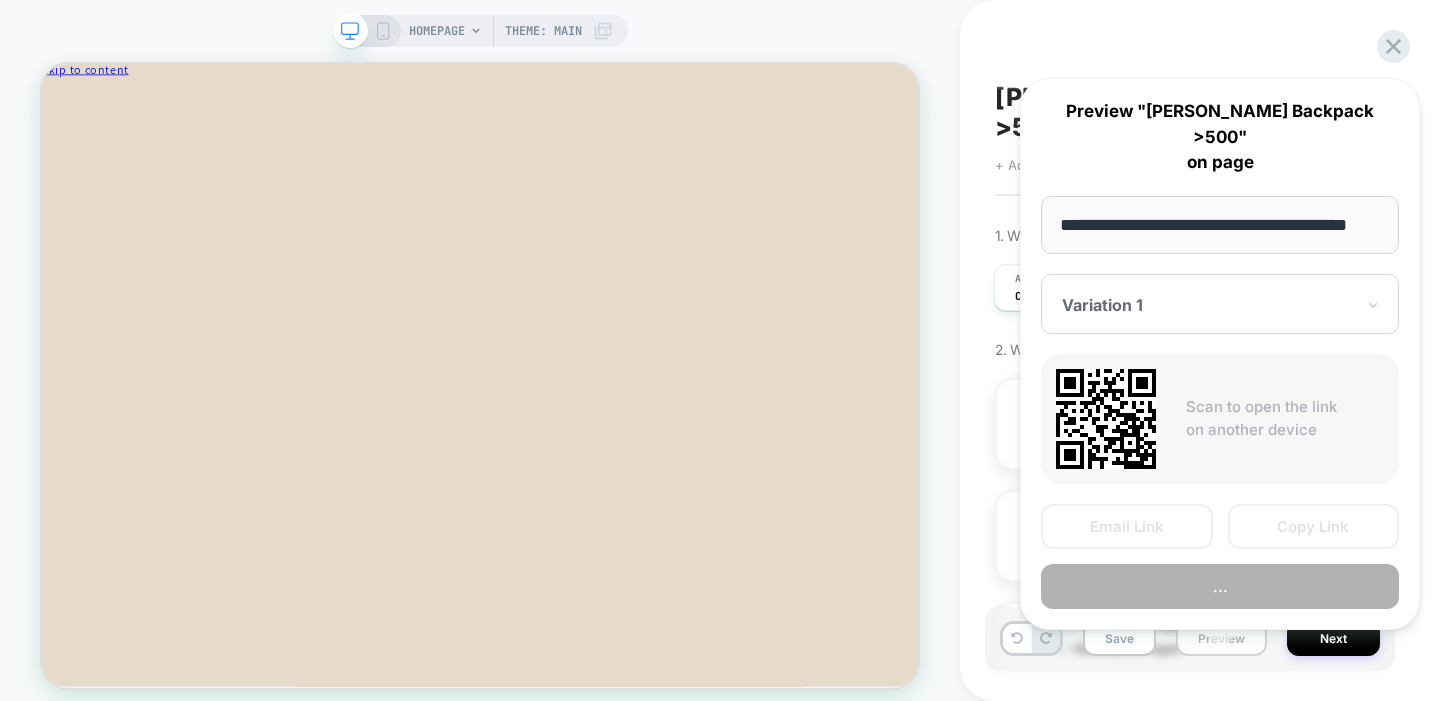 scroll, scrollTop: 0, scrollLeft: 28, axis: horizontal 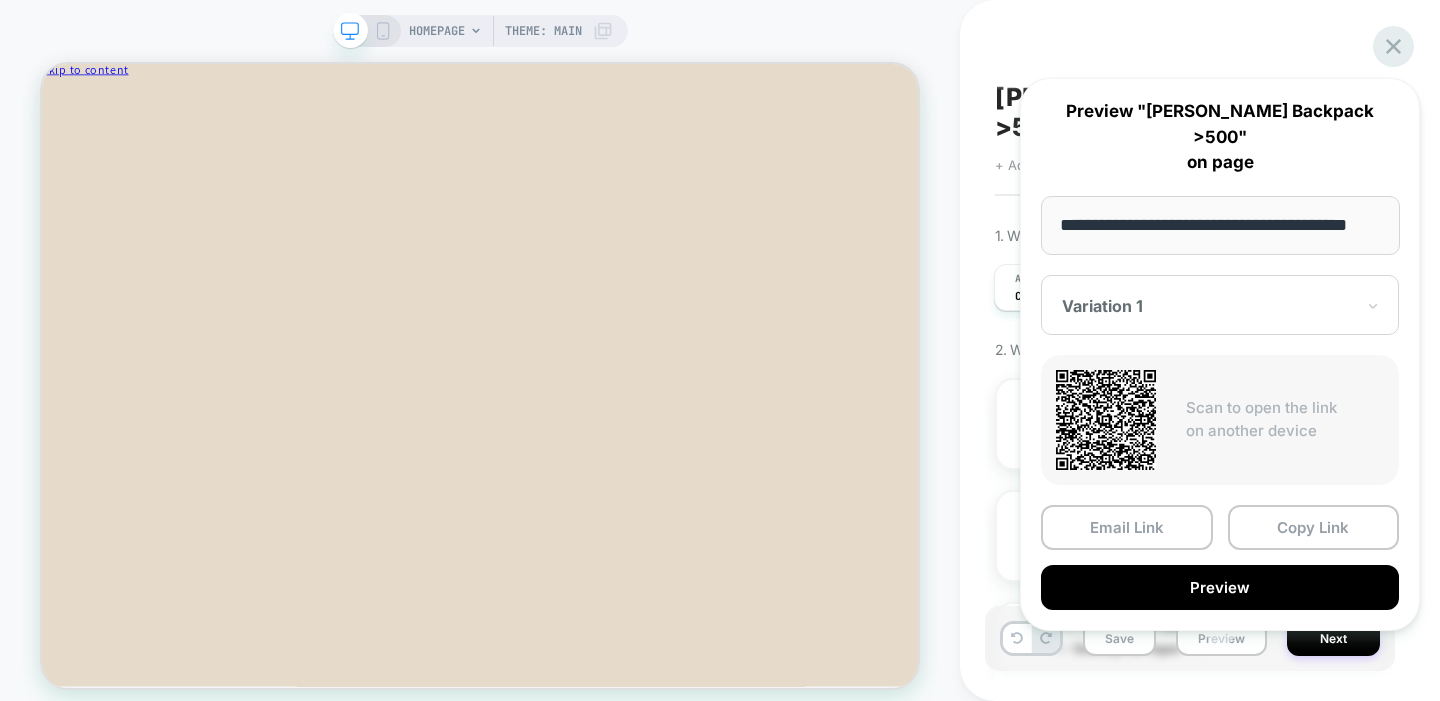 click 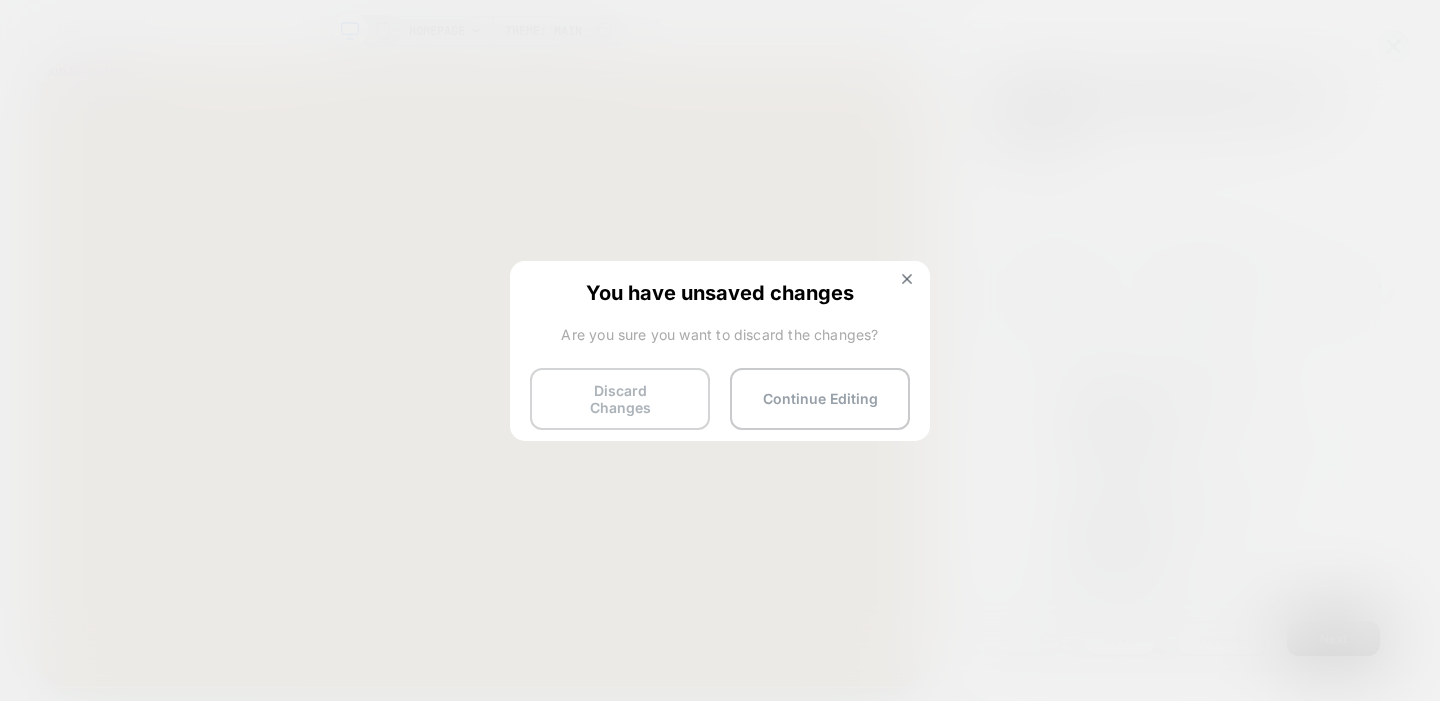 click on "Discard Changes" at bounding box center [620, 399] 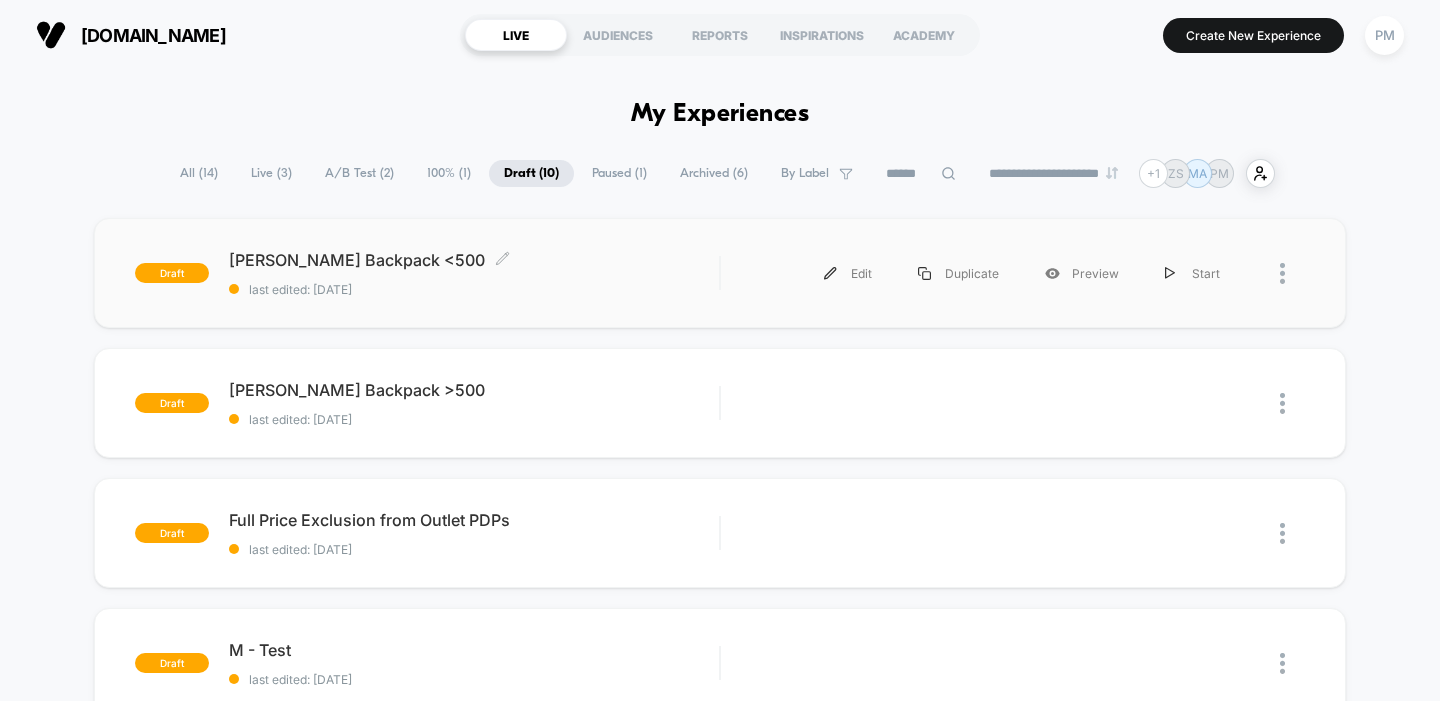 click on "[PERSON_NAME] Backpack <500 Click to edit experience details" at bounding box center [474, 260] 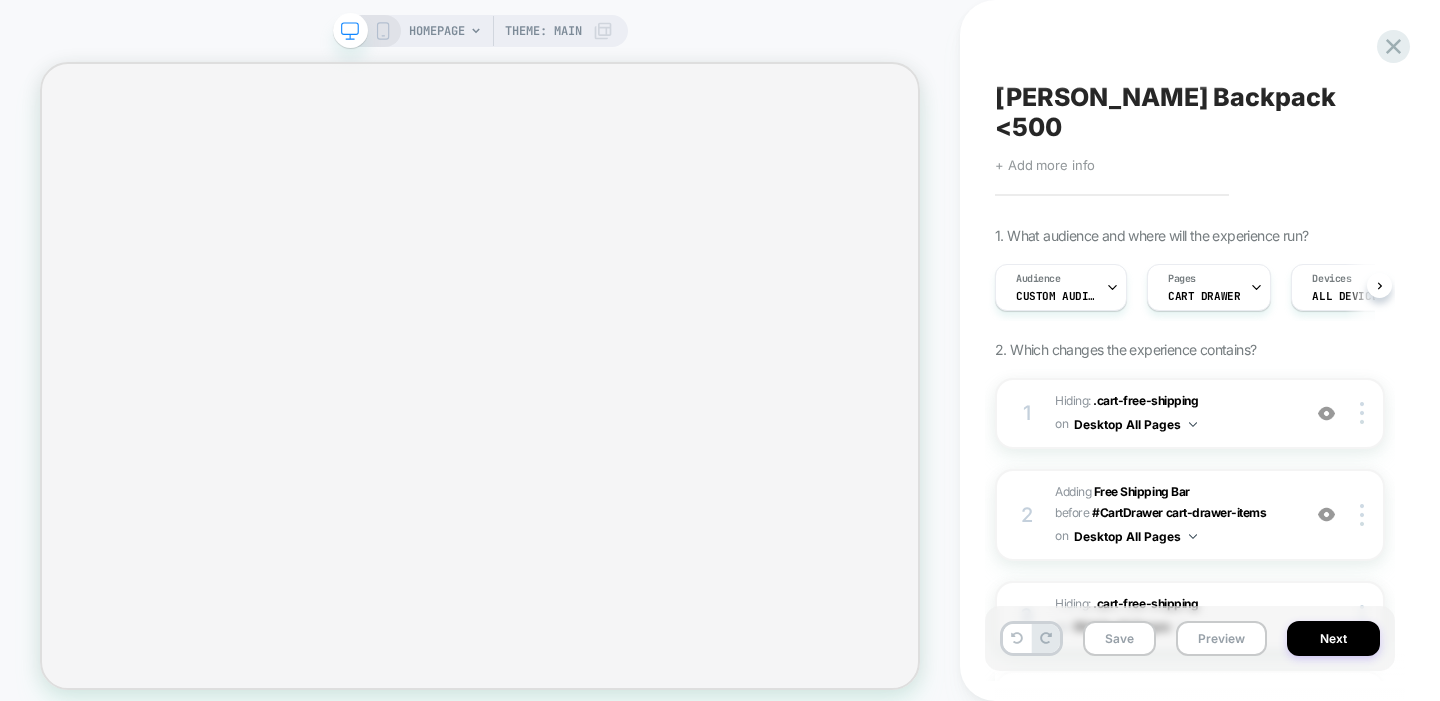 scroll, scrollTop: 0, scrollLeft: 1, axis: horizontal 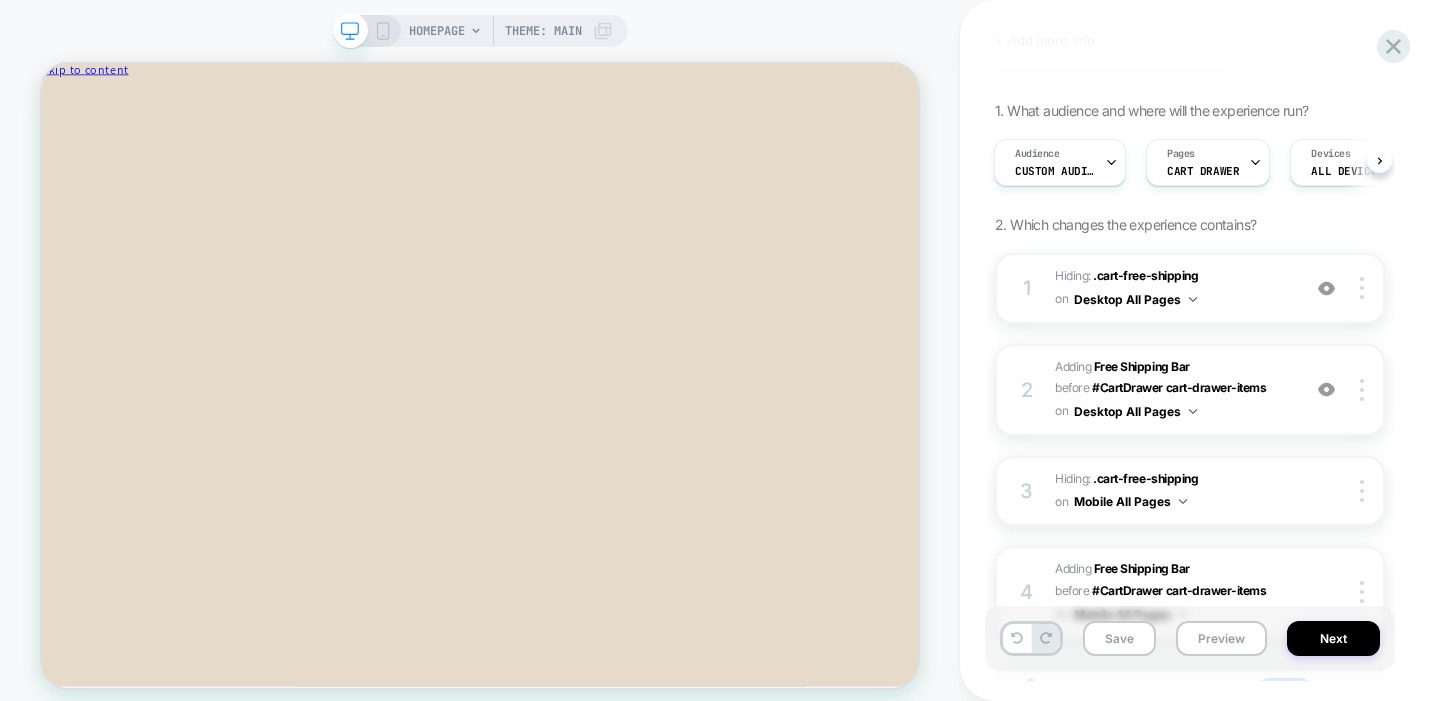 click 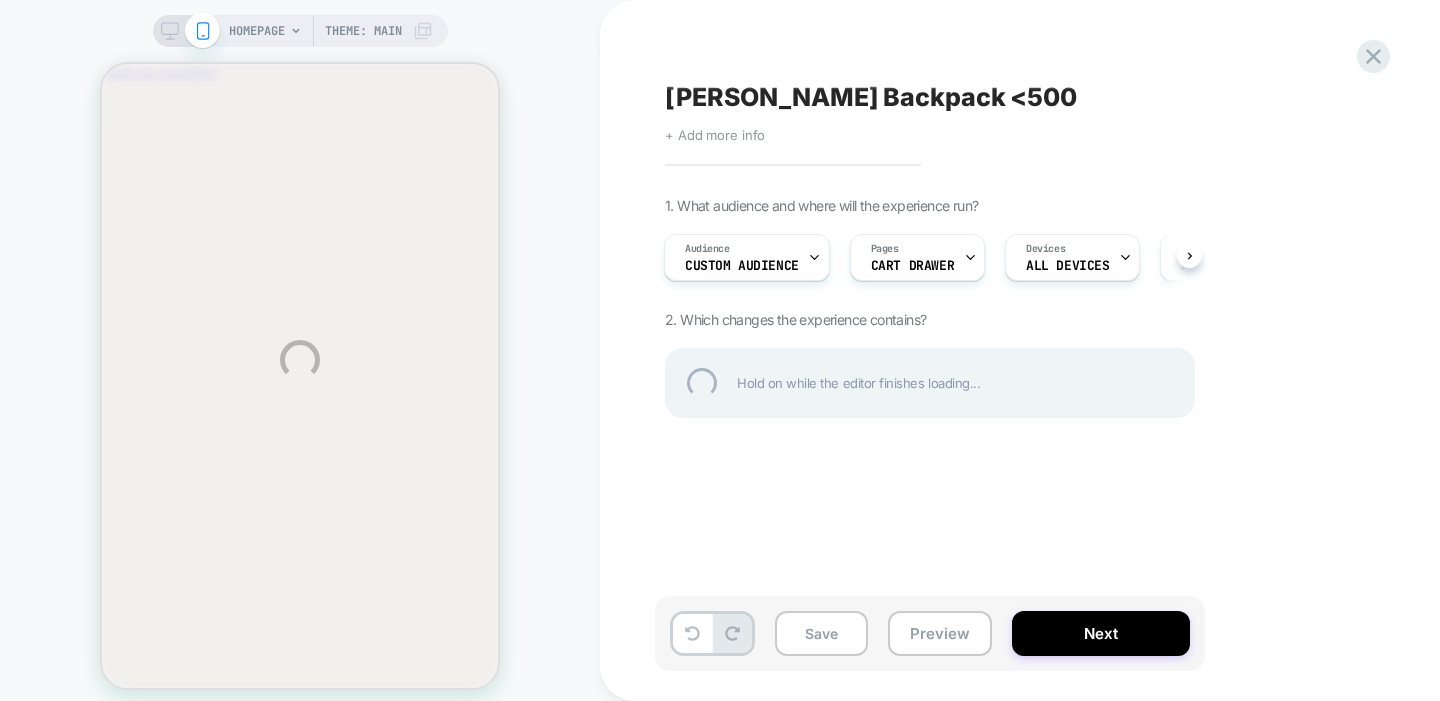 scroll, scrollTop: 0, scrollLeft: 0, axis: both 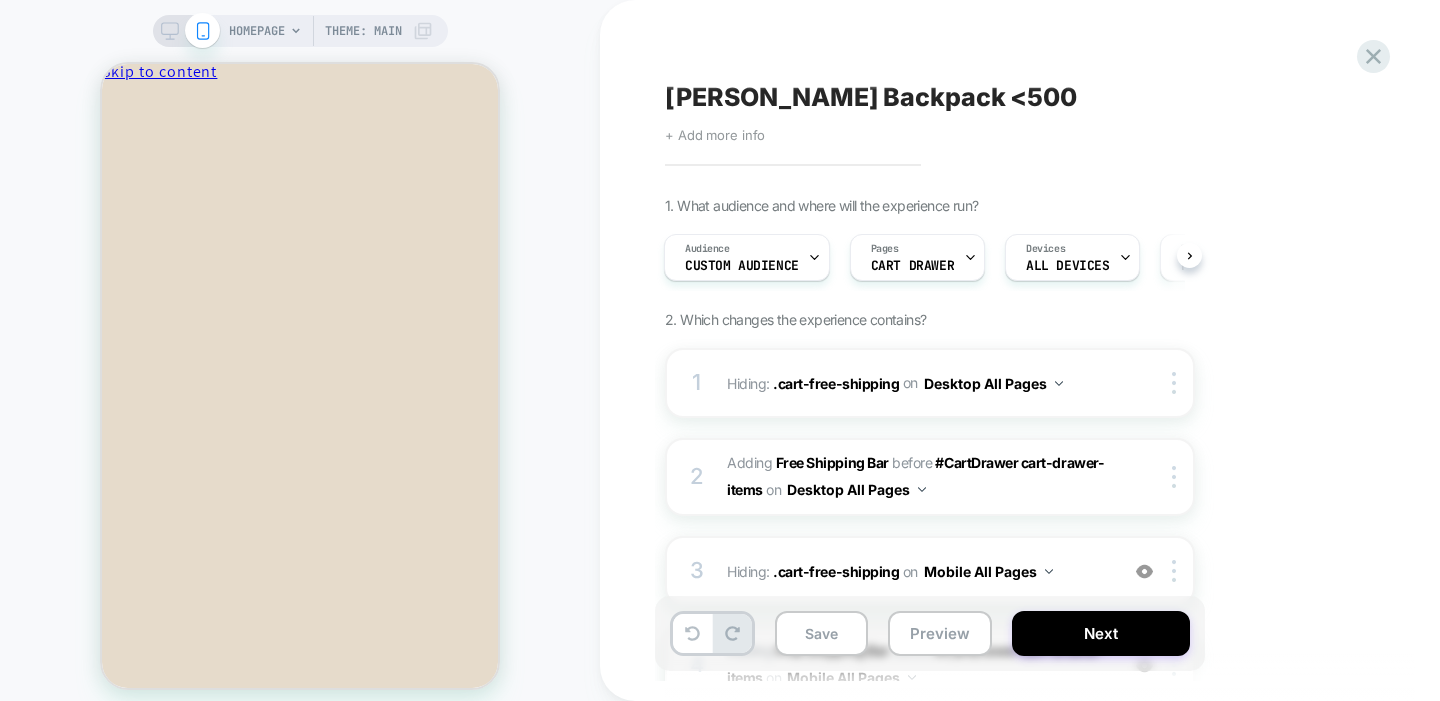 click 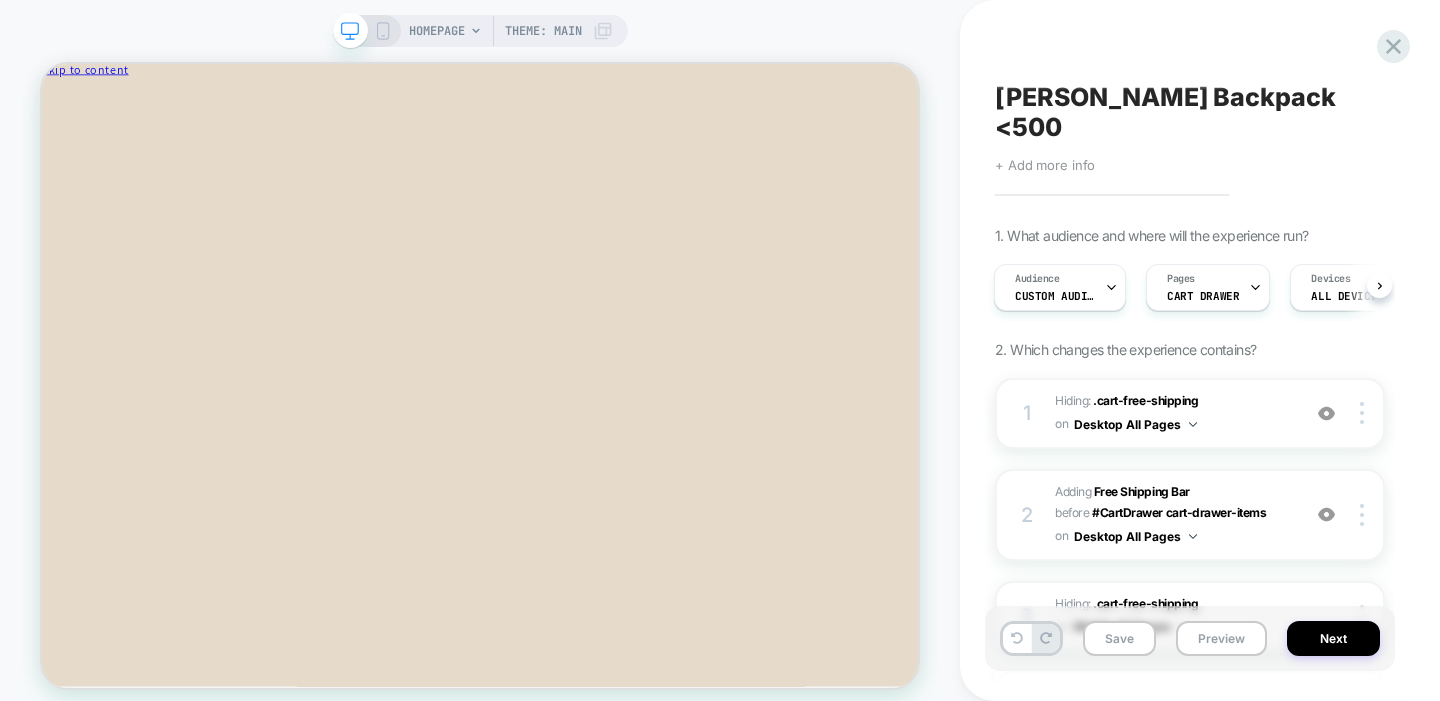 scroll, scrollTop: 0, scrollLeft: 0, axis: both 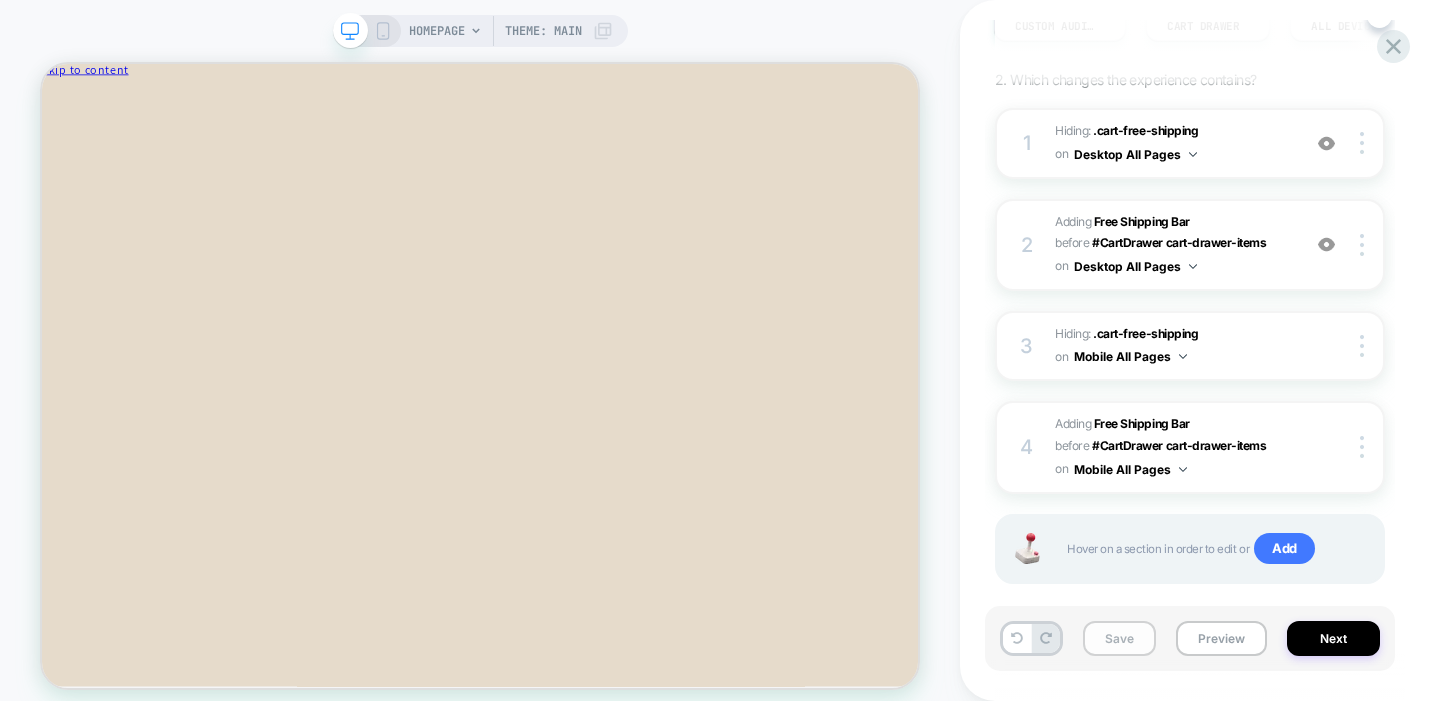 click on "Save" at bounding box center [1119, 638] 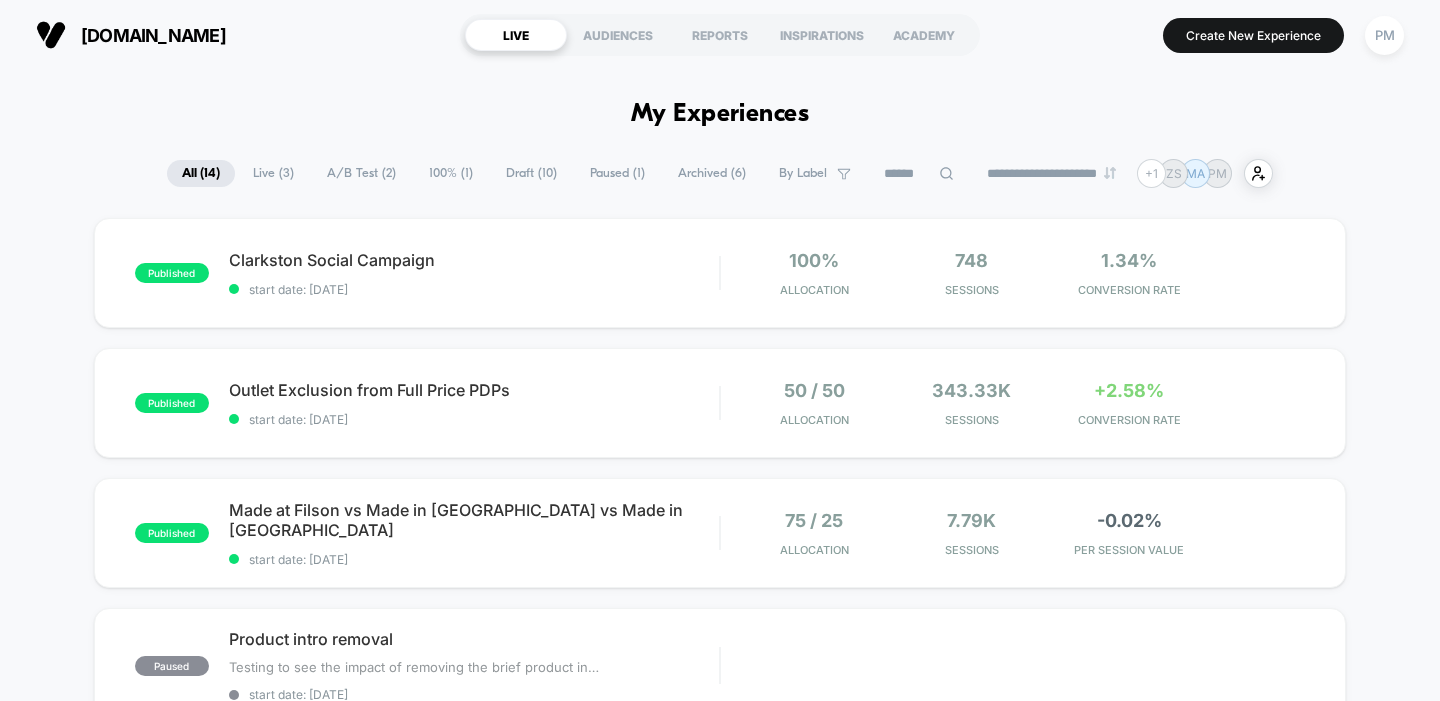 scroll, scrollTop: 0, scrollLeft: 0, axis: both 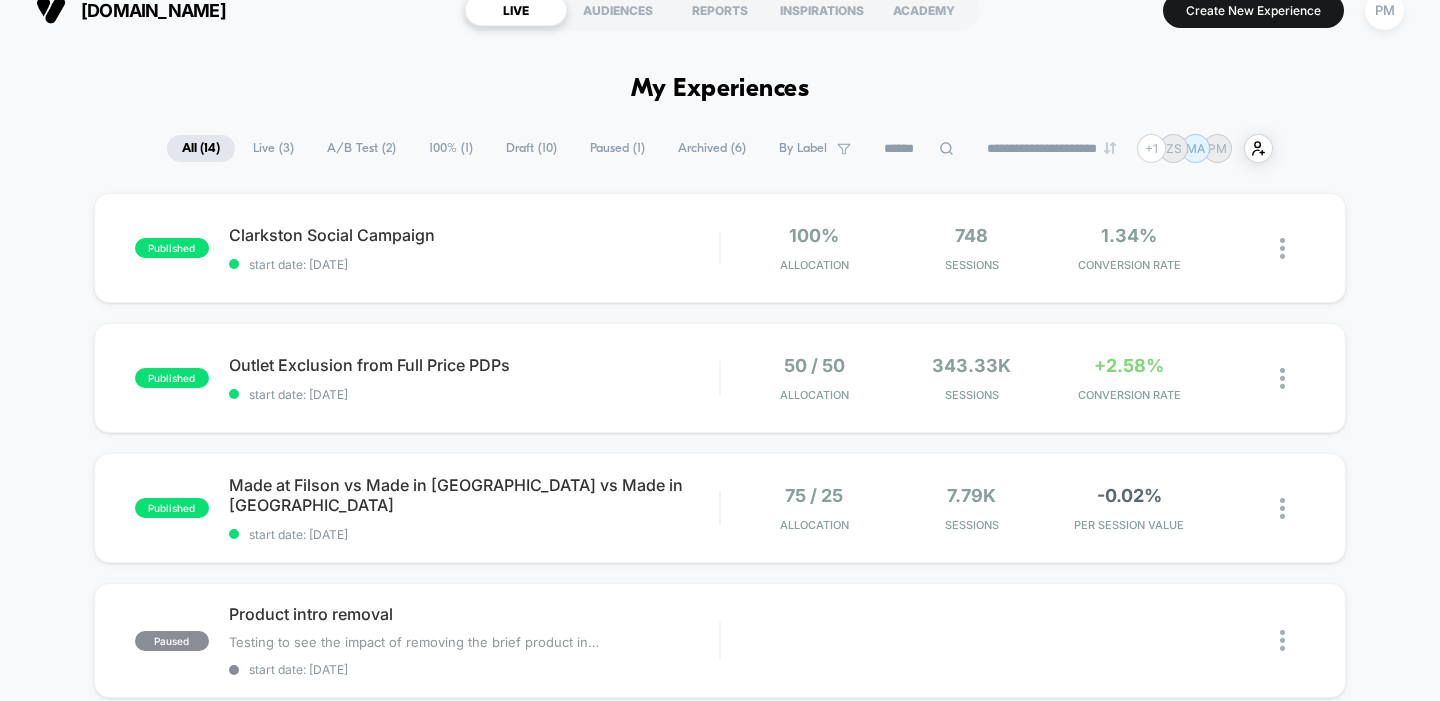 click on "A/B Test ( 2 )" at bounding box center [361, 148] 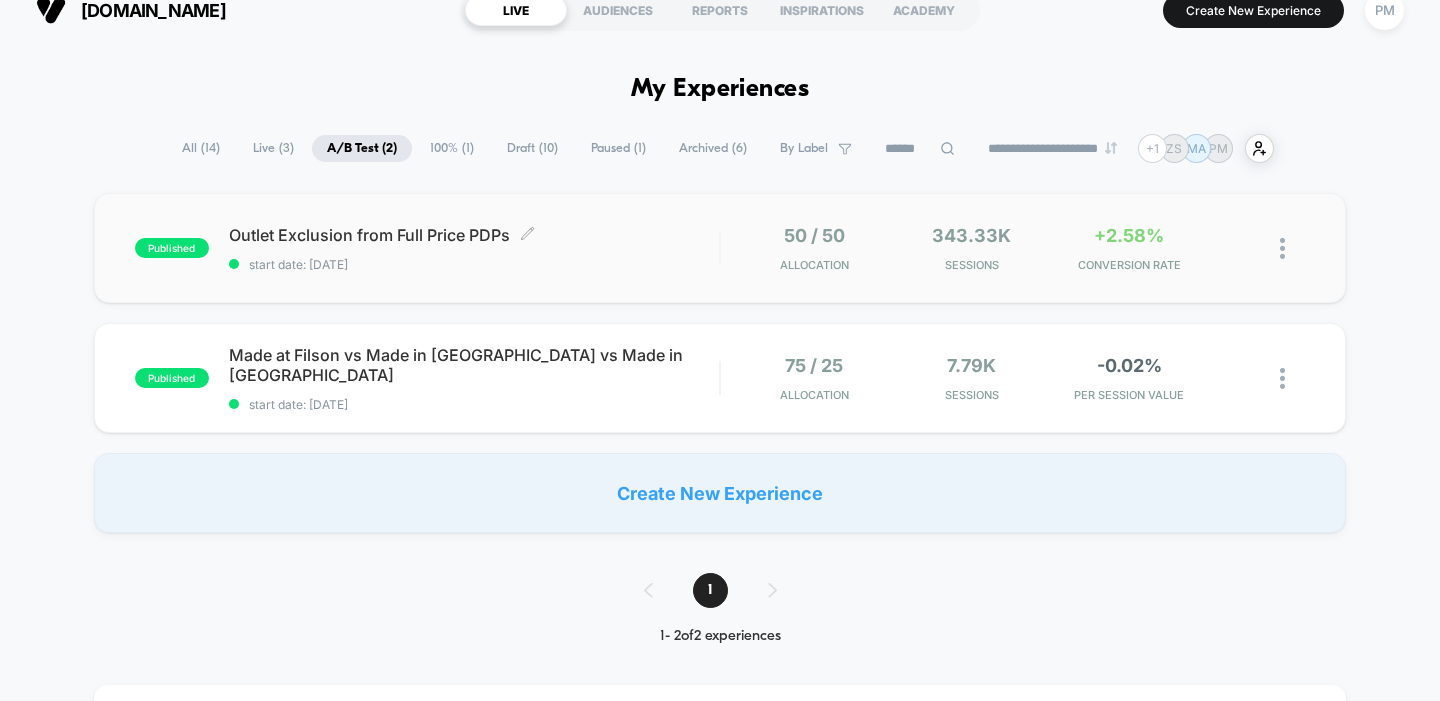 click on "Outlet Exclusion from Full Price PDPs Click to edit experience details" at bounding box center (474, 235) 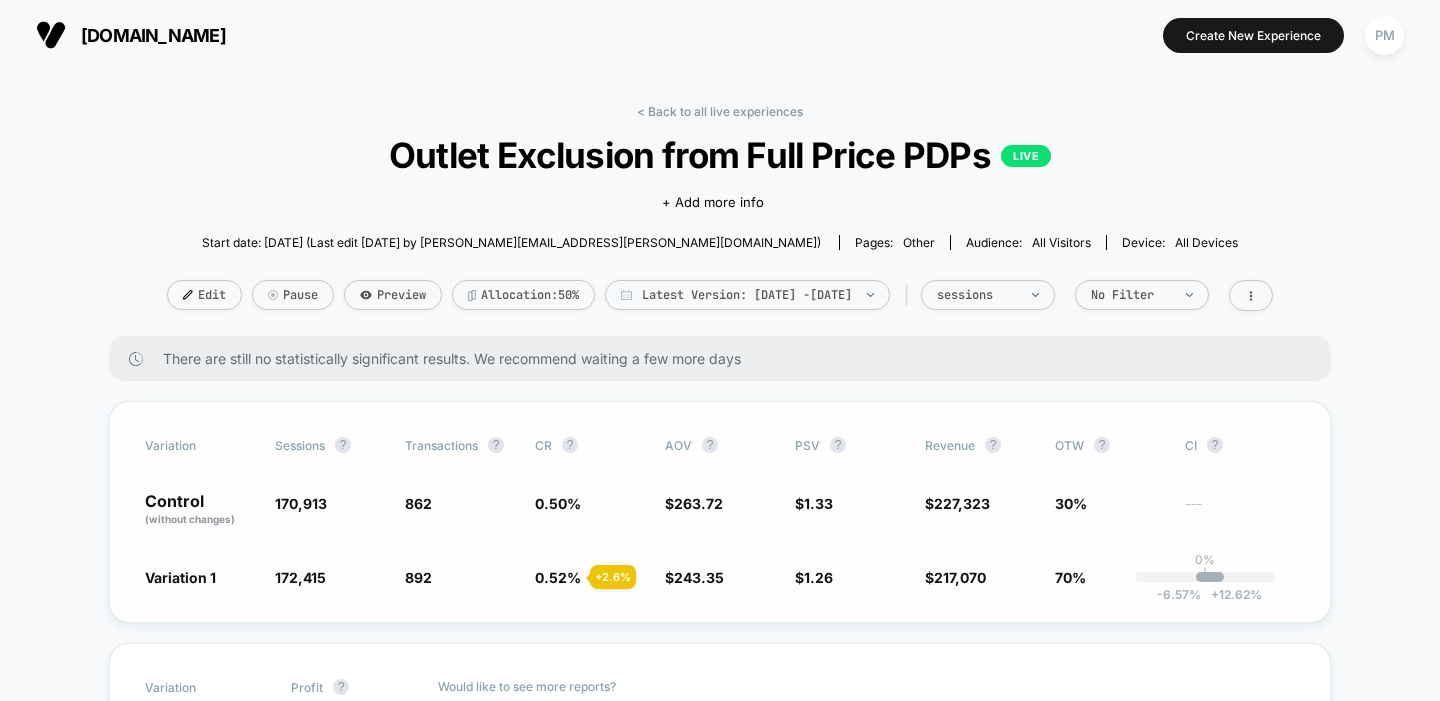 scroll, scrollTop: 23, scrollLeft: 0, axis: vertical 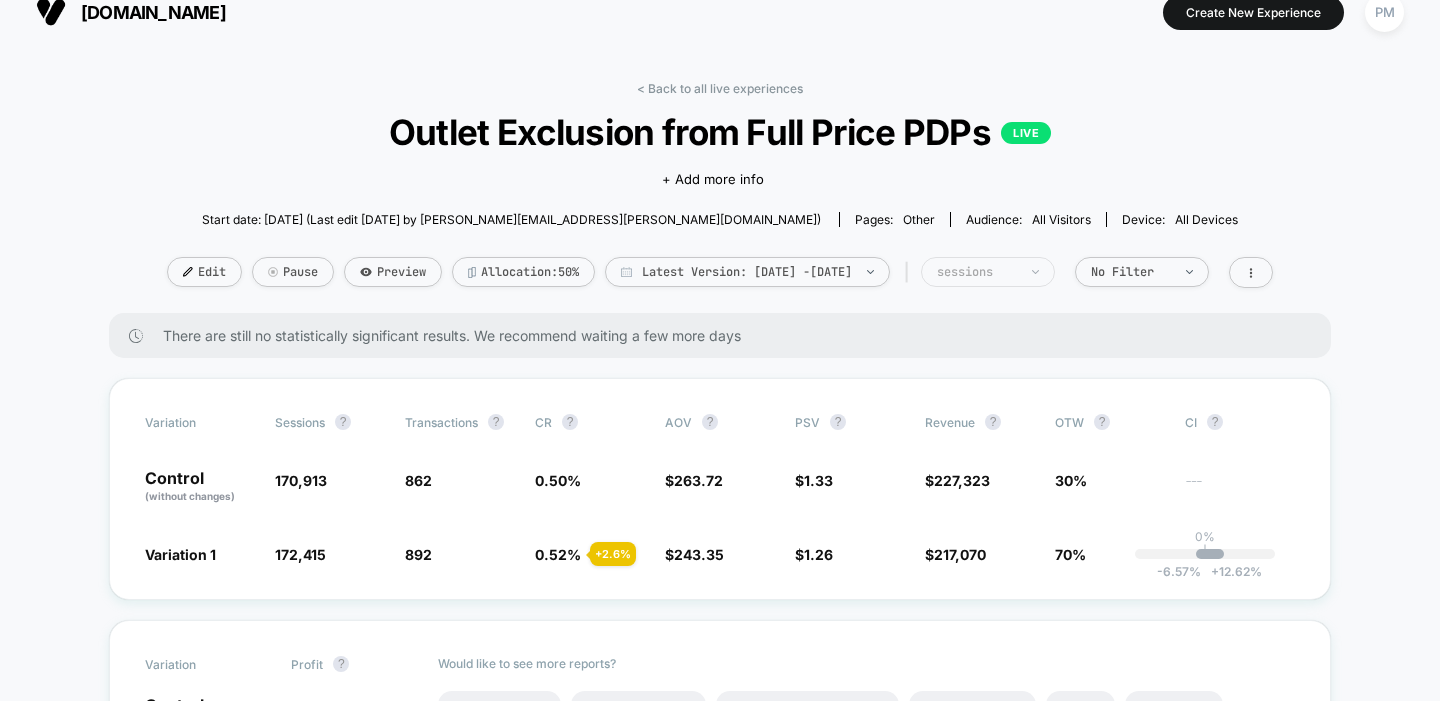 click on "sessions" at bounding box center (977, 272) 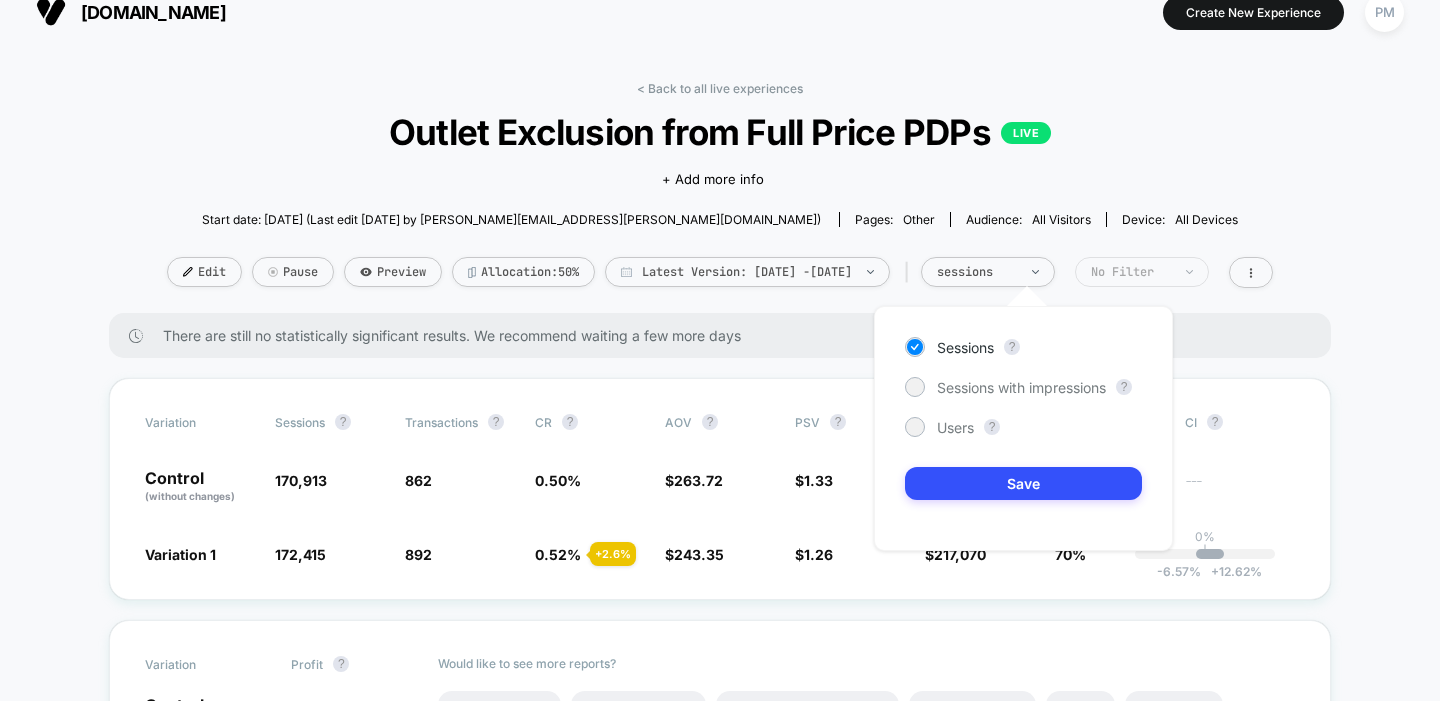 click on "No Filter" at bounding box center [1131, 272] 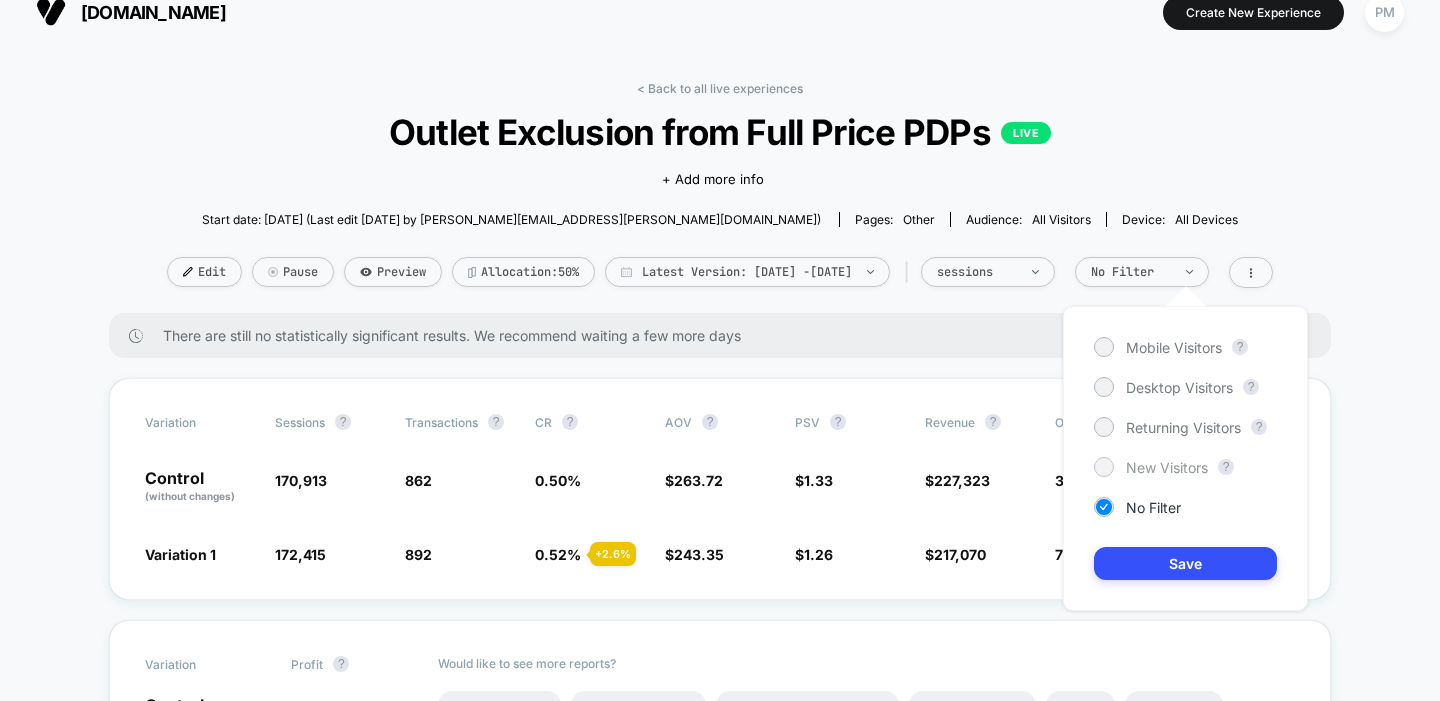 click on "New Visitors" at bounding box center [1167, 467] 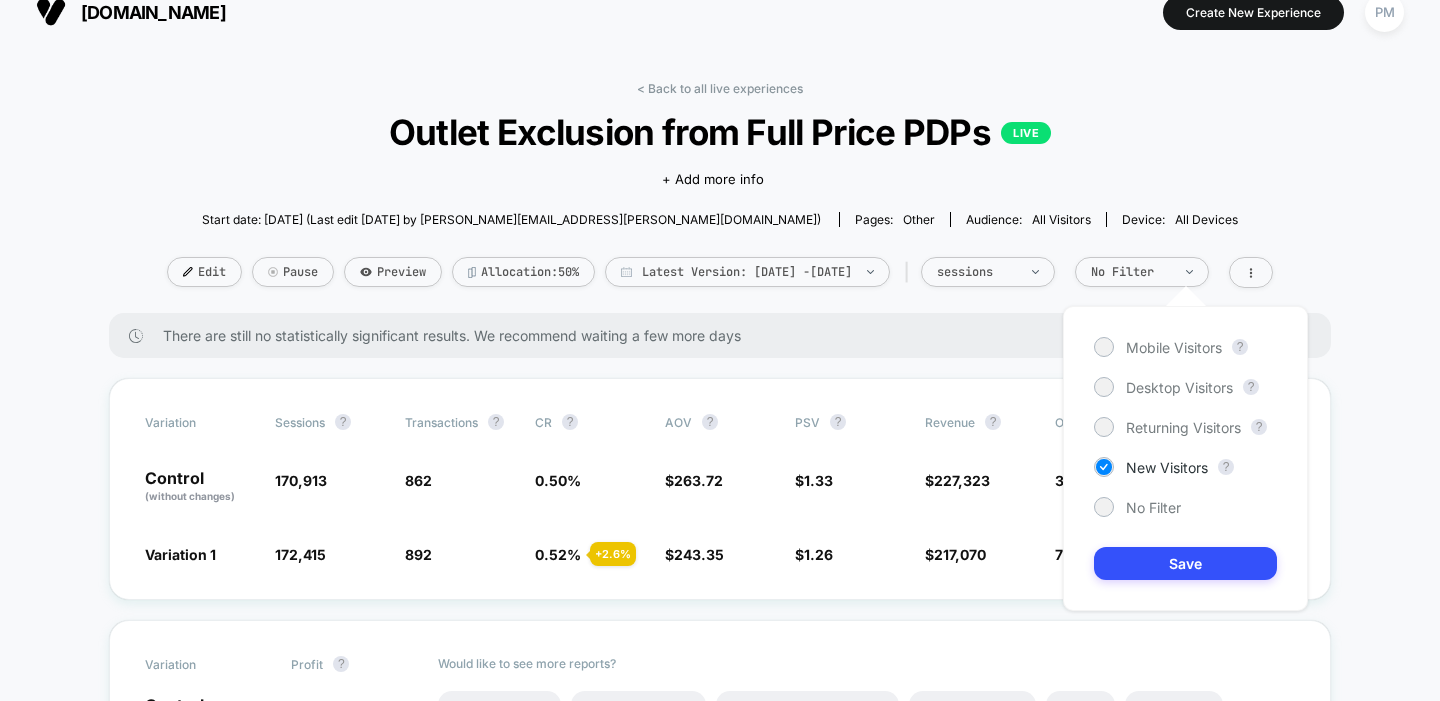 click on "Mobile Visitors ? Desktop Visitors ? Returning Visitors ? New Visitors ? No Filter Save" at bounding box center (1185, 458) 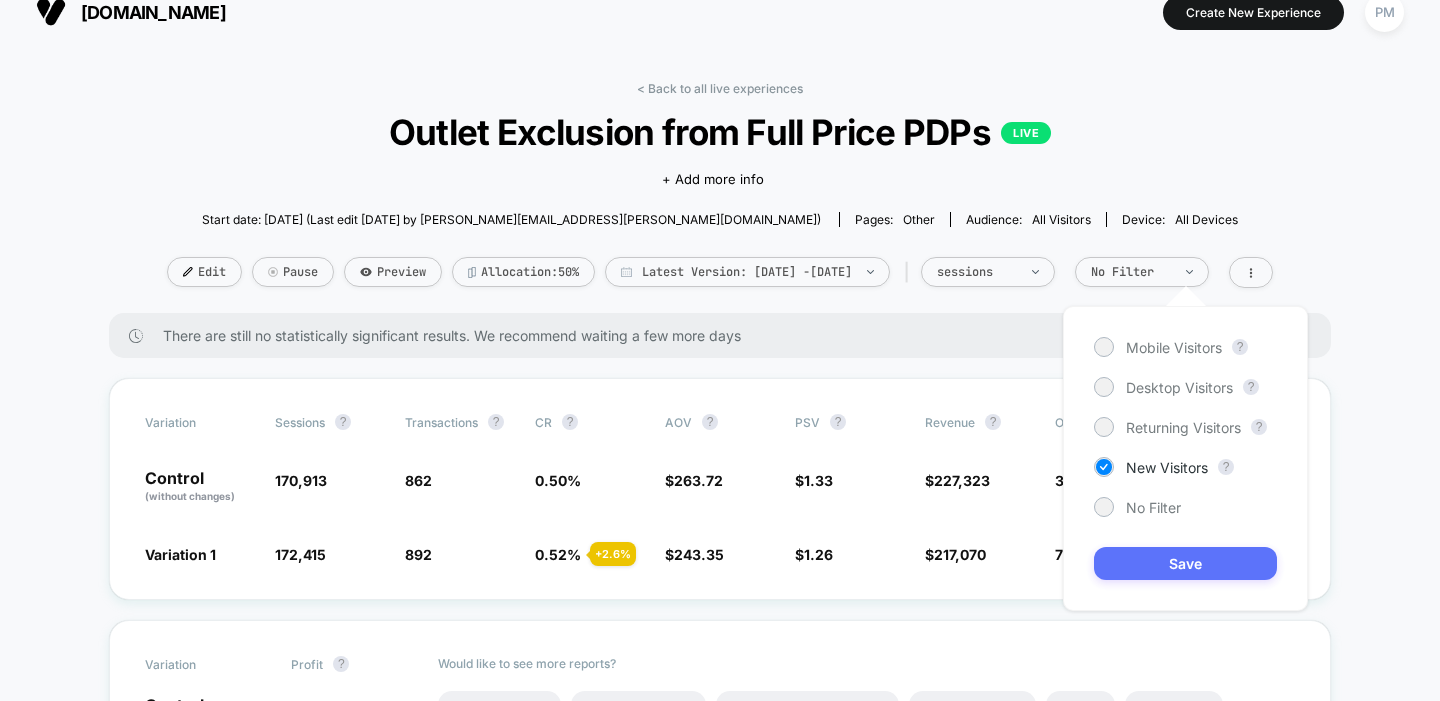 click on "Save" at bounding box center (1185, 563) 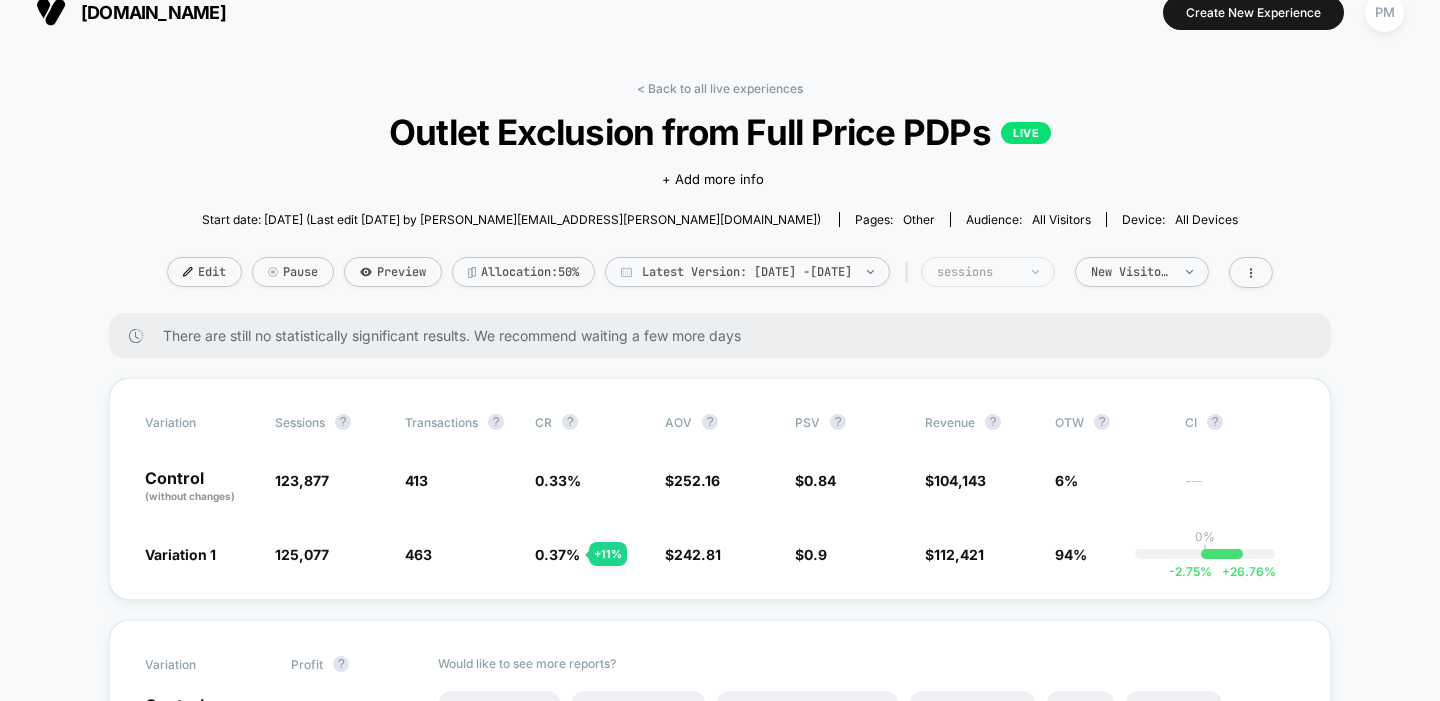 click on "sessions" at bounding box center [988, 272] 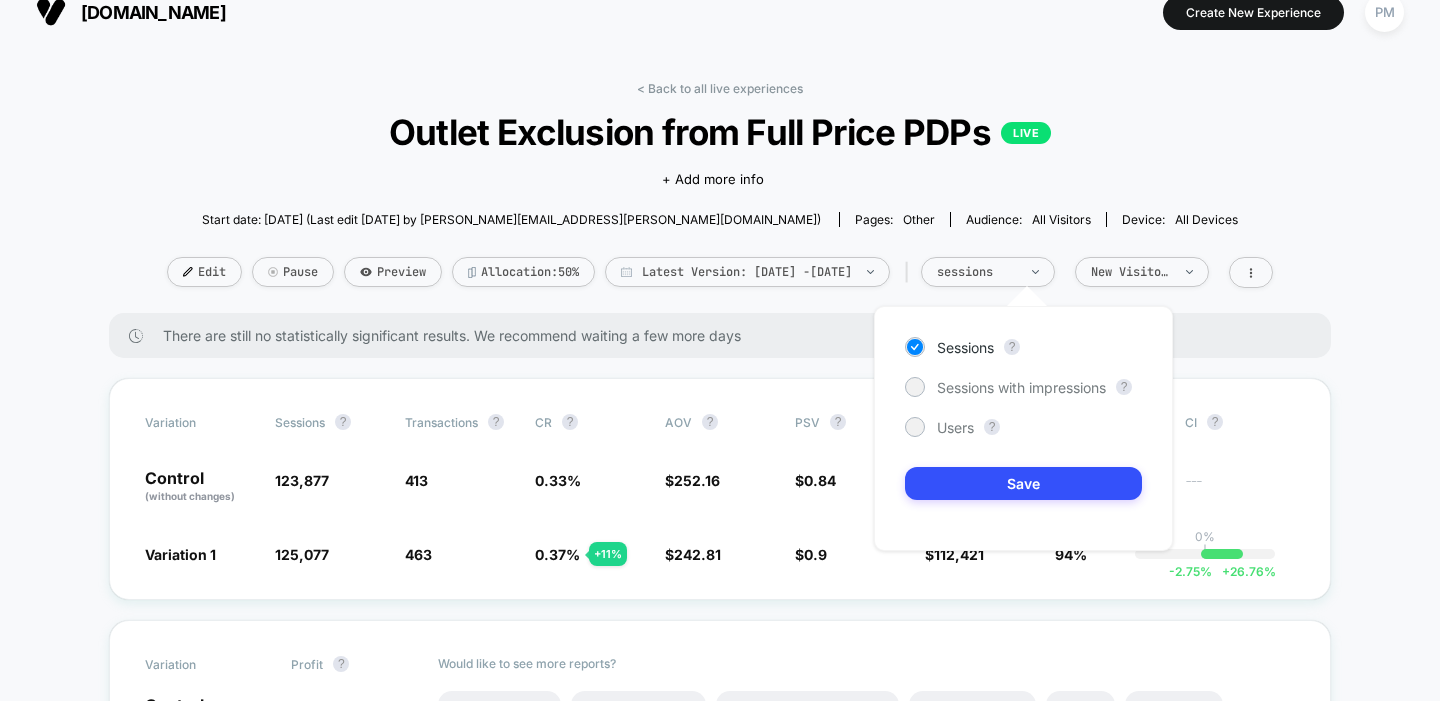 click on "Start date: 7/2/2025 (Last edit 7/2/2025 by peter.maple@filson.com) Pages: other Audience: All Visitors Device: all devices" at bounding box center (720, 219) 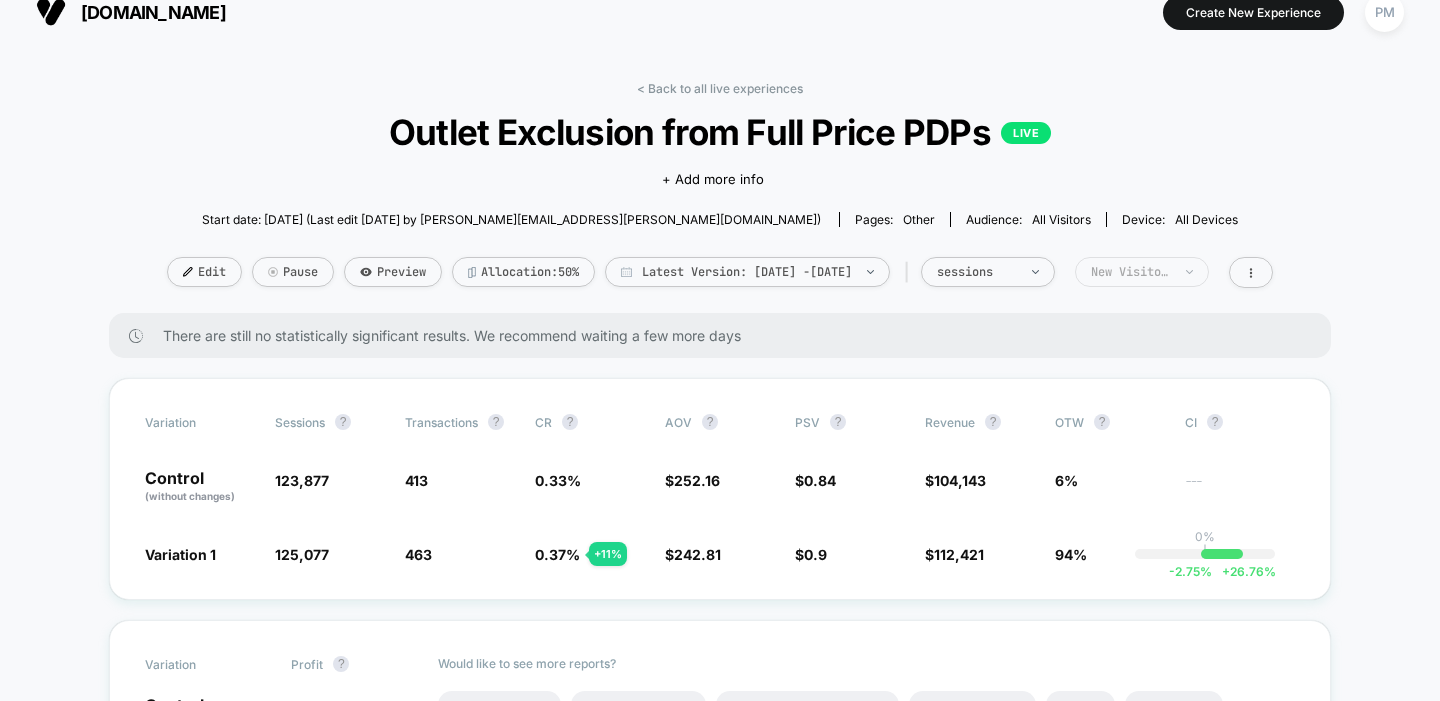 click on "New Visitors" at bounding box center (1131, 272) 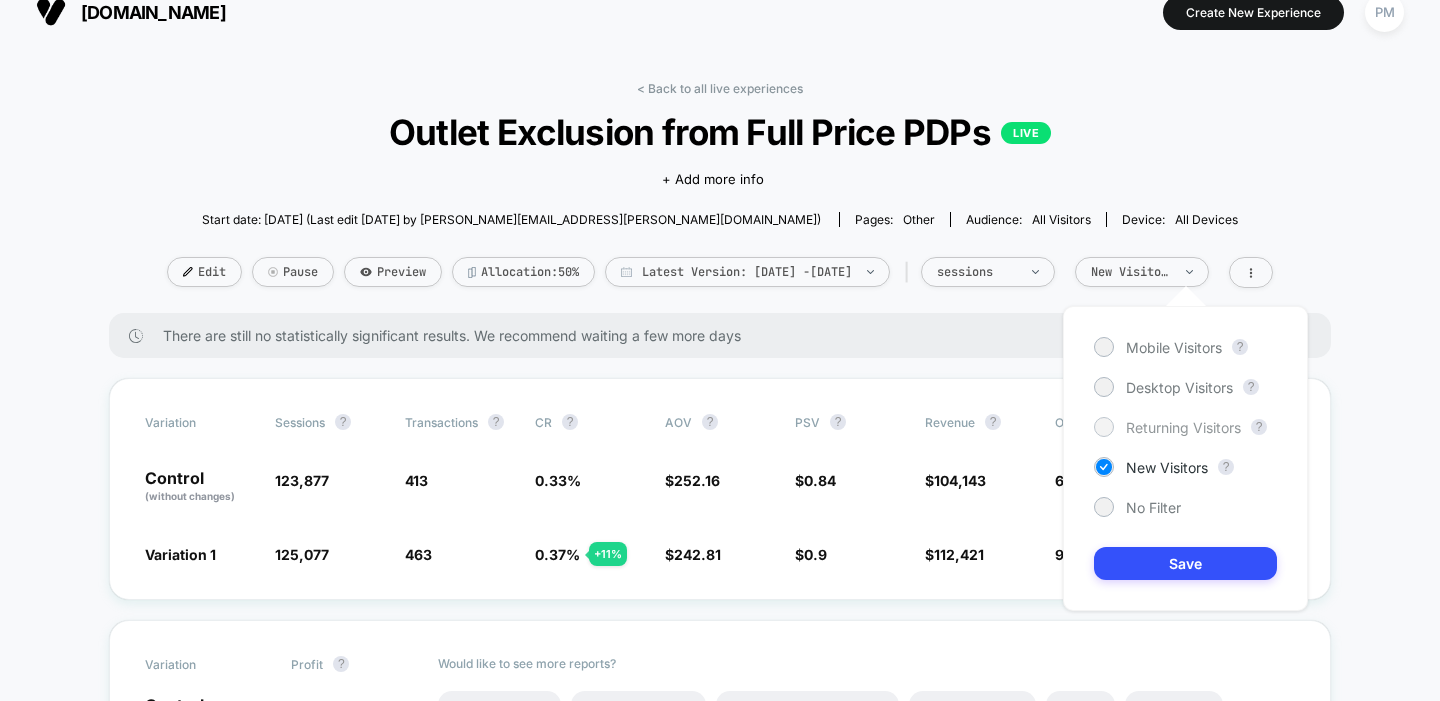 click on "Returning Visitors" at bounding box center [1183, 427] 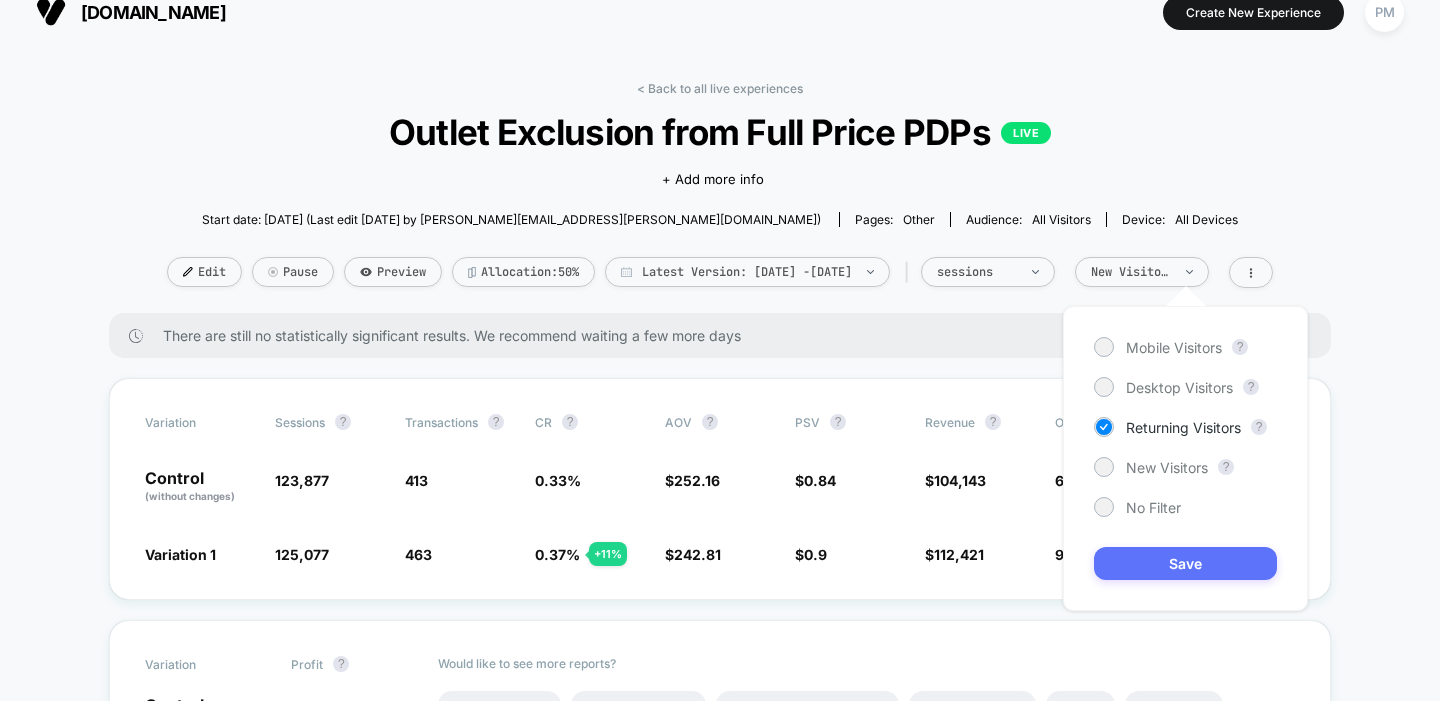 click on "Save" at bounding box center [1185, 563] 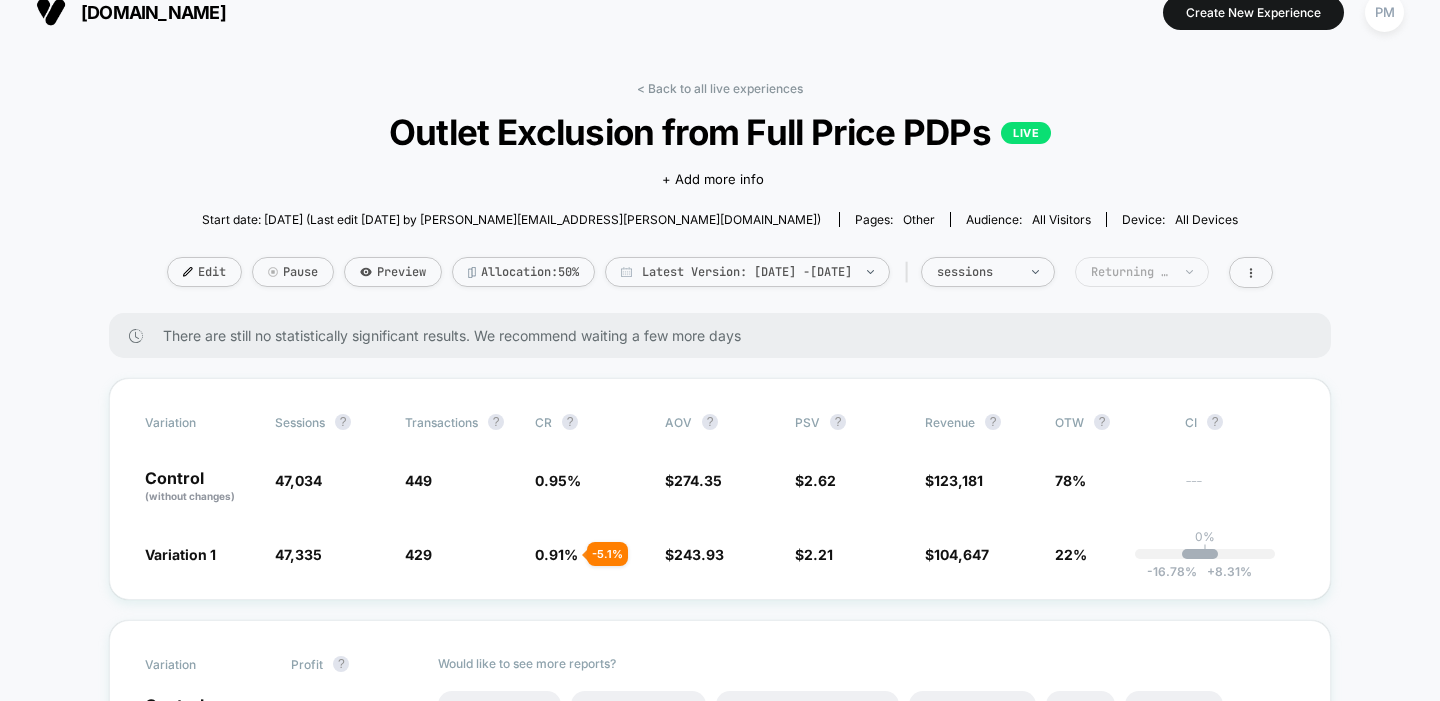 click at bounding box center (1178, 272) 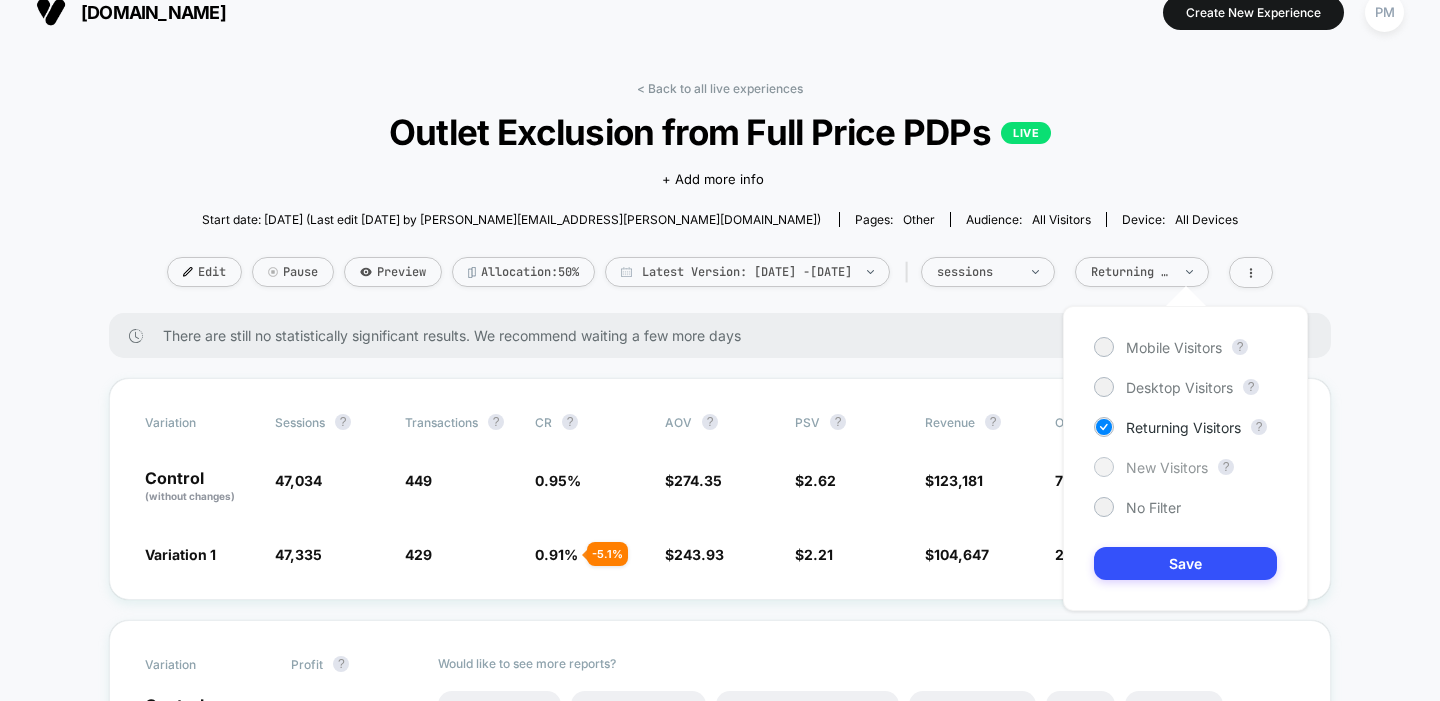 click on "New Visitors" at bounding box center (1167, 467) 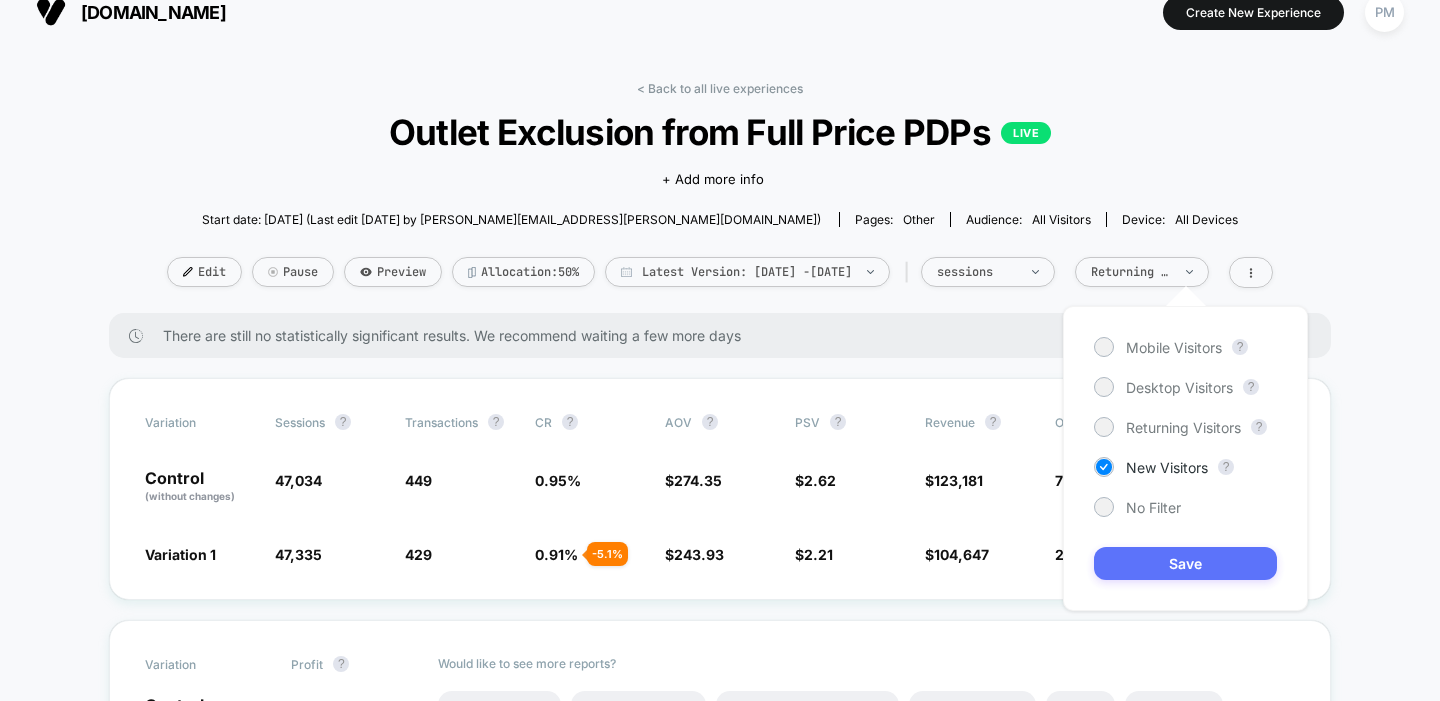 click on "Save" at bounding box center (1185, 563) 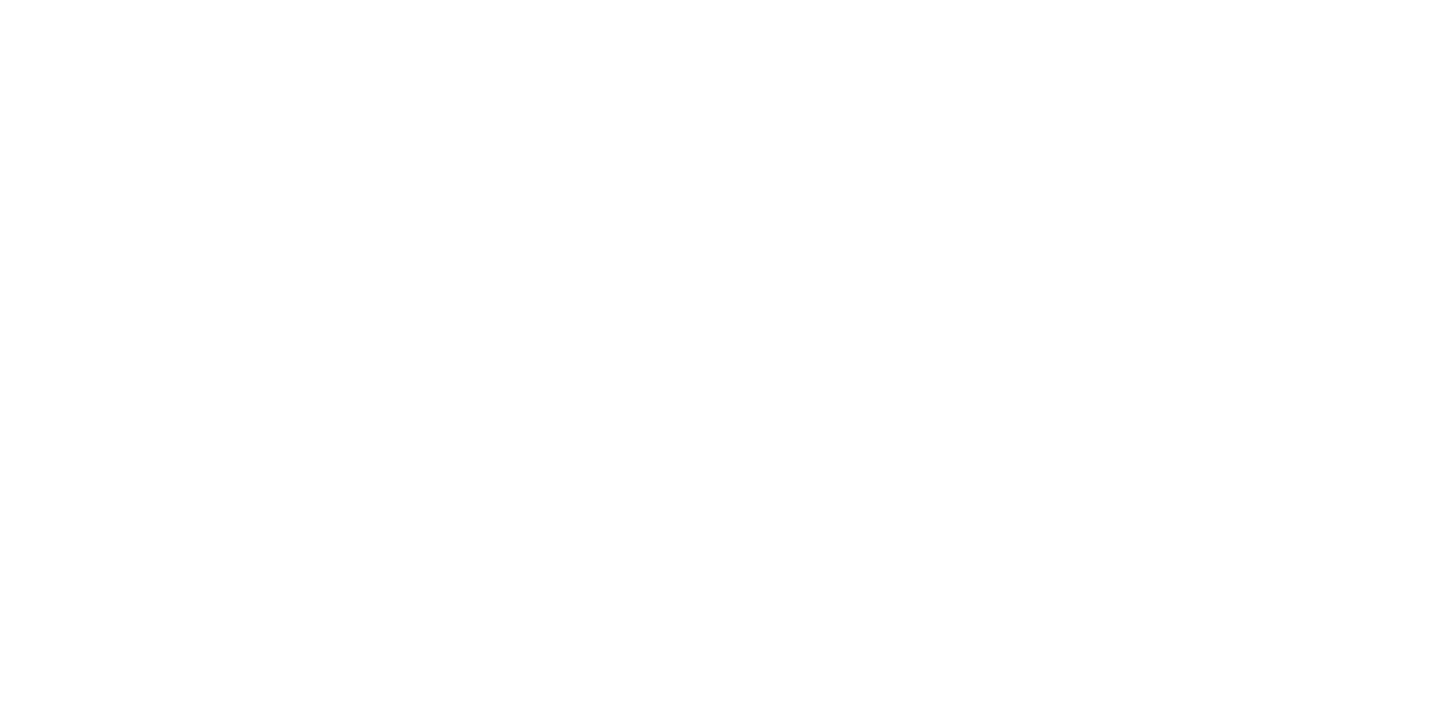 scroll, scrollTop: 0, scrollLeft: 0, axis: both 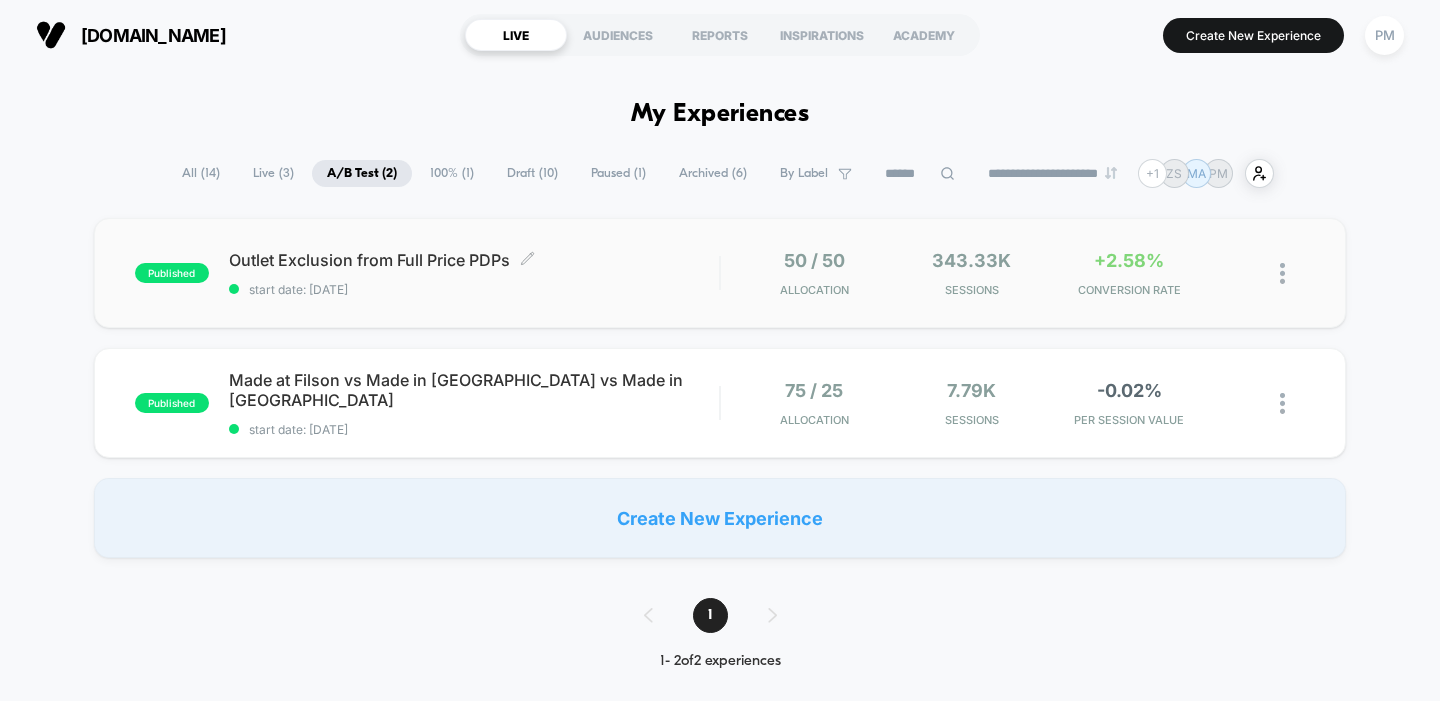 click on "Outlet Exclusion from Full Price PDPs Click to edit experience details" at bounding box center [474, 260] 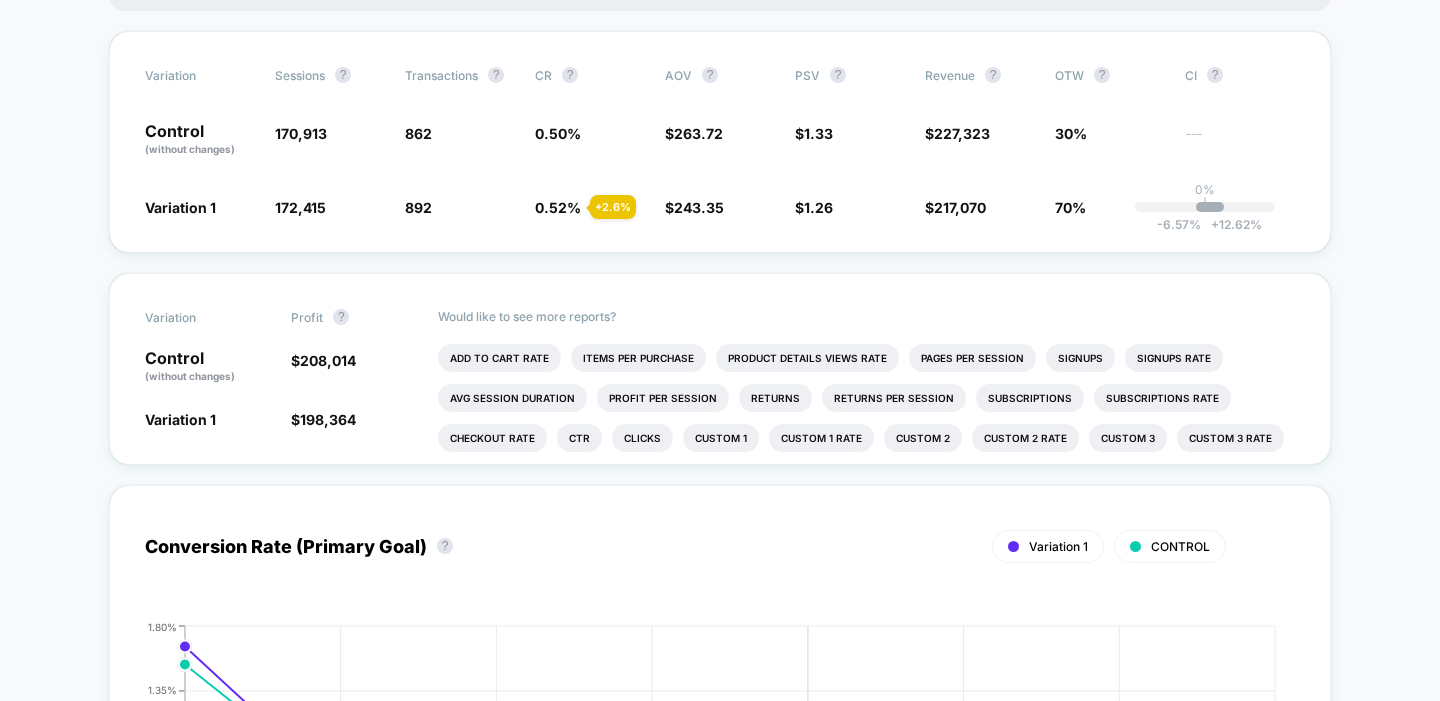 scroll, scrollTop: 0, scrollLeft: 0, axis: both 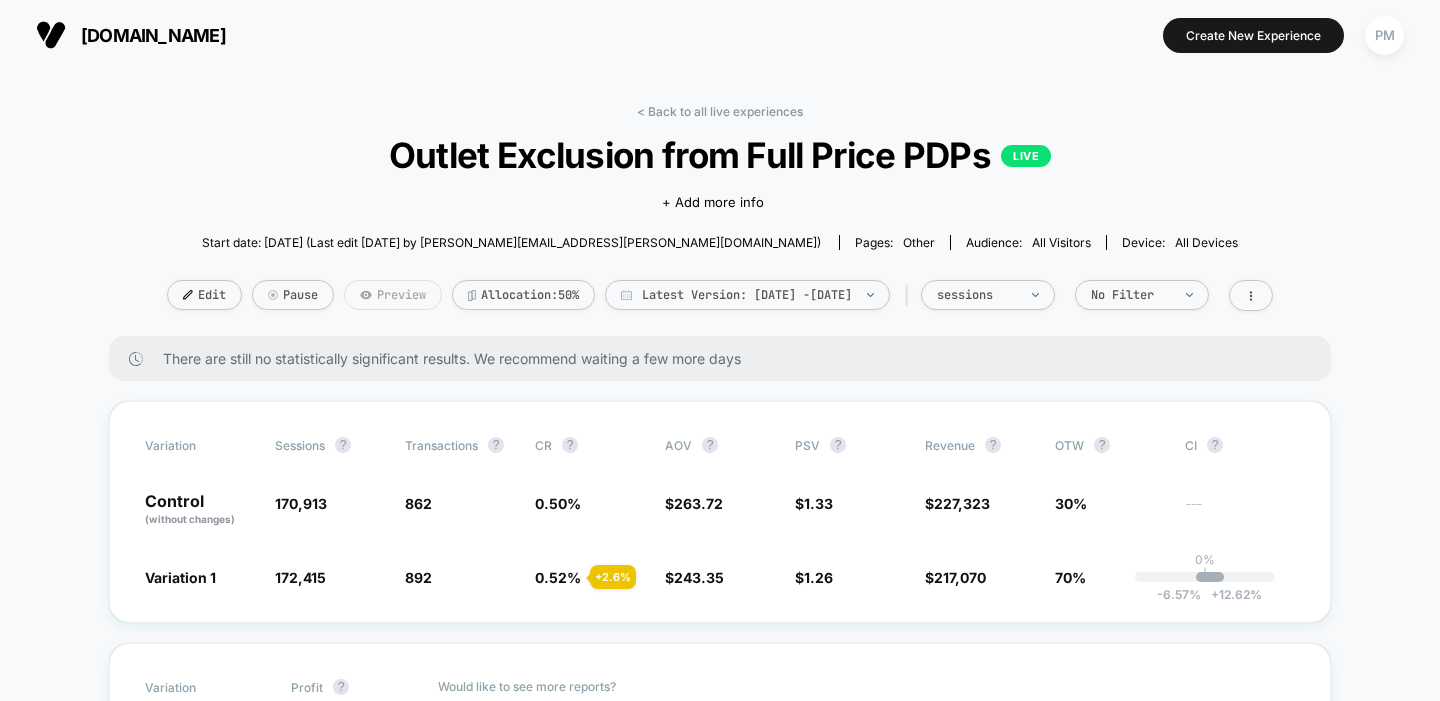 click on "Preview" at bounding box center (393, 295) 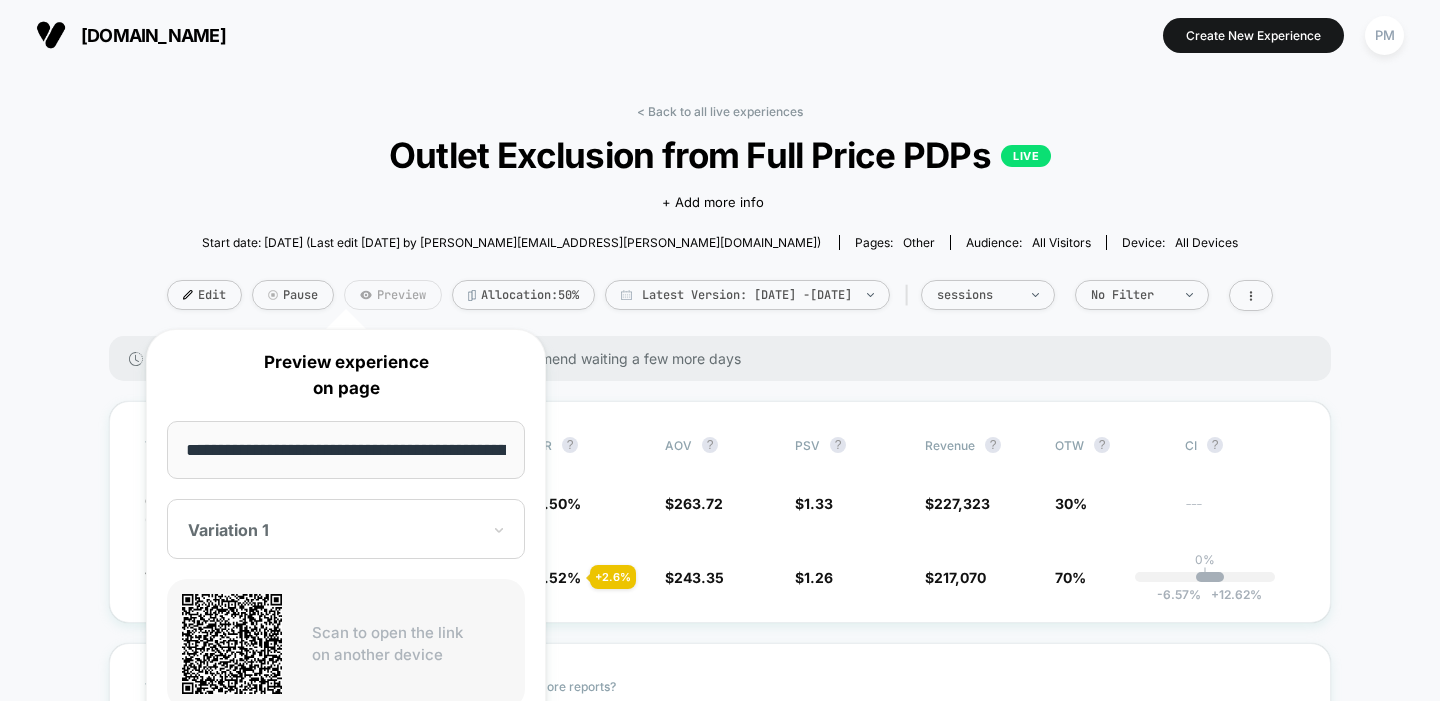 scroll, scrollTop: 0, scrollLeft: 188, axis: horizontal 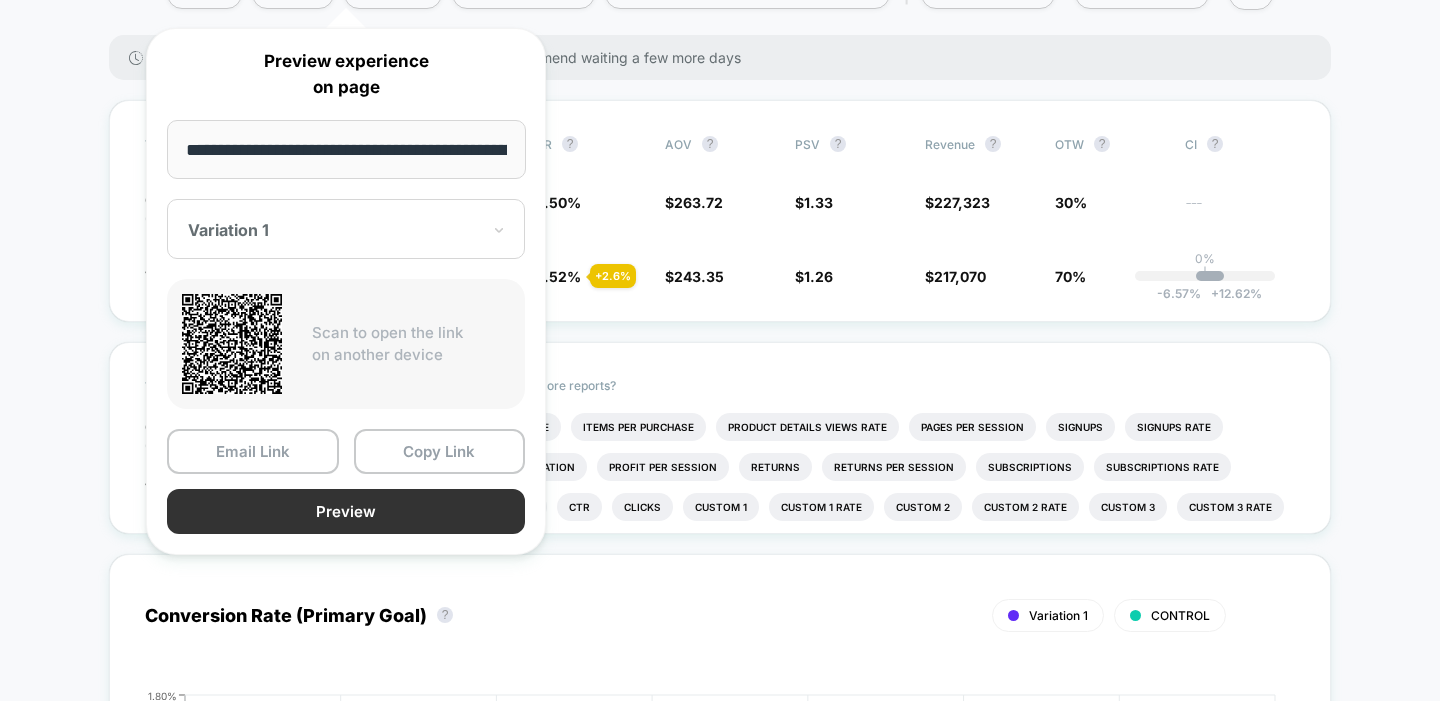 click on "Preview" at bounding box center (346, 511) 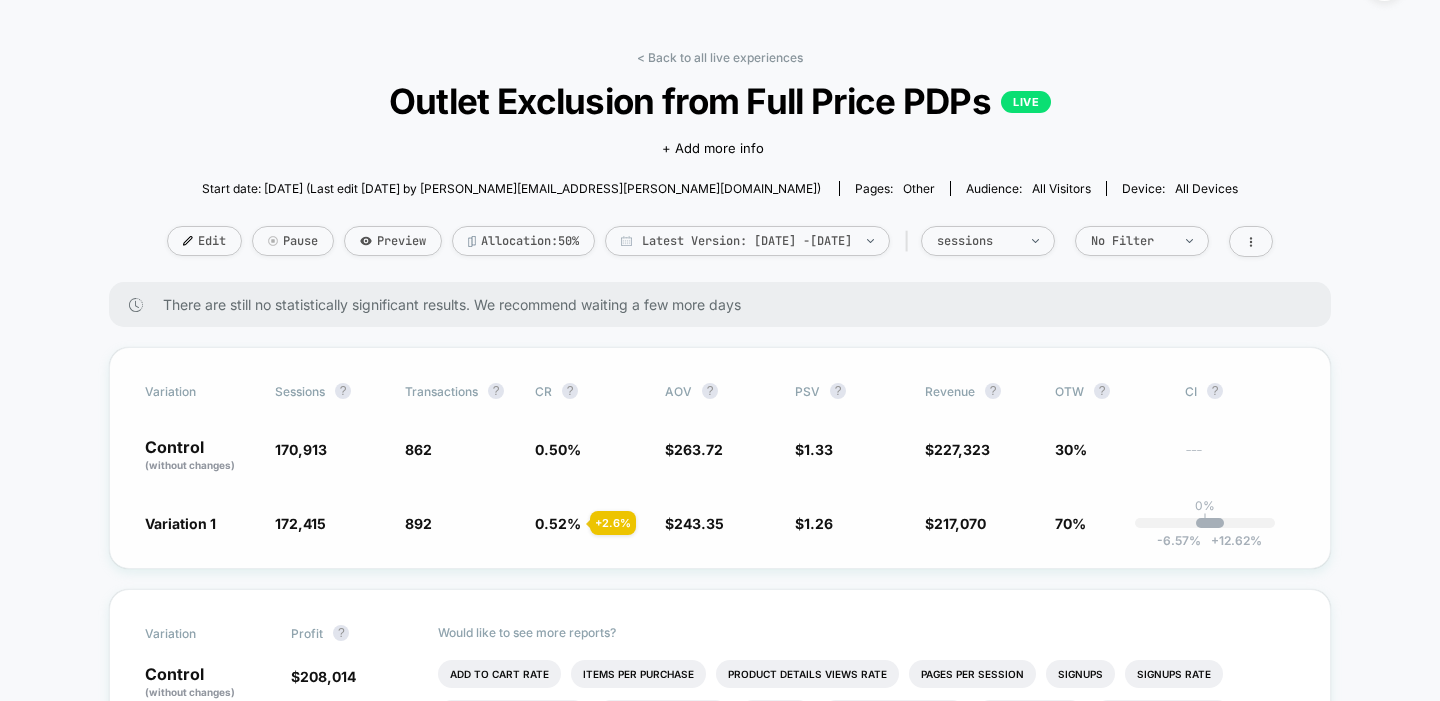 scroll, scrollTop: 0, scrollLeft: 0, axis: both 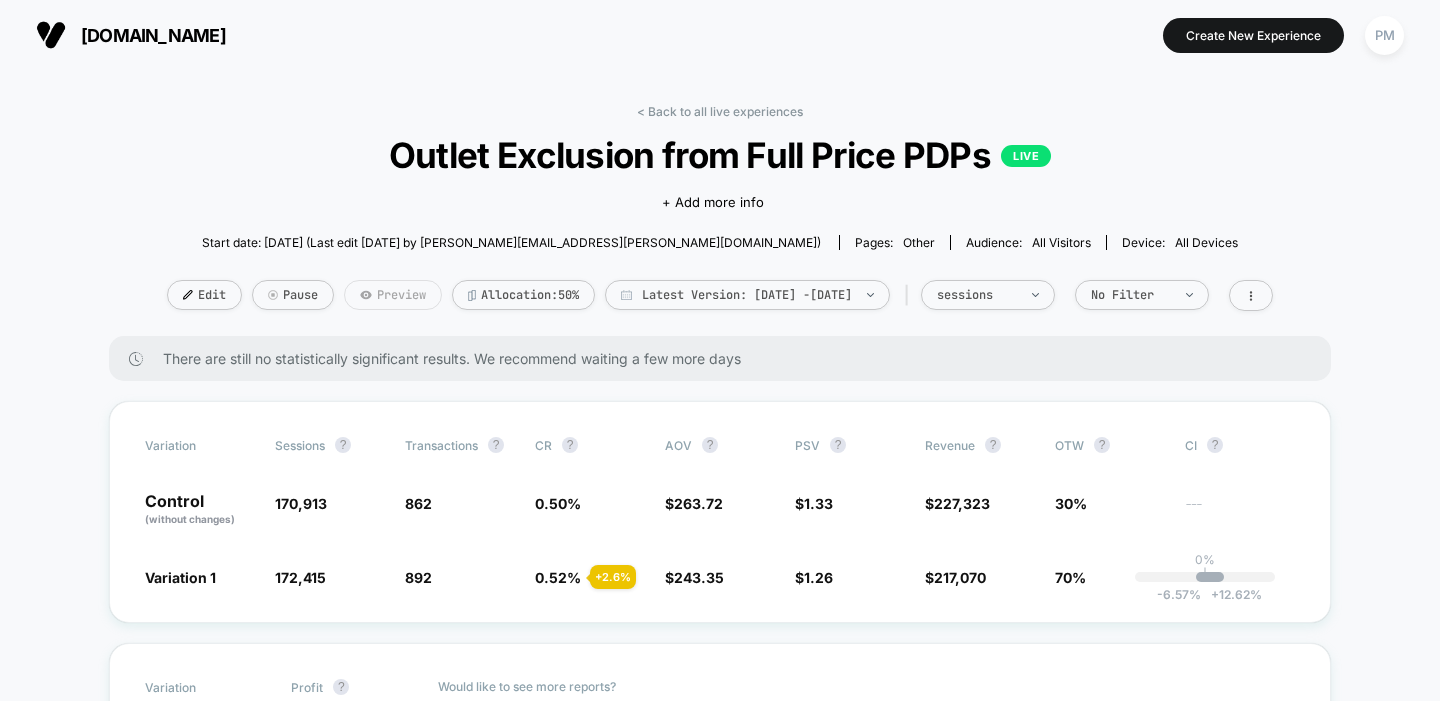 click on "Preview" at bounding box center [393, 295] 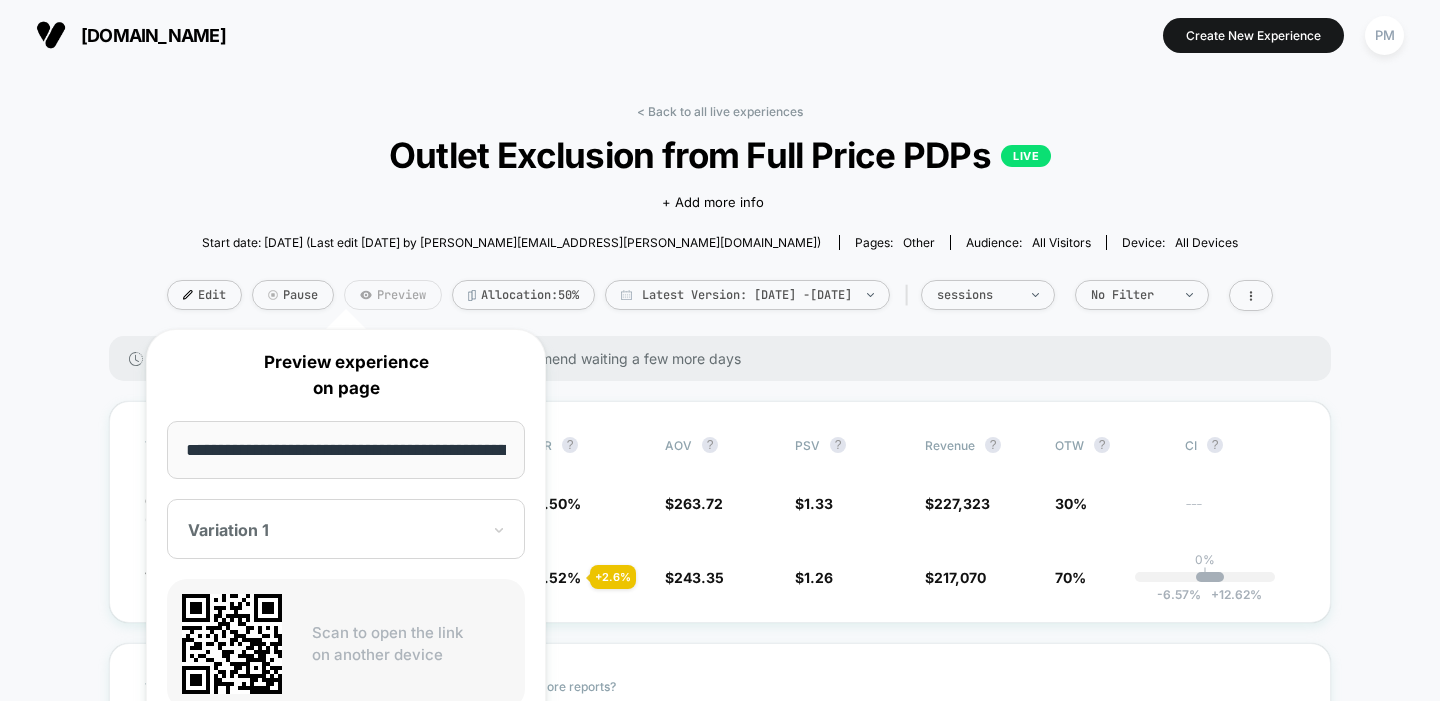 scroll, scrollTop: 0, scrollLeft: 188, axis: horizontal 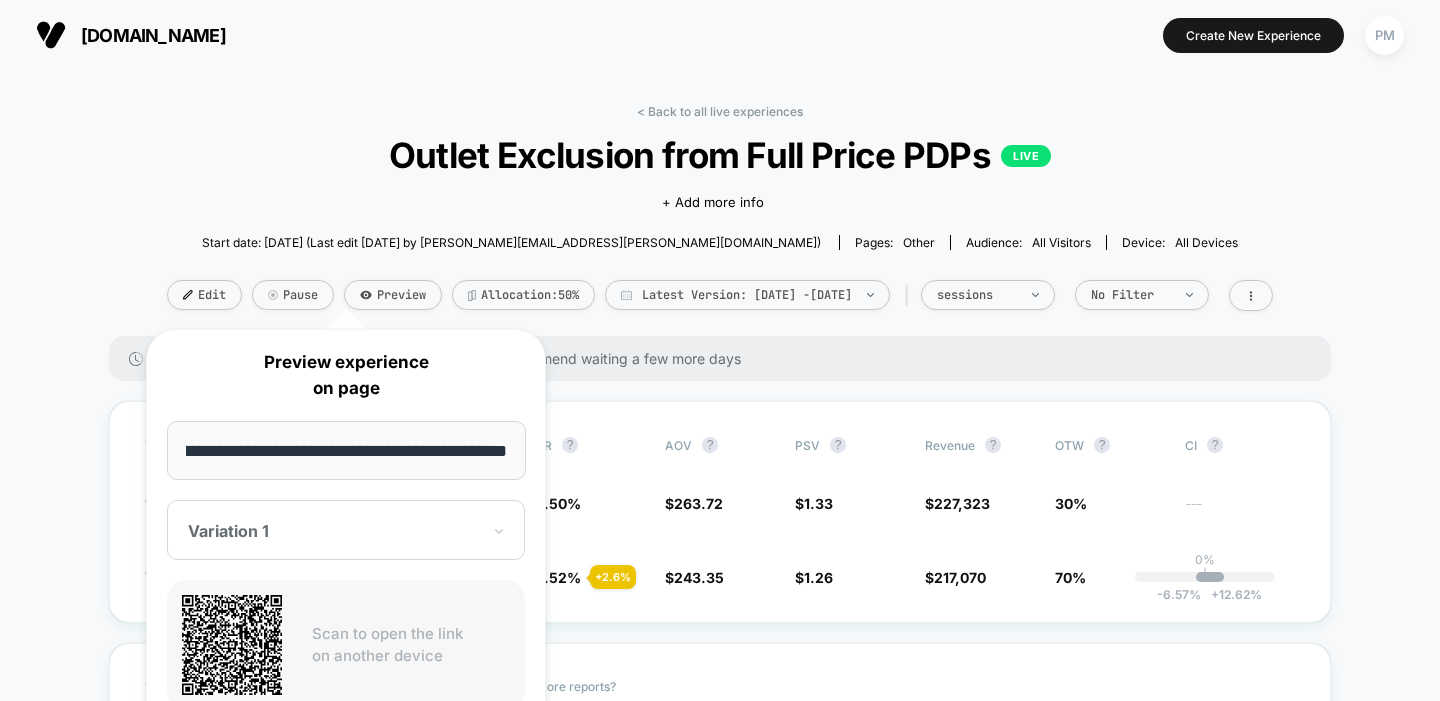 click on "Variation 1" at bounding box center [346, 530] 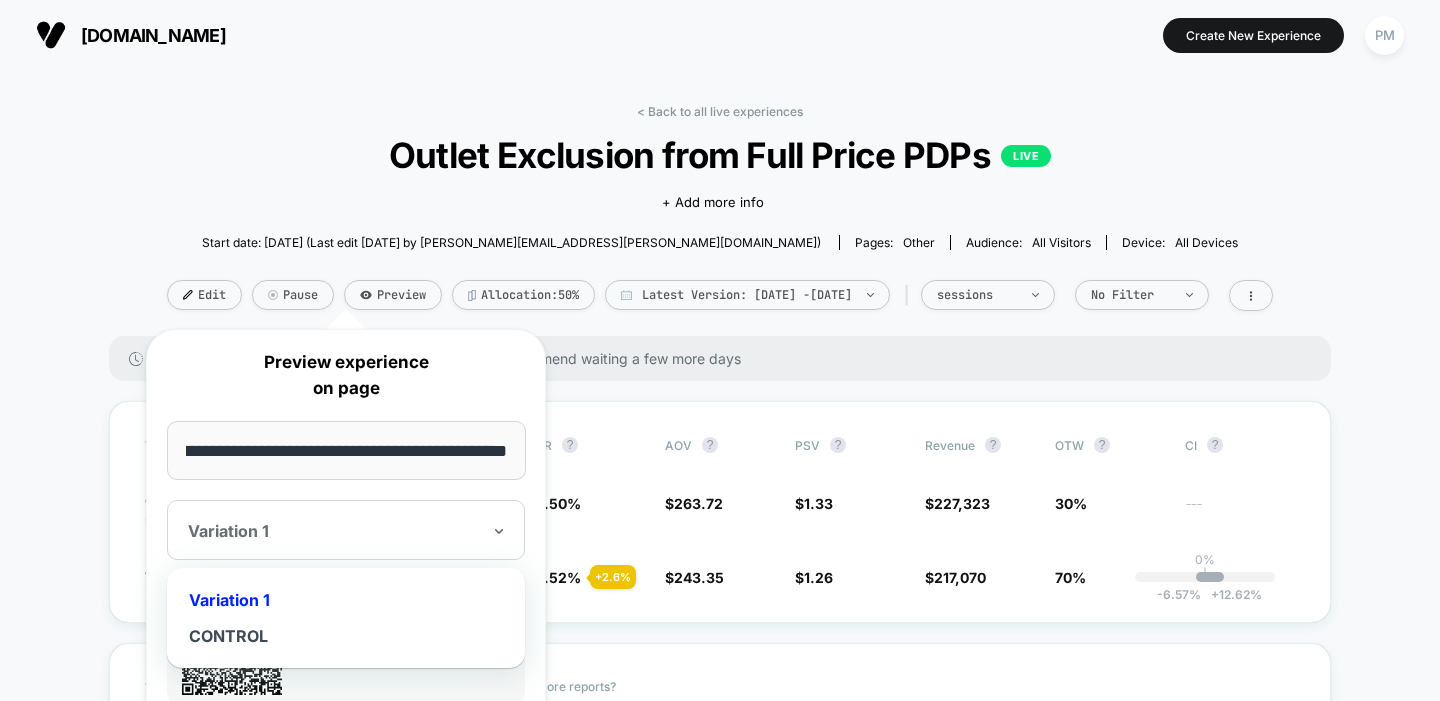 scroll, scrollTop: 0, scrollLeft: 0, axis: both 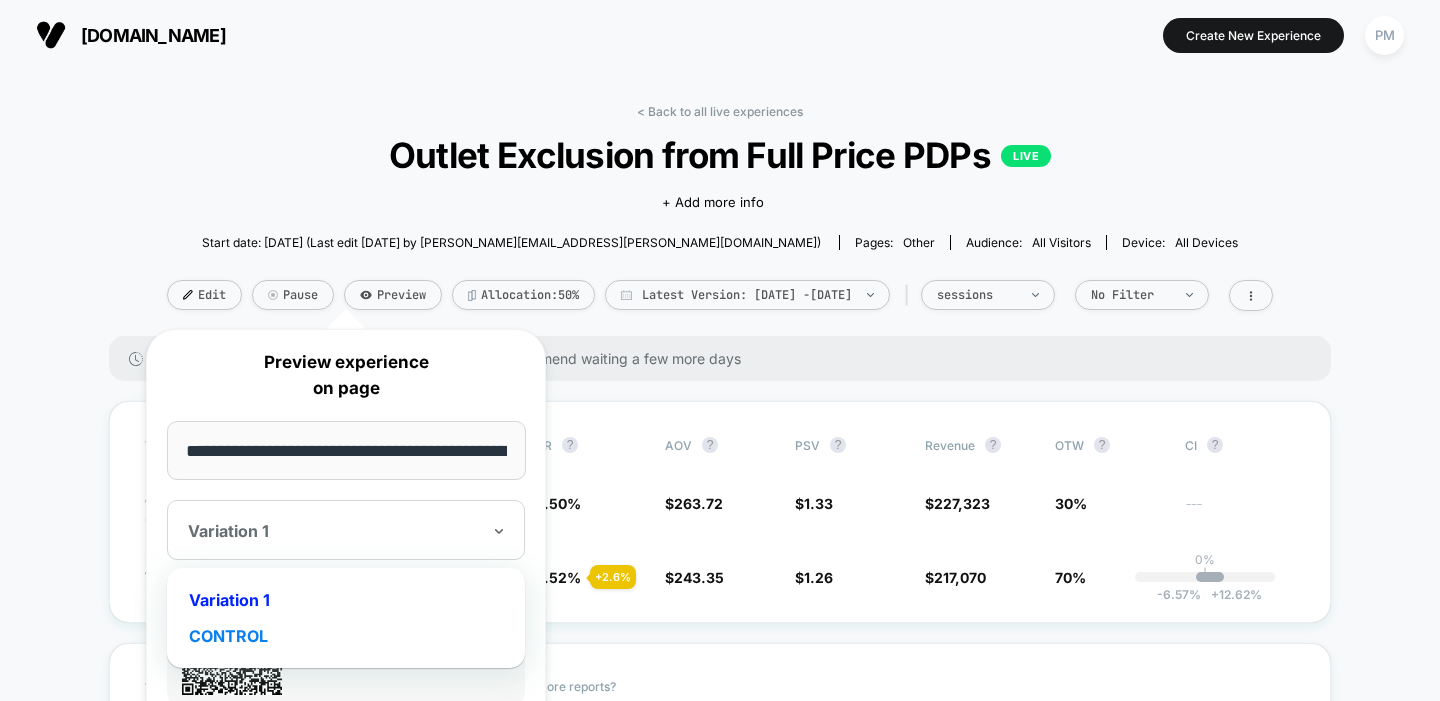 click on "CONTROL" at bounding box center [346, 636] 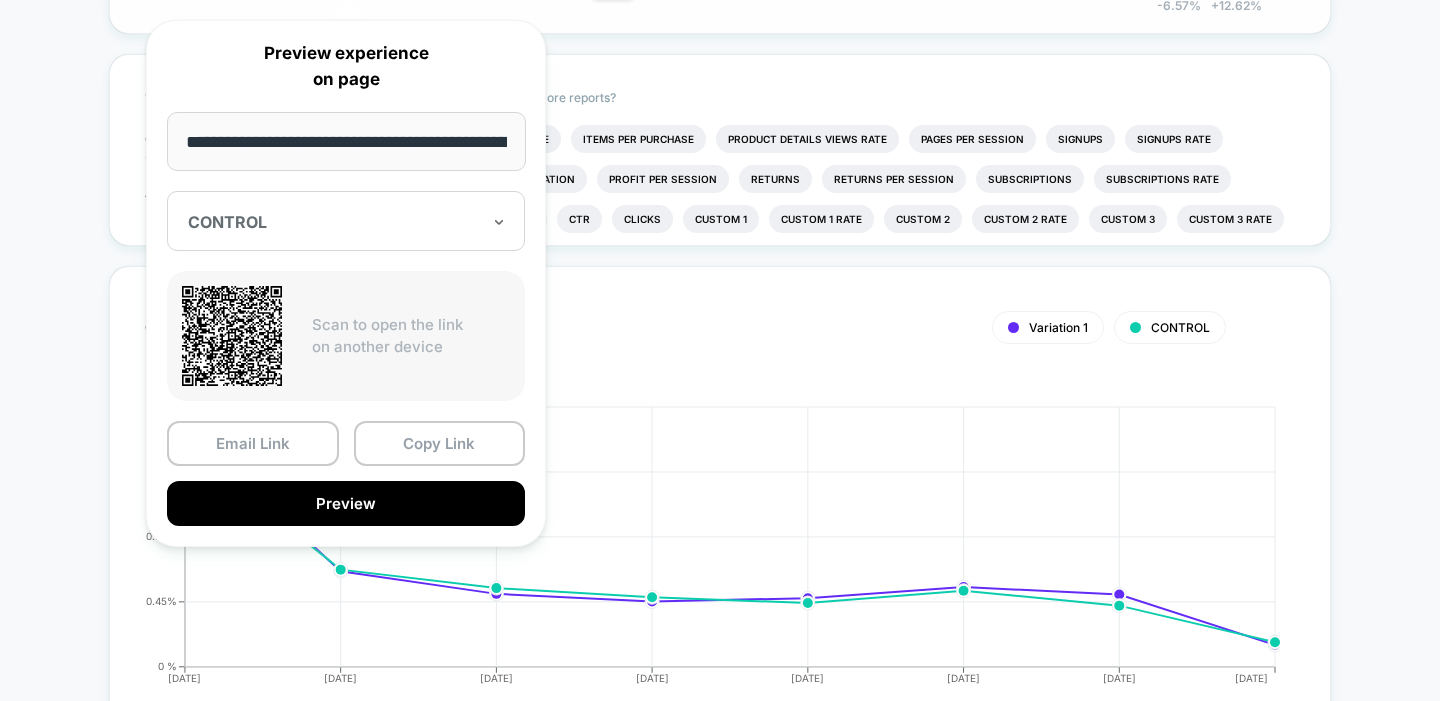 scroll, scrollTop: 736, scrollLeft: 0, axis: vertical 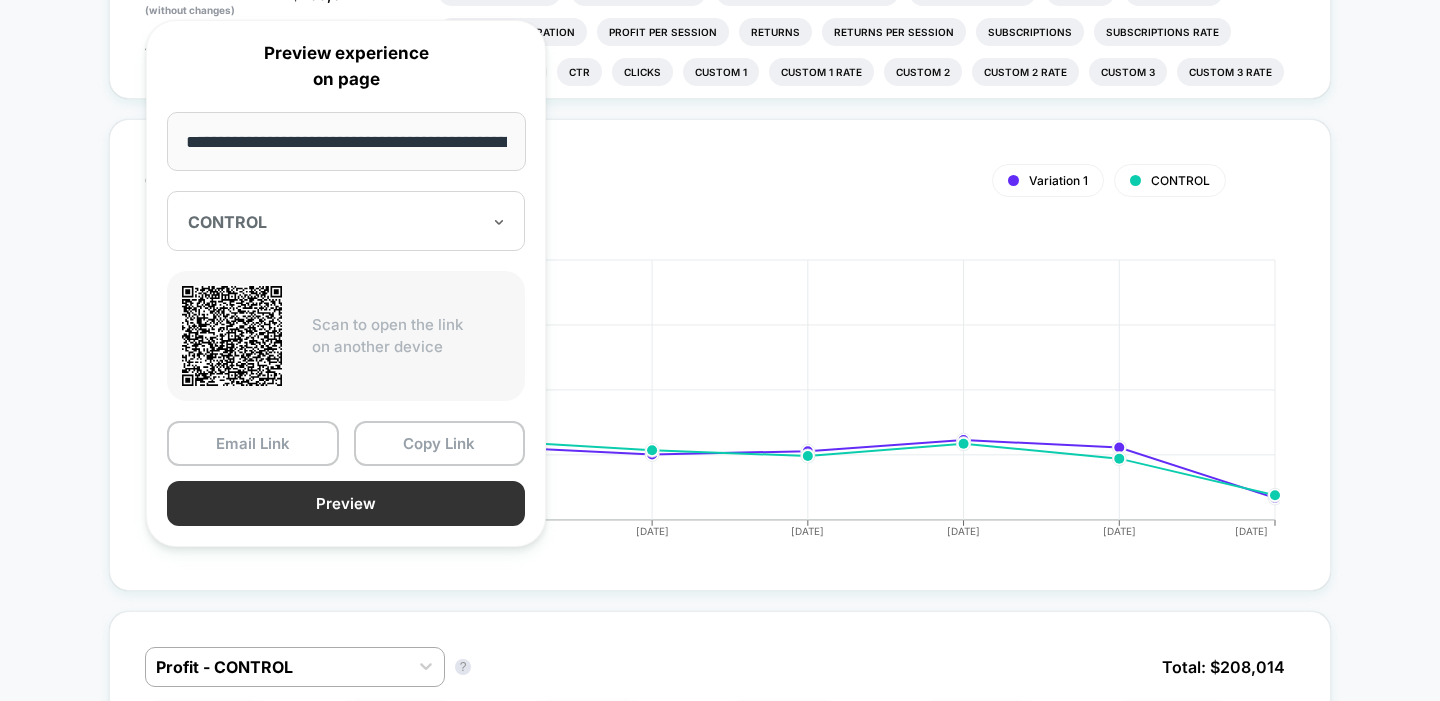 click on "Preview" at bounding box center [346, 503] 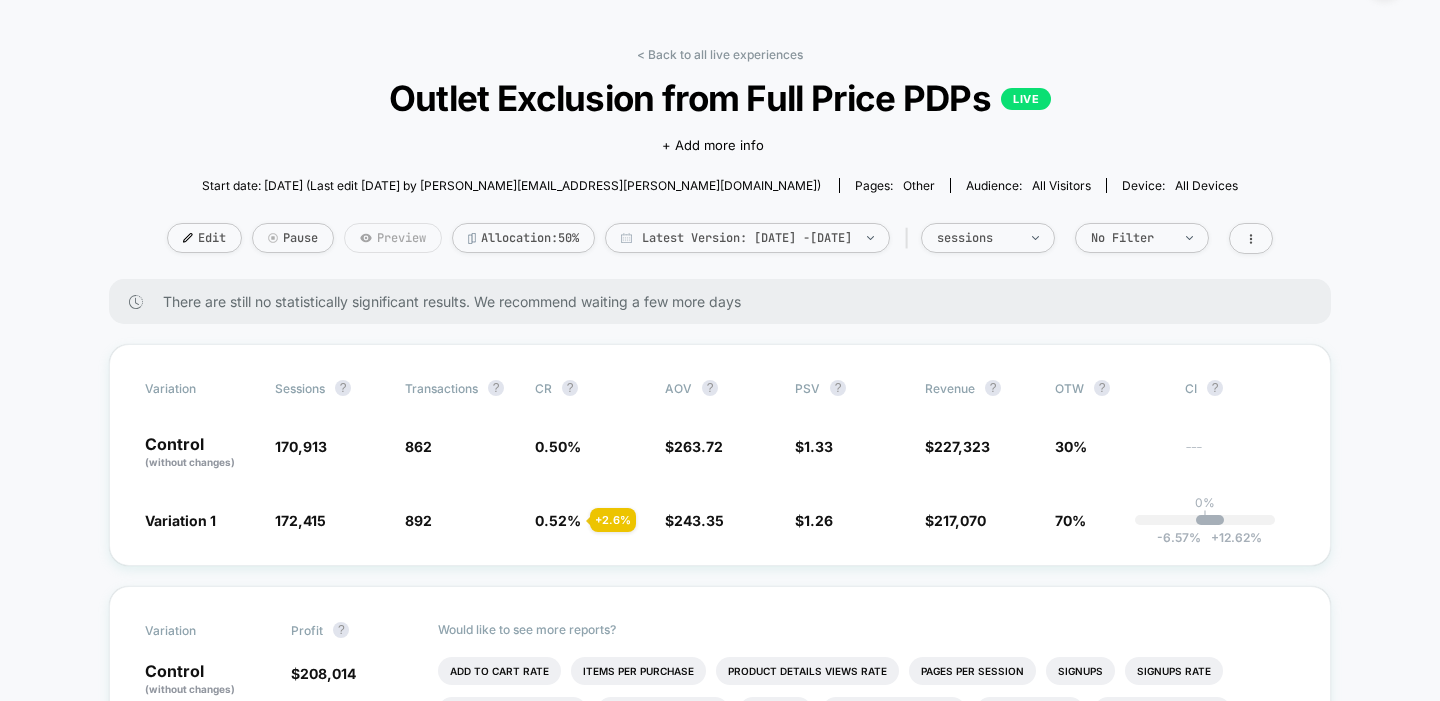 scroll, scrollTop: 58, scrollLeft: 0, axis: vertical 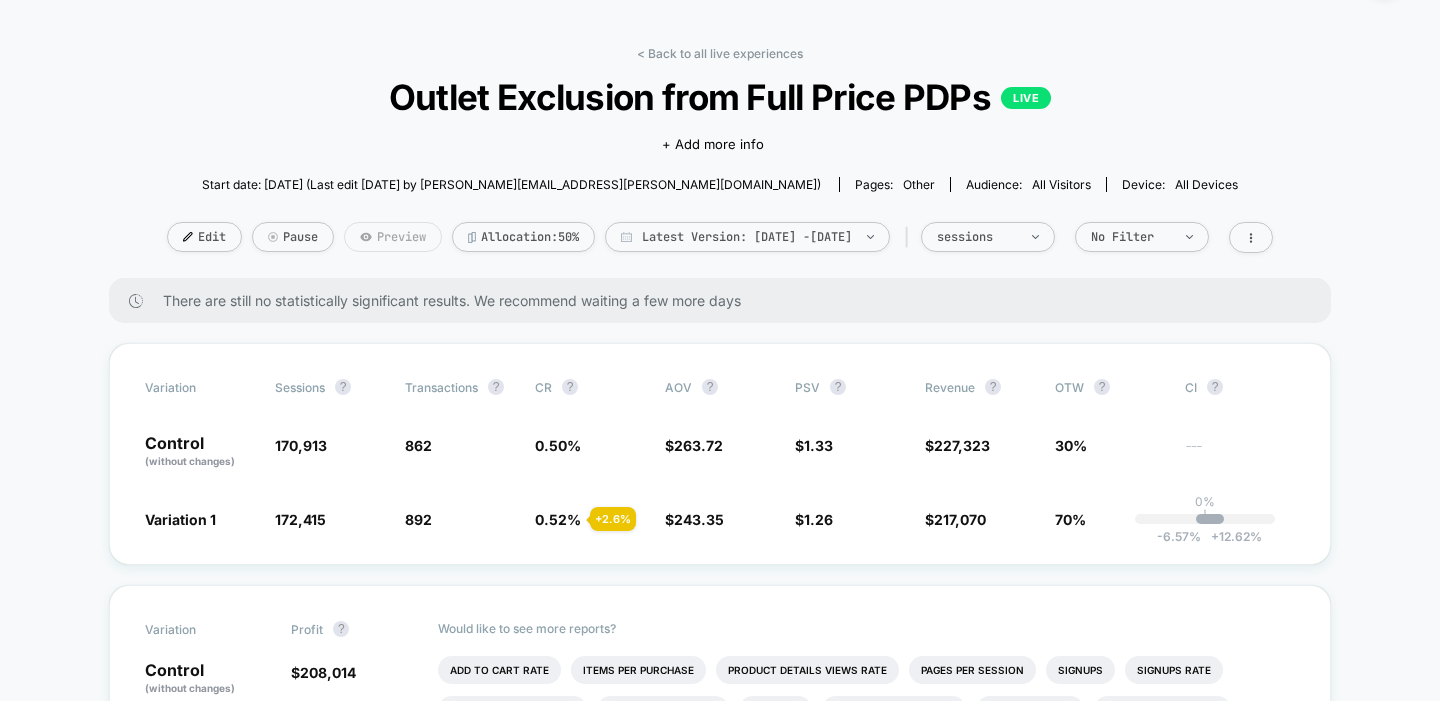 click on "Preview" at bounding box center [393, 237] 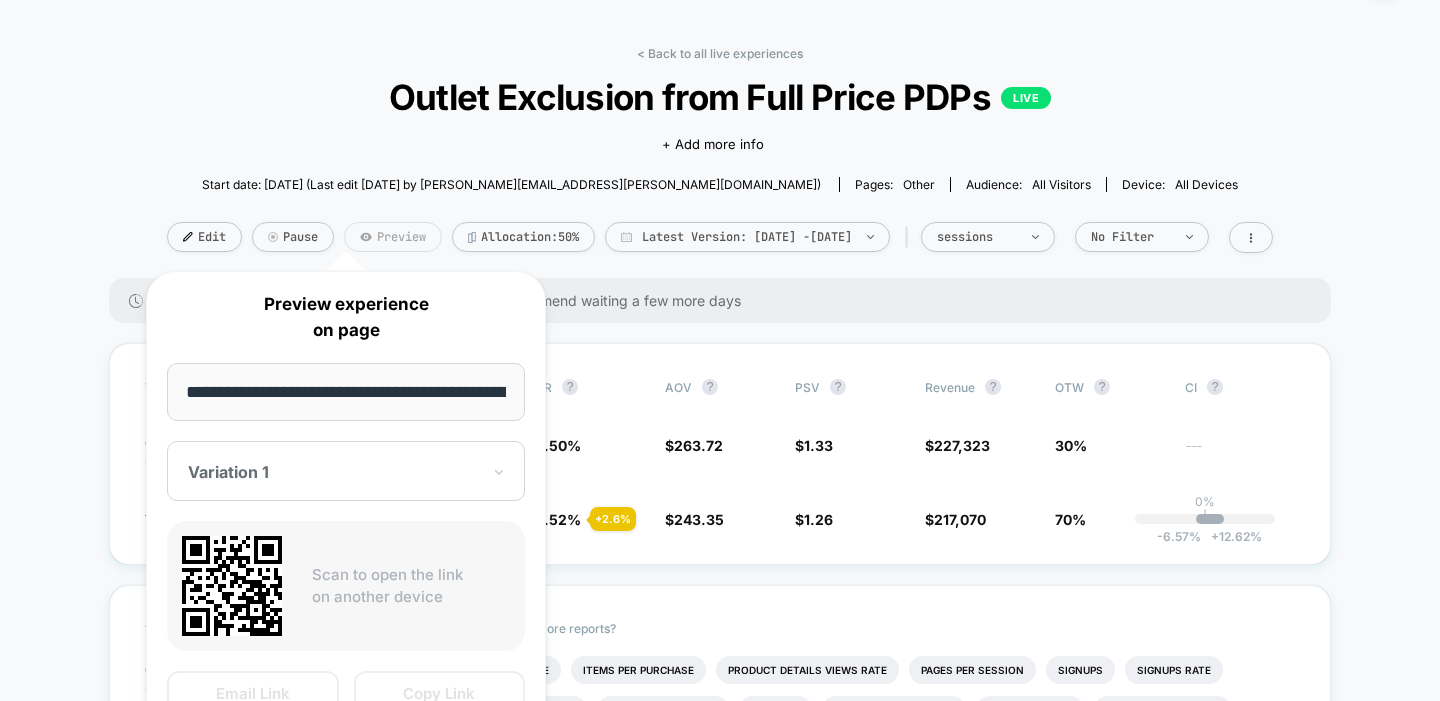 scroll, scrollTop: 0, scrollLeft: 188, axis: horizontal 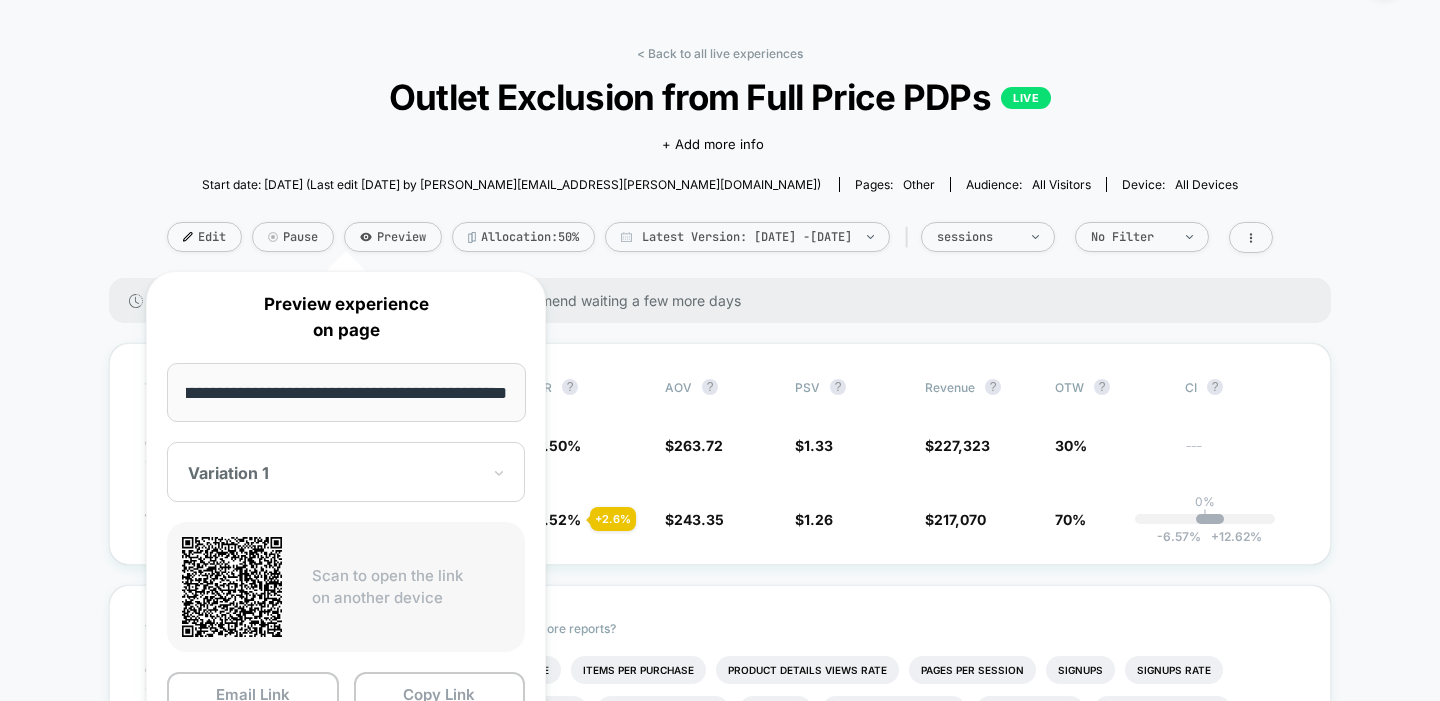 click on "**********" at bounding box center [346, 392] 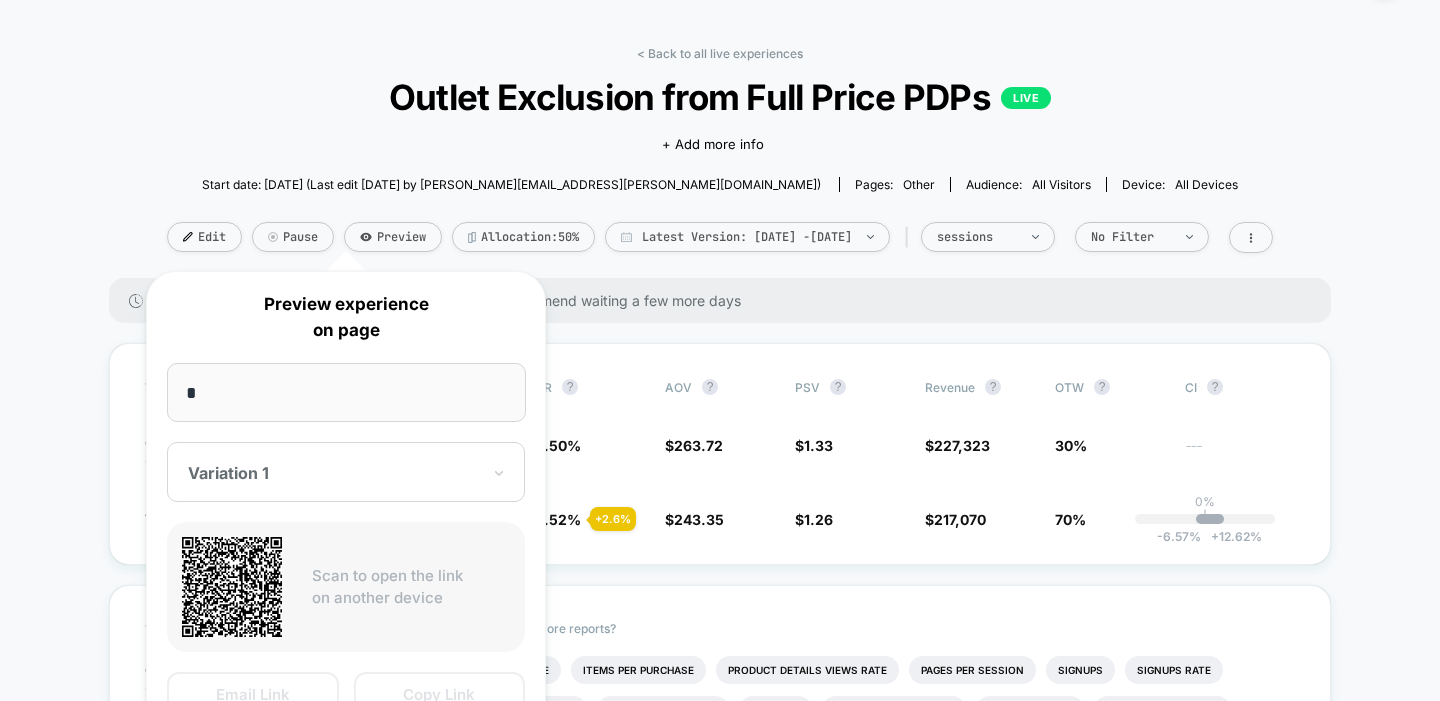 scroll, scrollTop: 0, scrollLeft: 0, axis: both 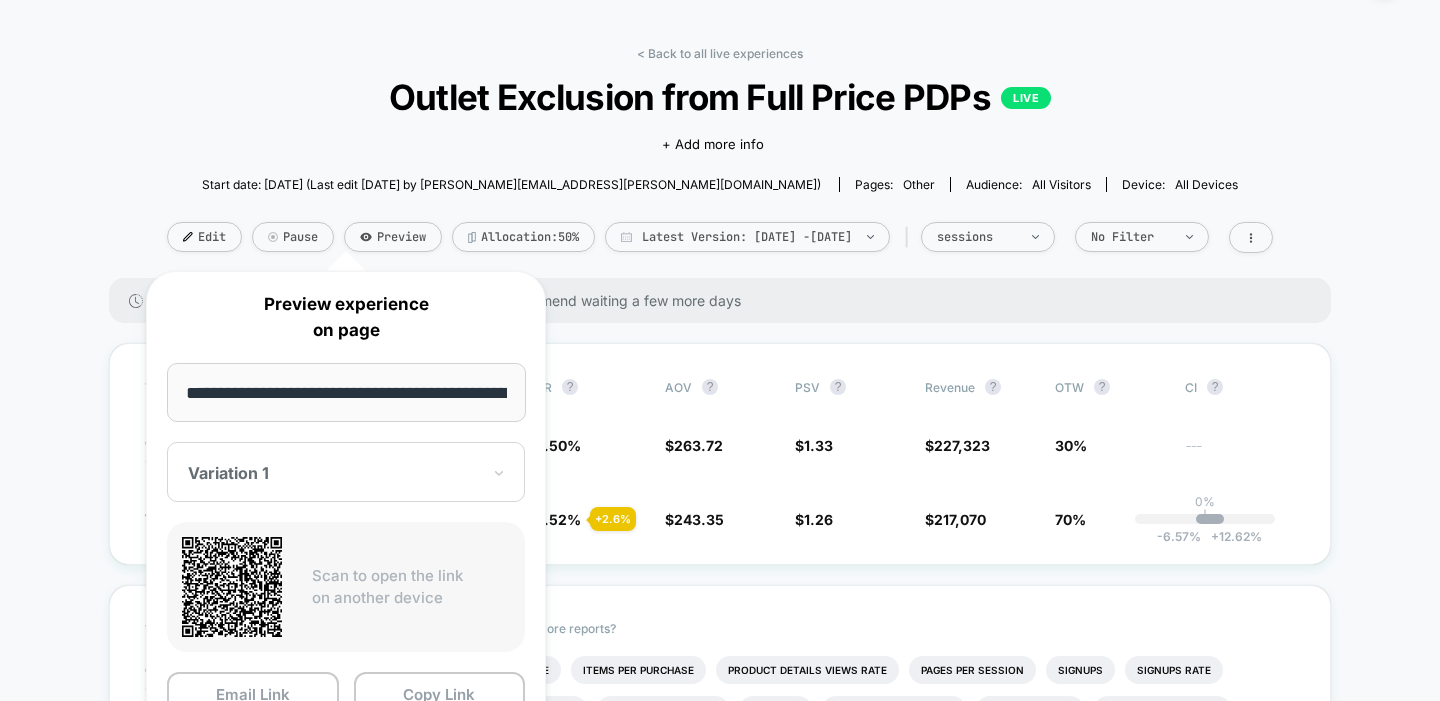 paste on "**********" 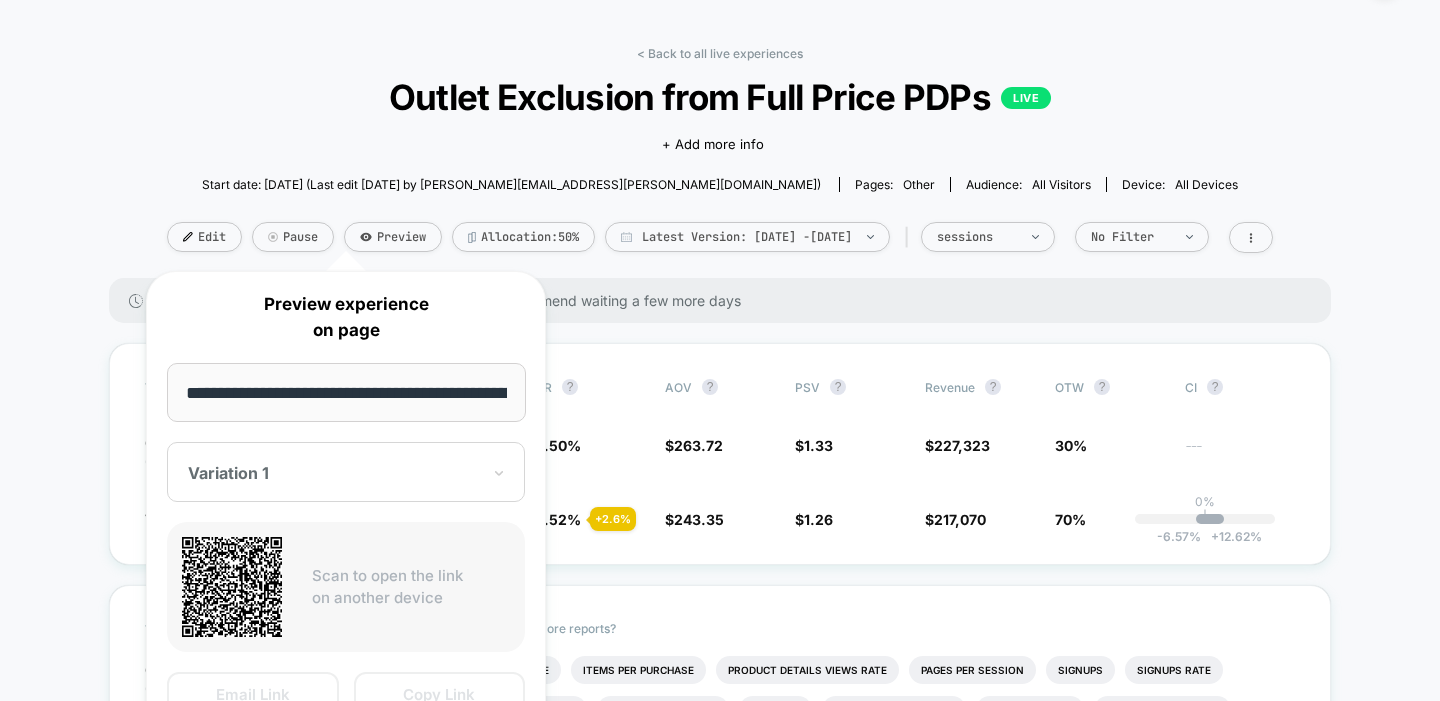 scroll, scrollTop: 0, scrollLeft: 274, axis: horizontal 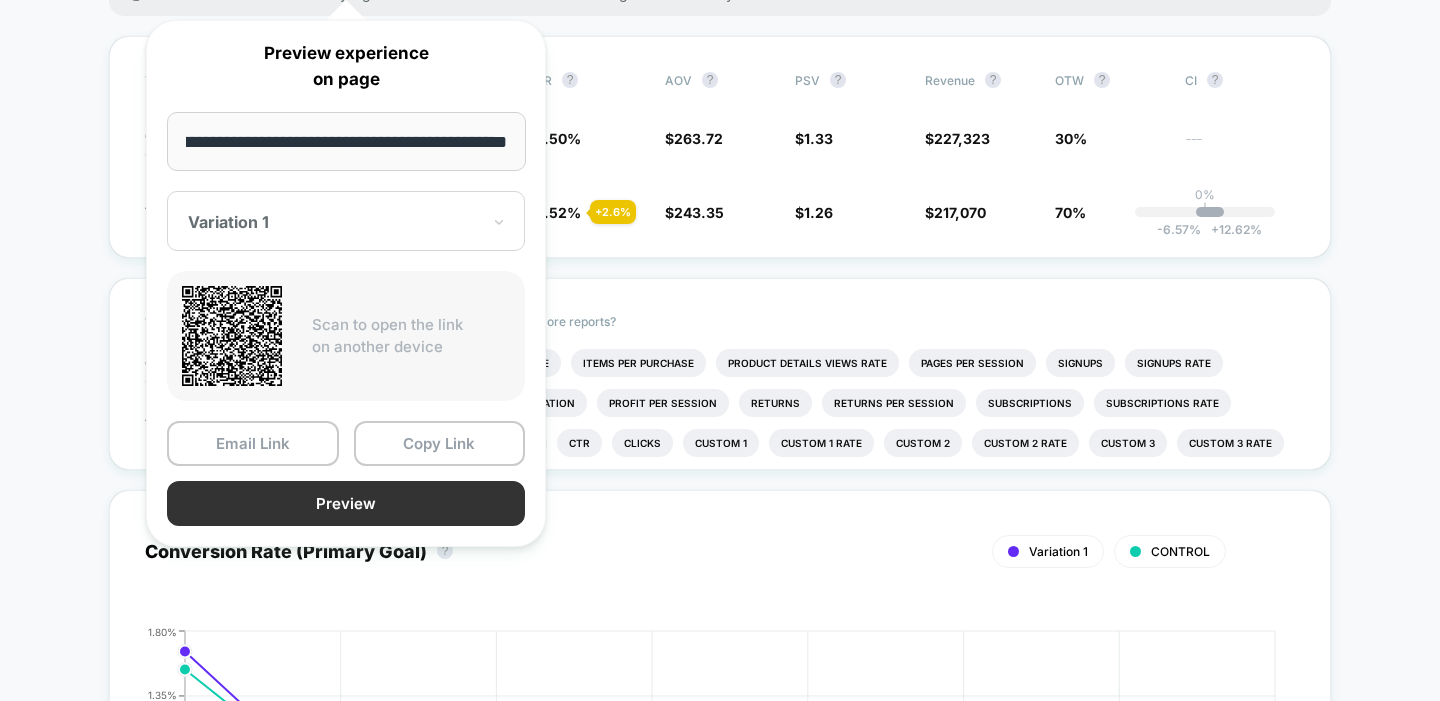 type on "**********" 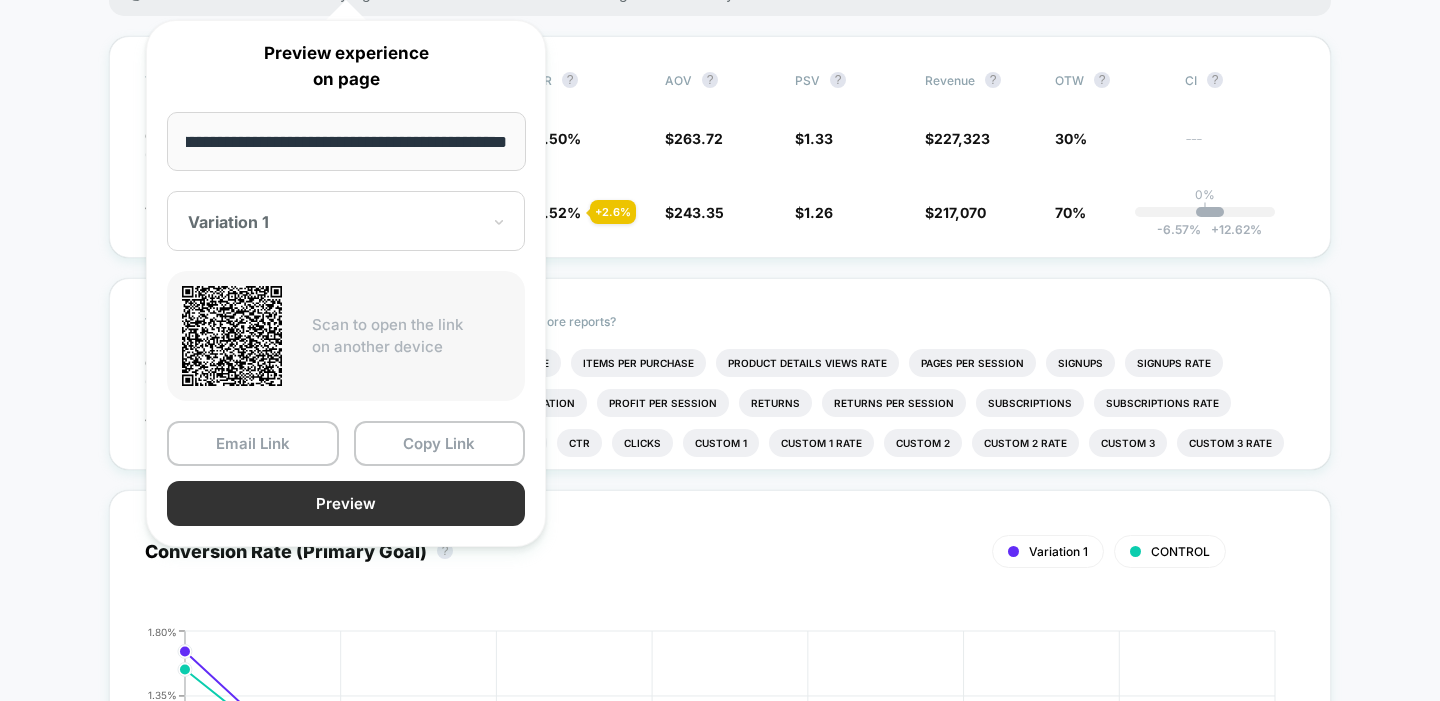 click on "Preview" at bounding box center (346, 503) 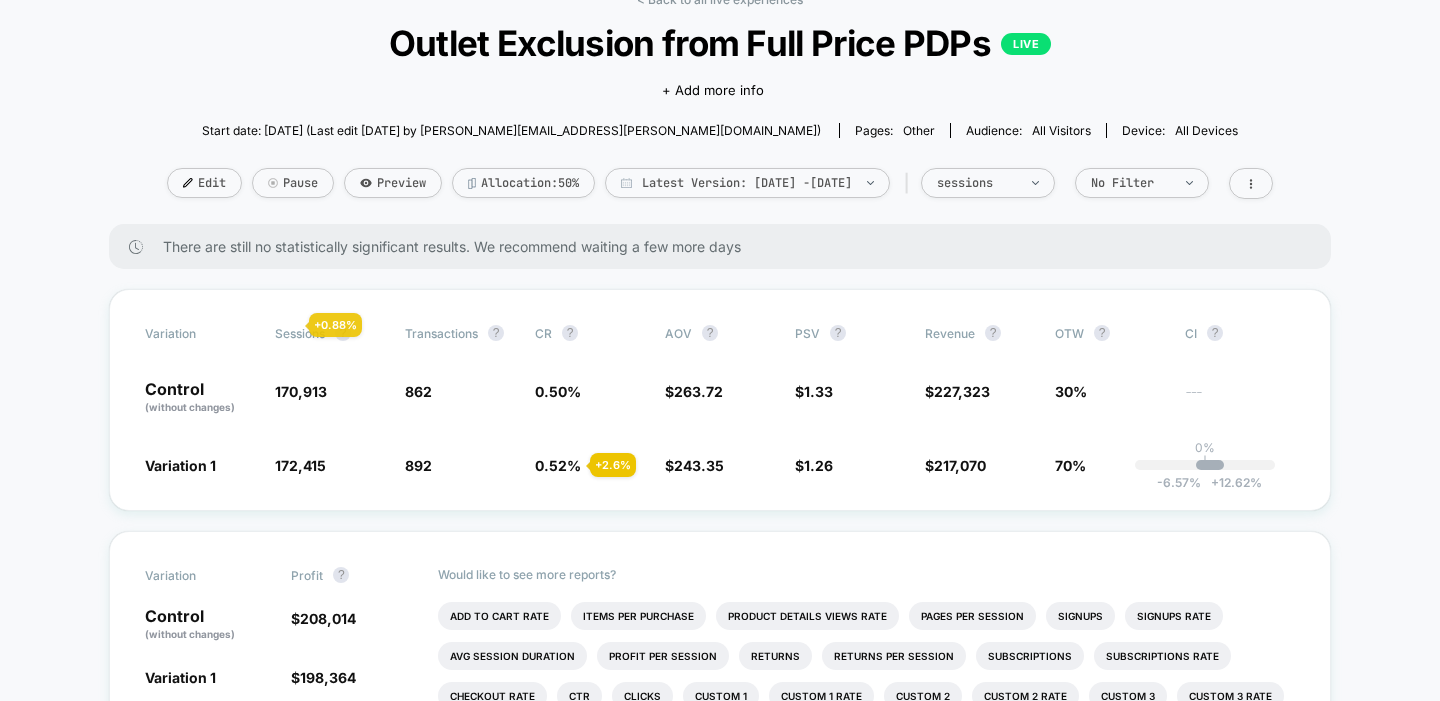 scroll, scrollTop: 110, scrollLeft: 0, axis: vertical 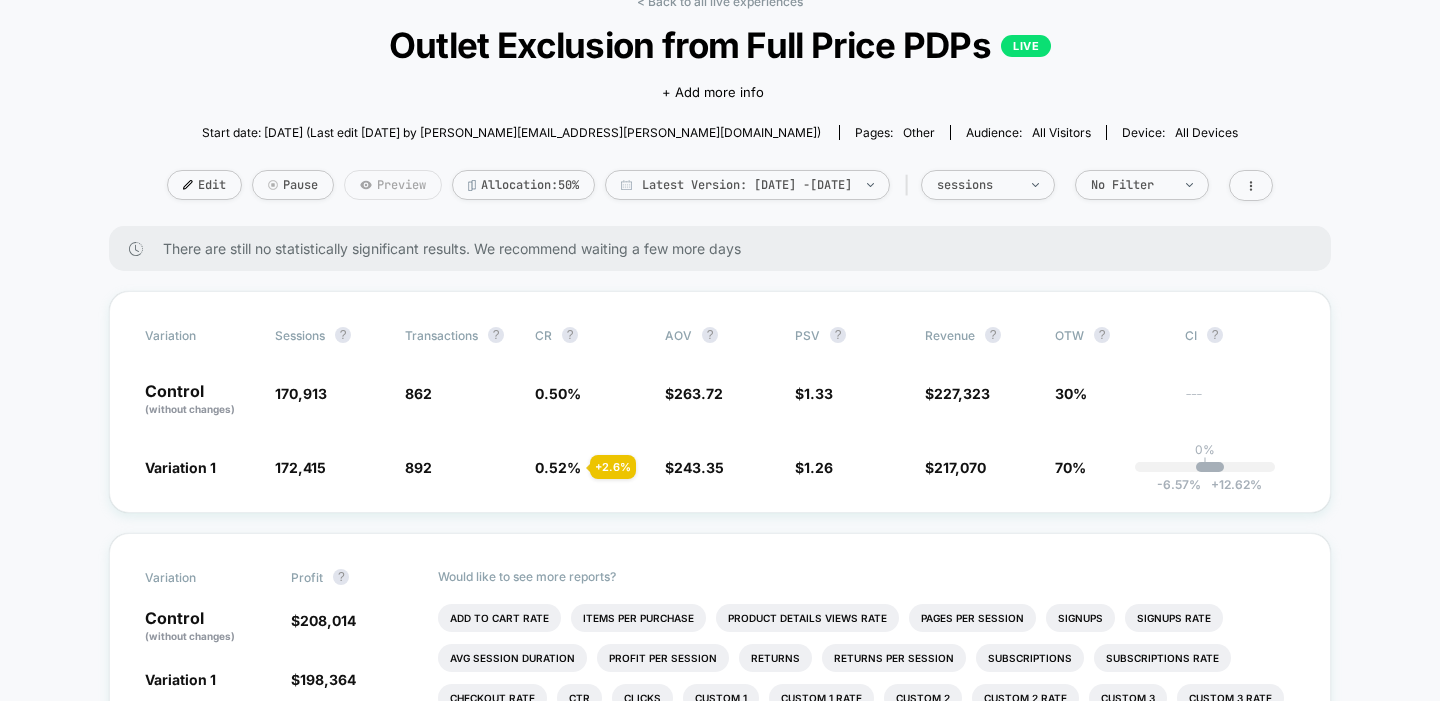 click on "Preview" at bounding box center [393, 185] 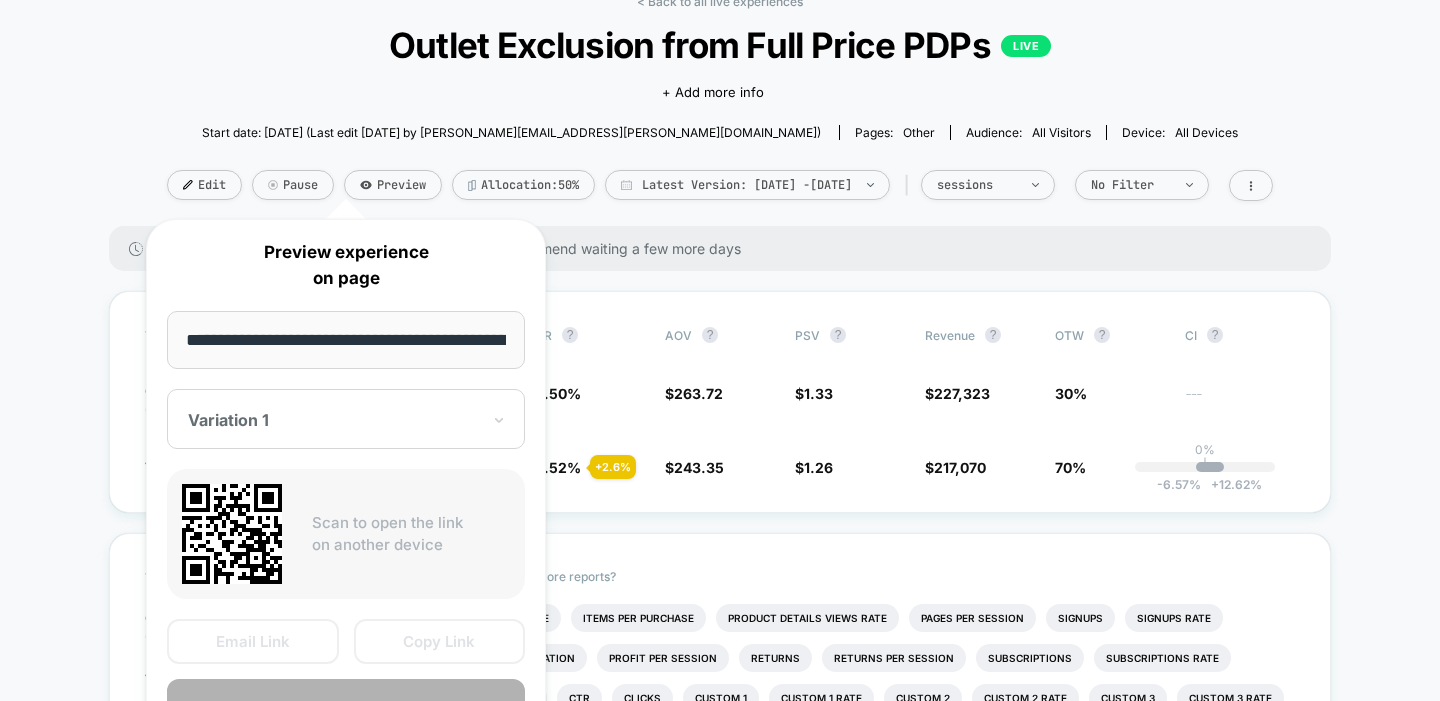 scroll, scrollTop: 0, scrollLeft: 188, axis: horizontal 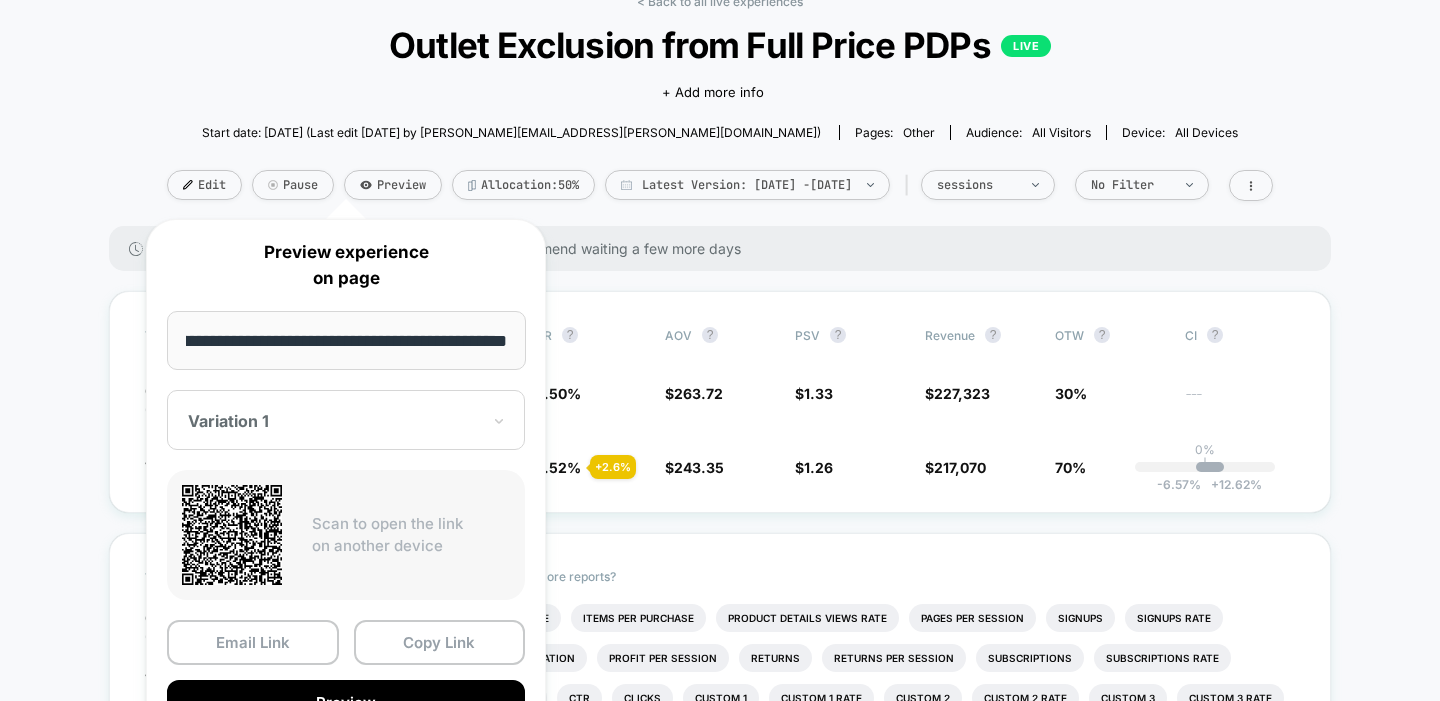 click on "**********" at bounding box center [346, 340] 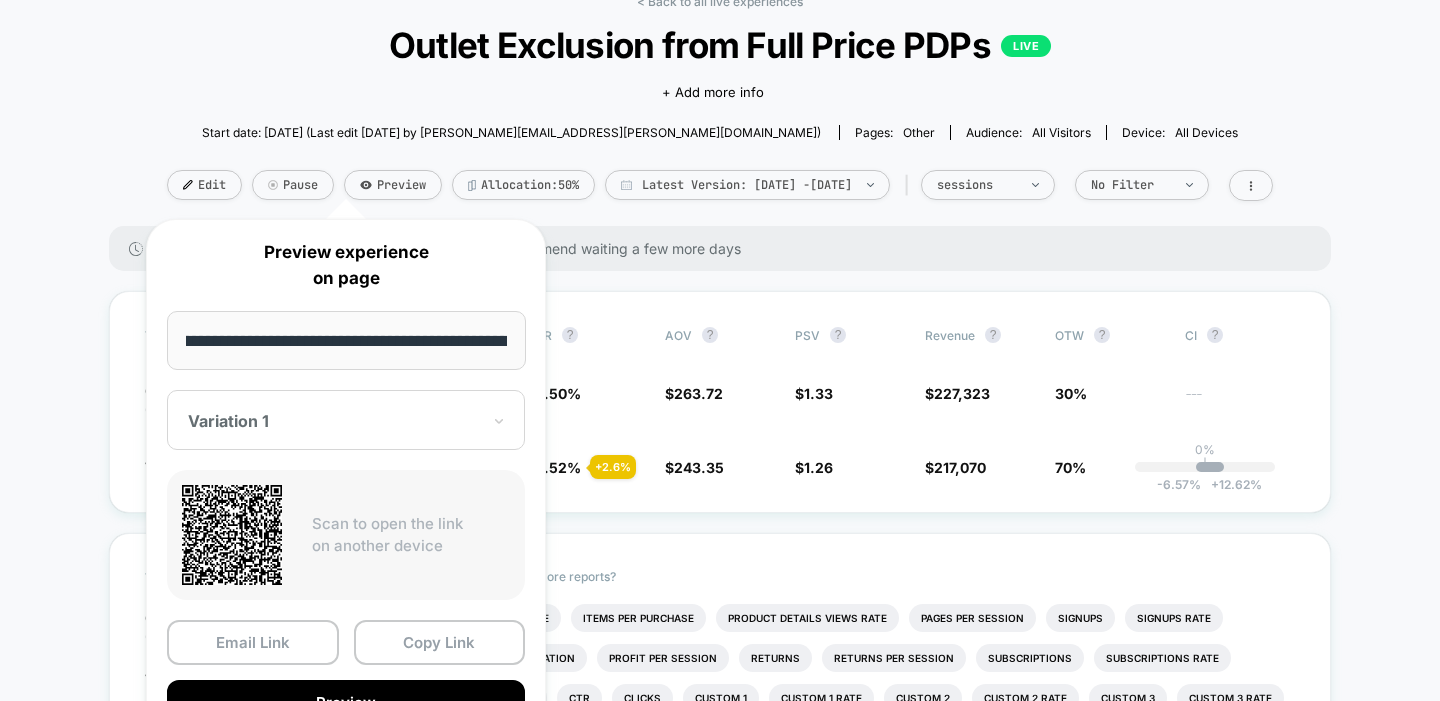 scroll, scrollTop: 0, scrollLeft: 317, axis: horizontal 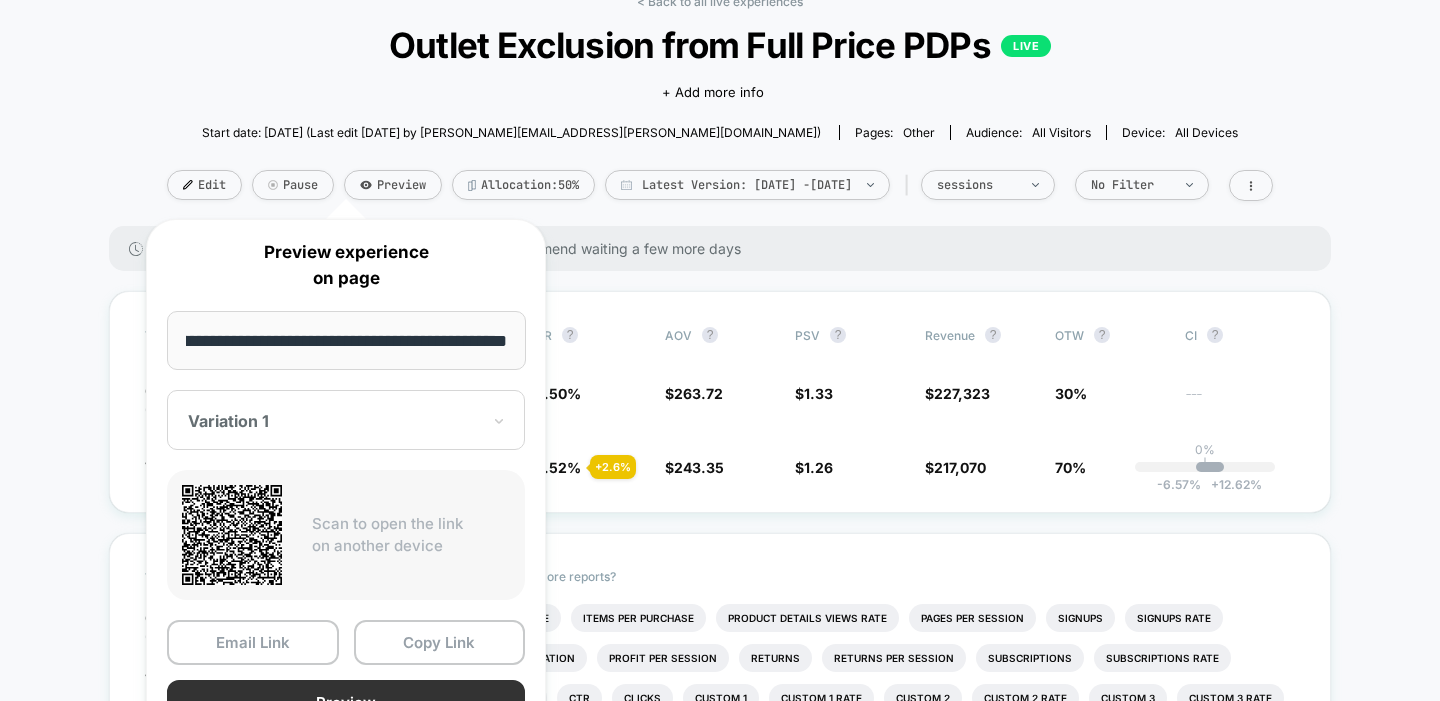 type on "**********" 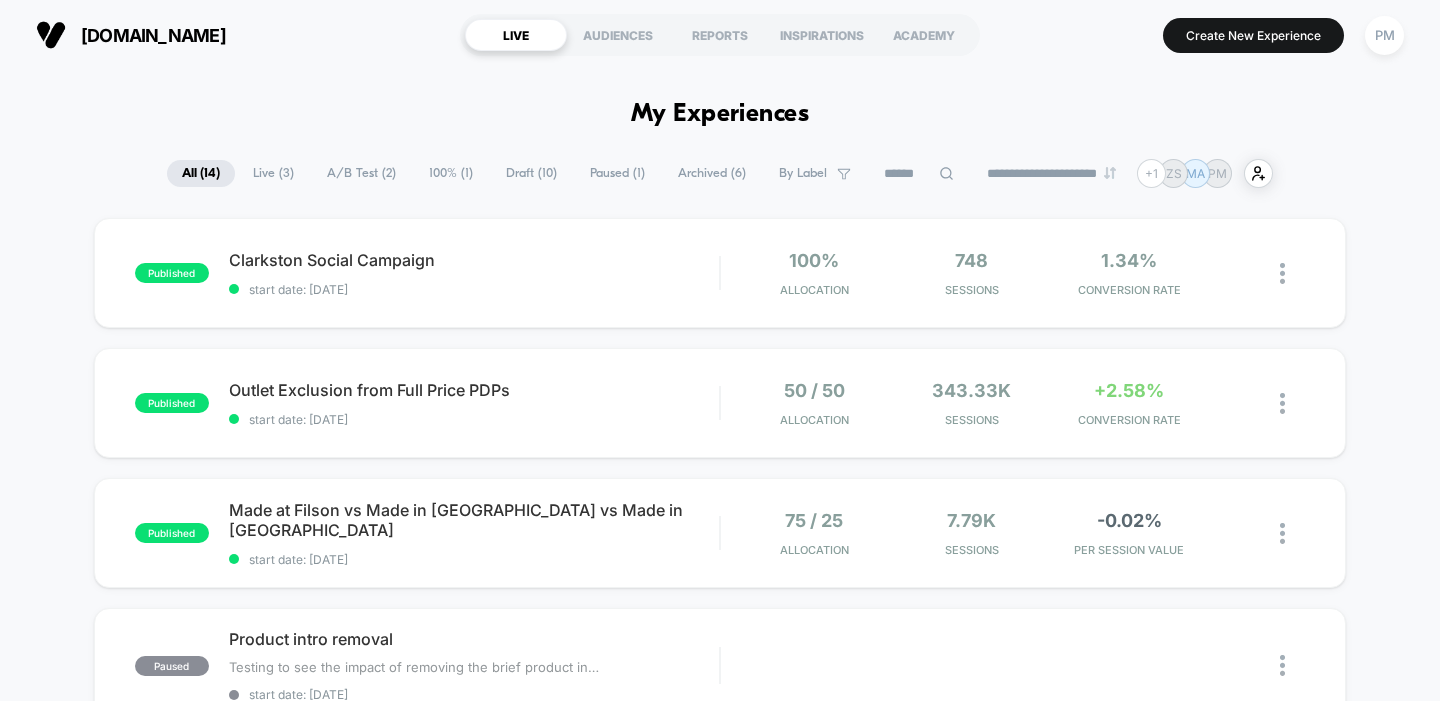 scroll, scrollTop: 0, scrollLeft: 0, axis: both 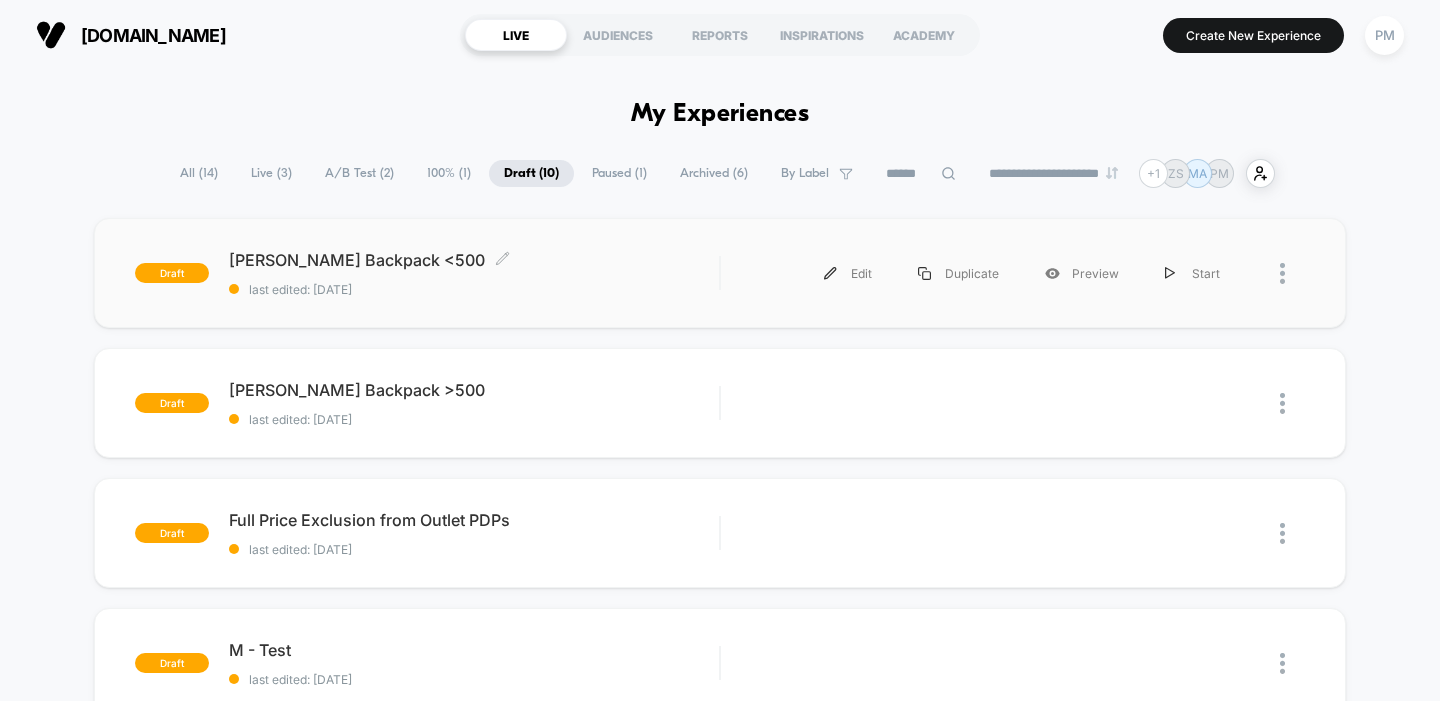 click on "Dryden Backpack <500 Click to edit experience details Click to edit experience details last edited: 7/9/2025" at bounding box center [474, 273] 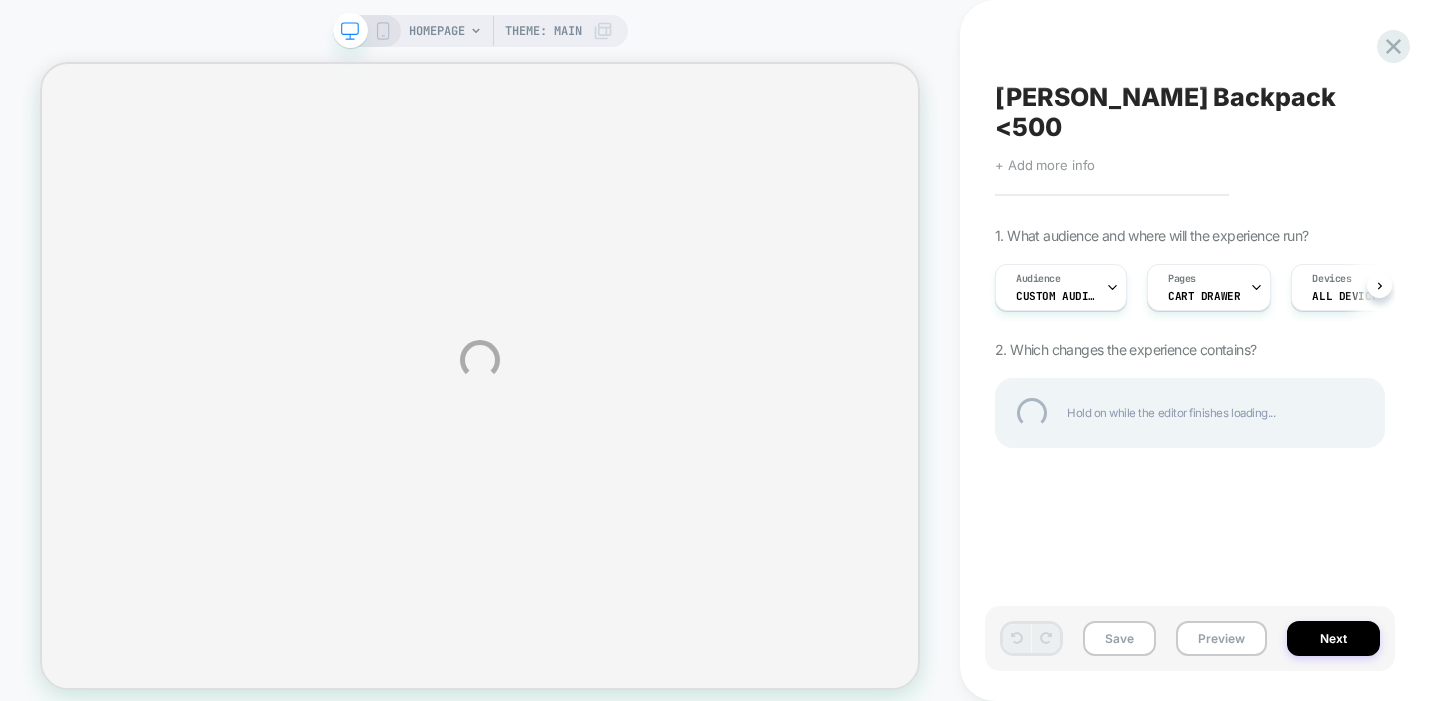 click on "HOMEPAGE Theme: MAIN Dryden Backpack <500 Click to edit experience details + Add more info 1. What audience and where will the experience run? Audience Custom Audience Pages CART DRAWER Devices ALL DEVICES Trigger Page Load 2. Which changes the experience contains? Hold on while the editor finishes loading... Save Preview Next" at bounding box center (720, 360) 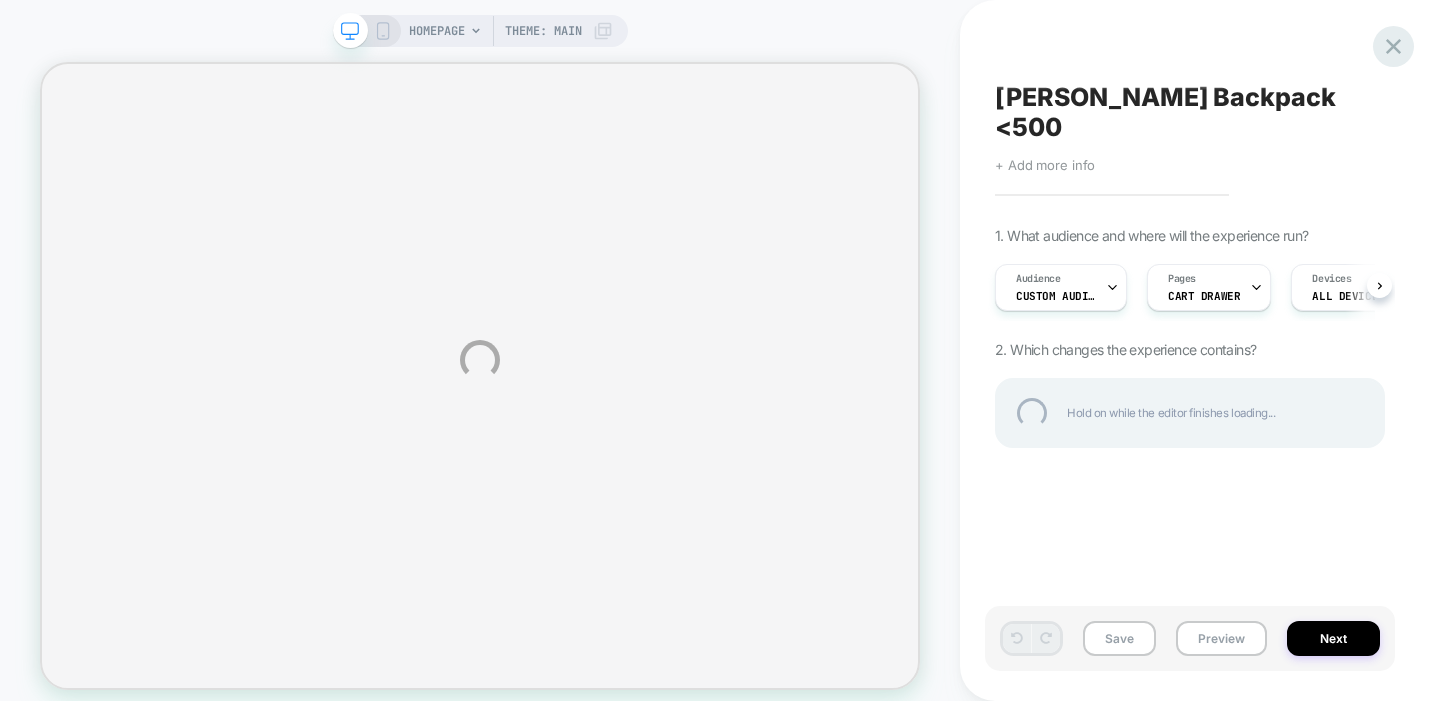 click at bounding box center [1393, 46] 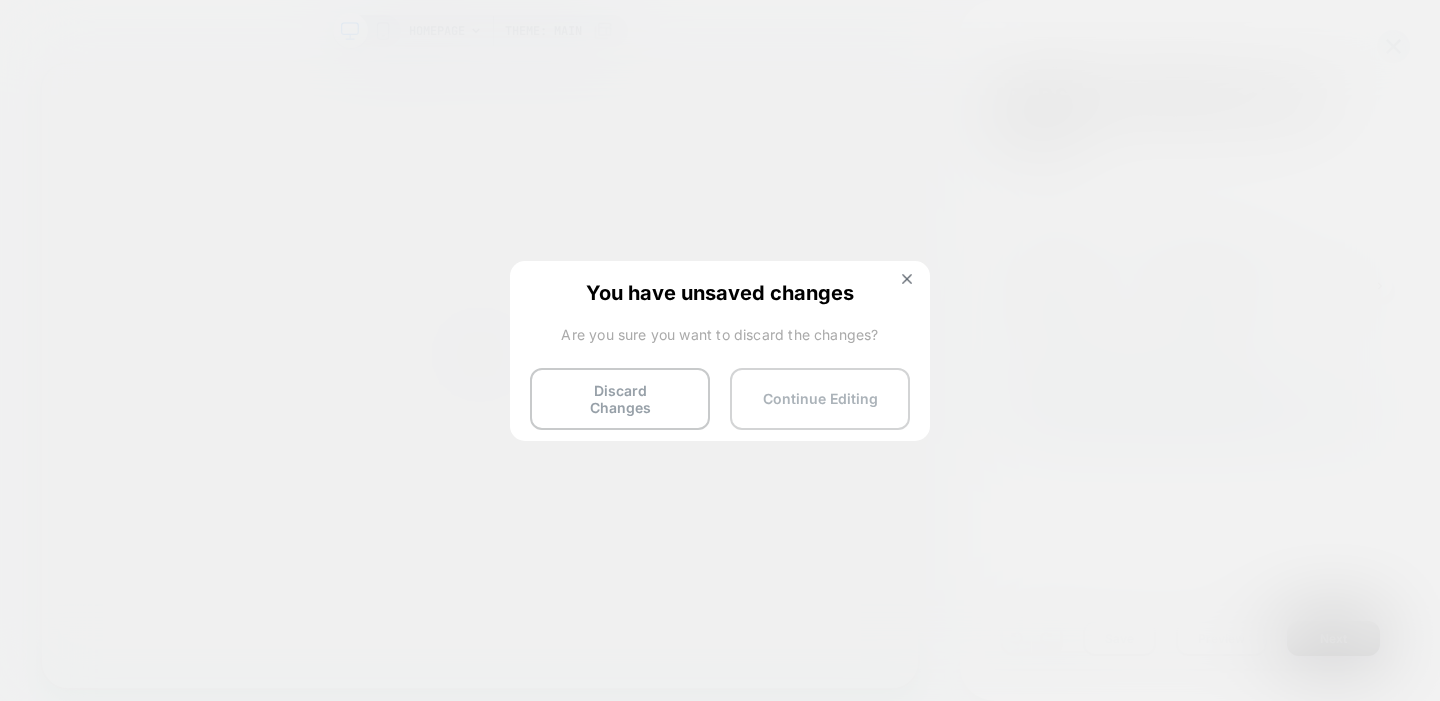 click on "Continue Editing" at bounding box center (820, 399) 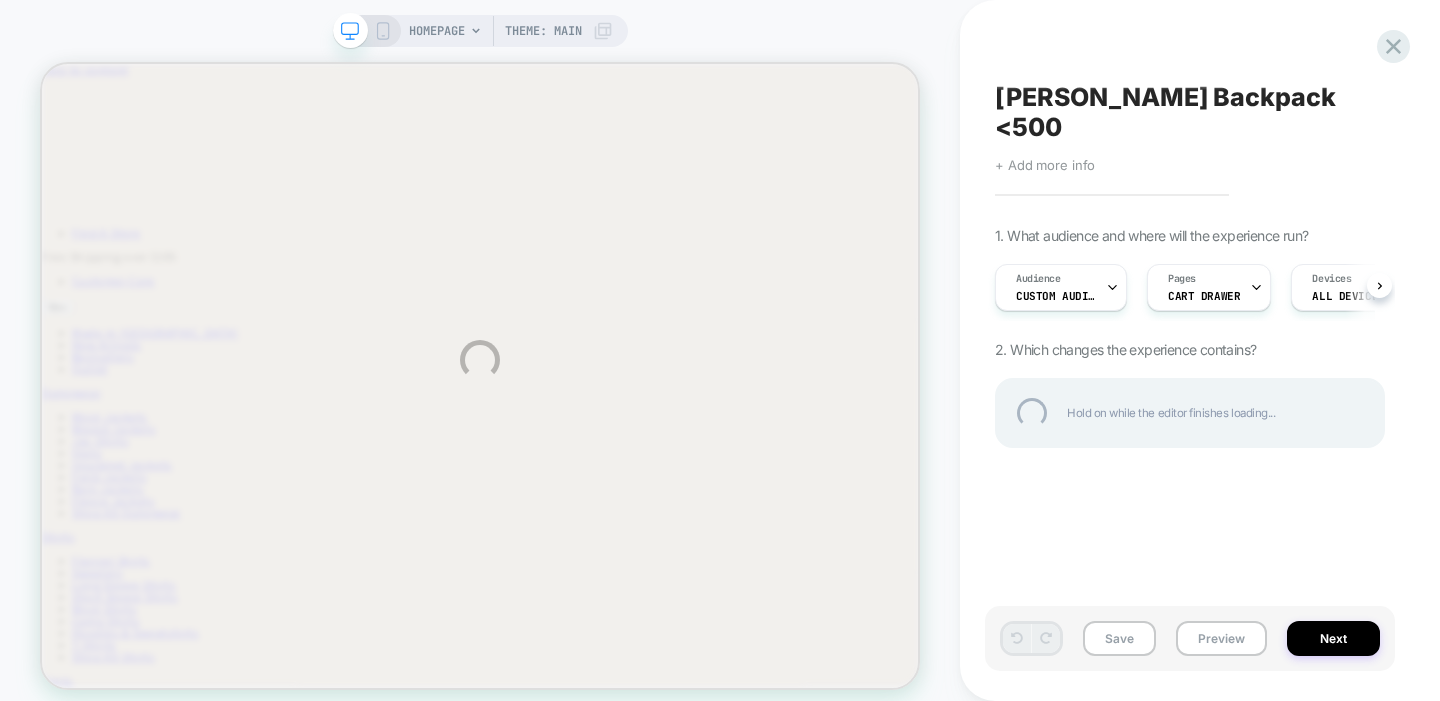 scroll, scrollTop: 0, scrollLeft: 0, axis: both 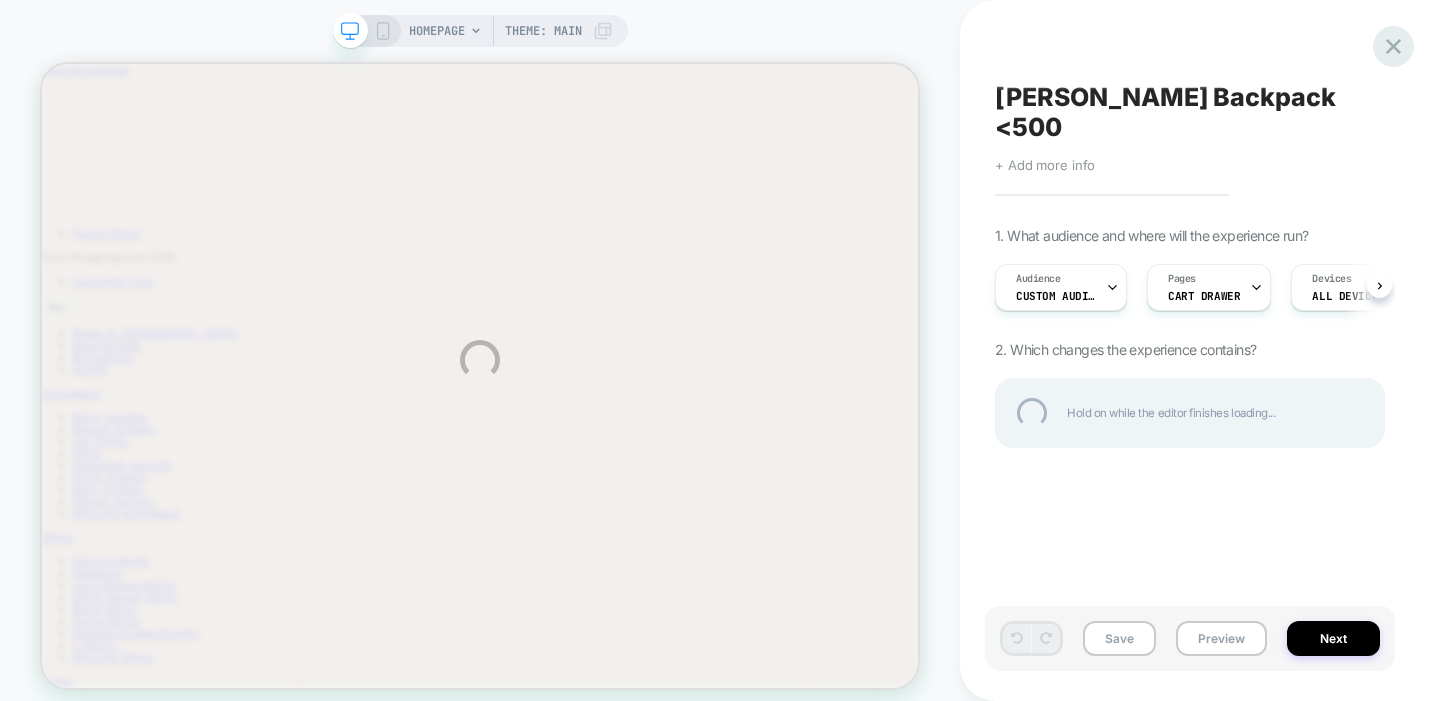 click at bounding box center (1393, 46) 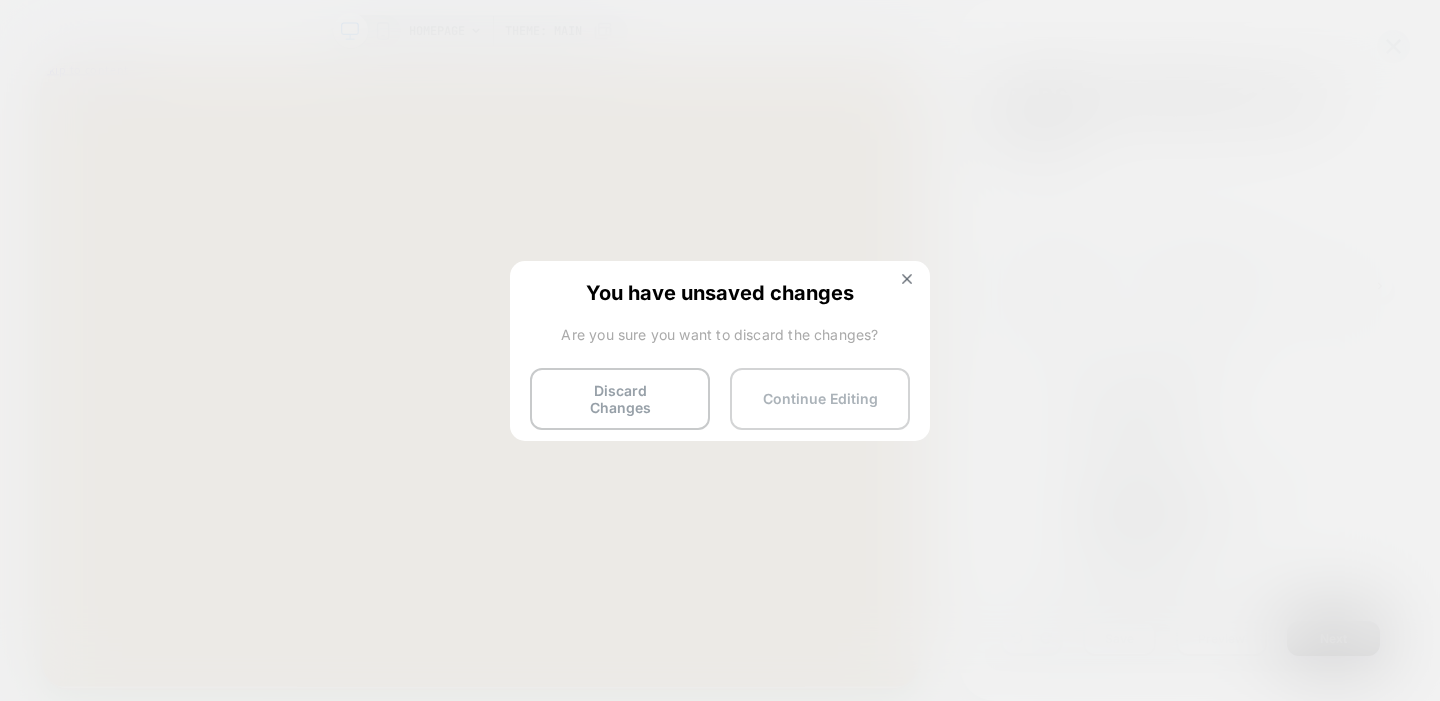 scroll, scrollTop: 0, scrollLeft: 1, axis: horizontal 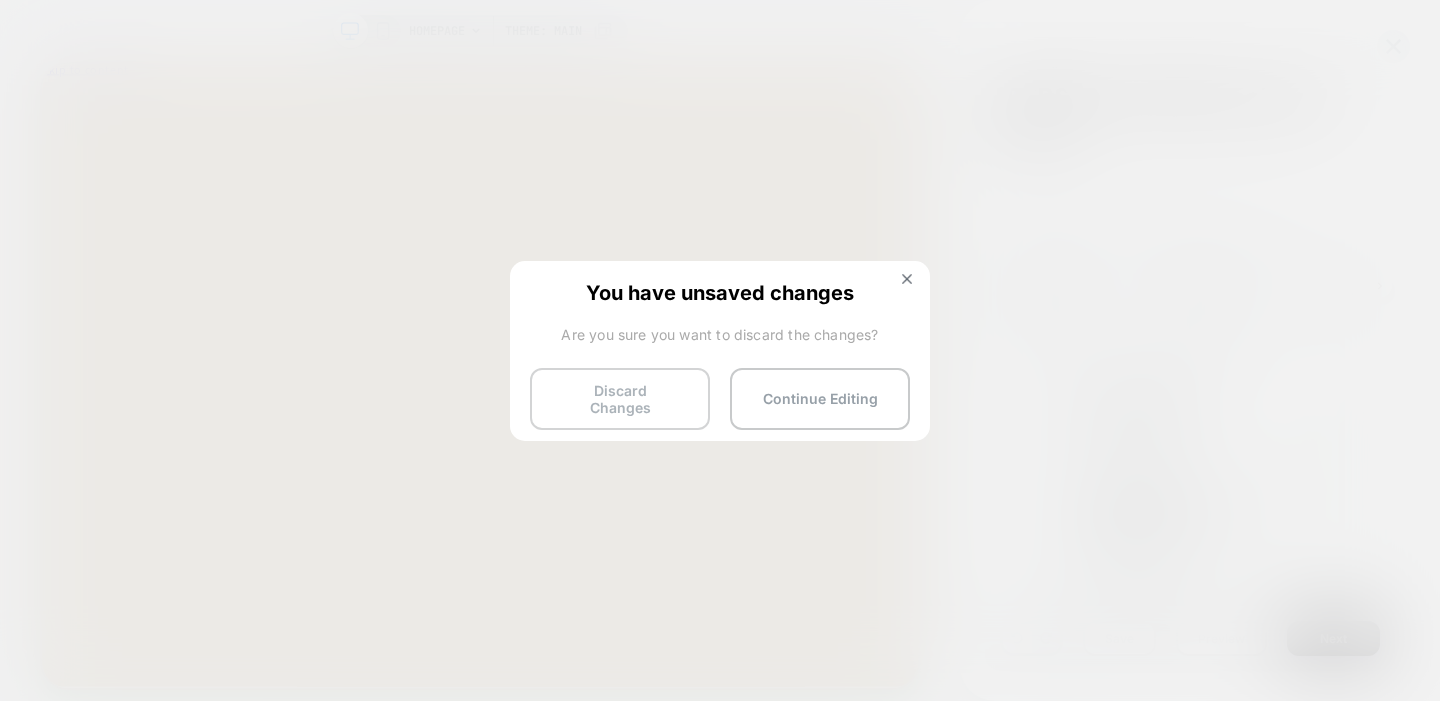 click on "Discard Changes" at bounding box center [620, 399] 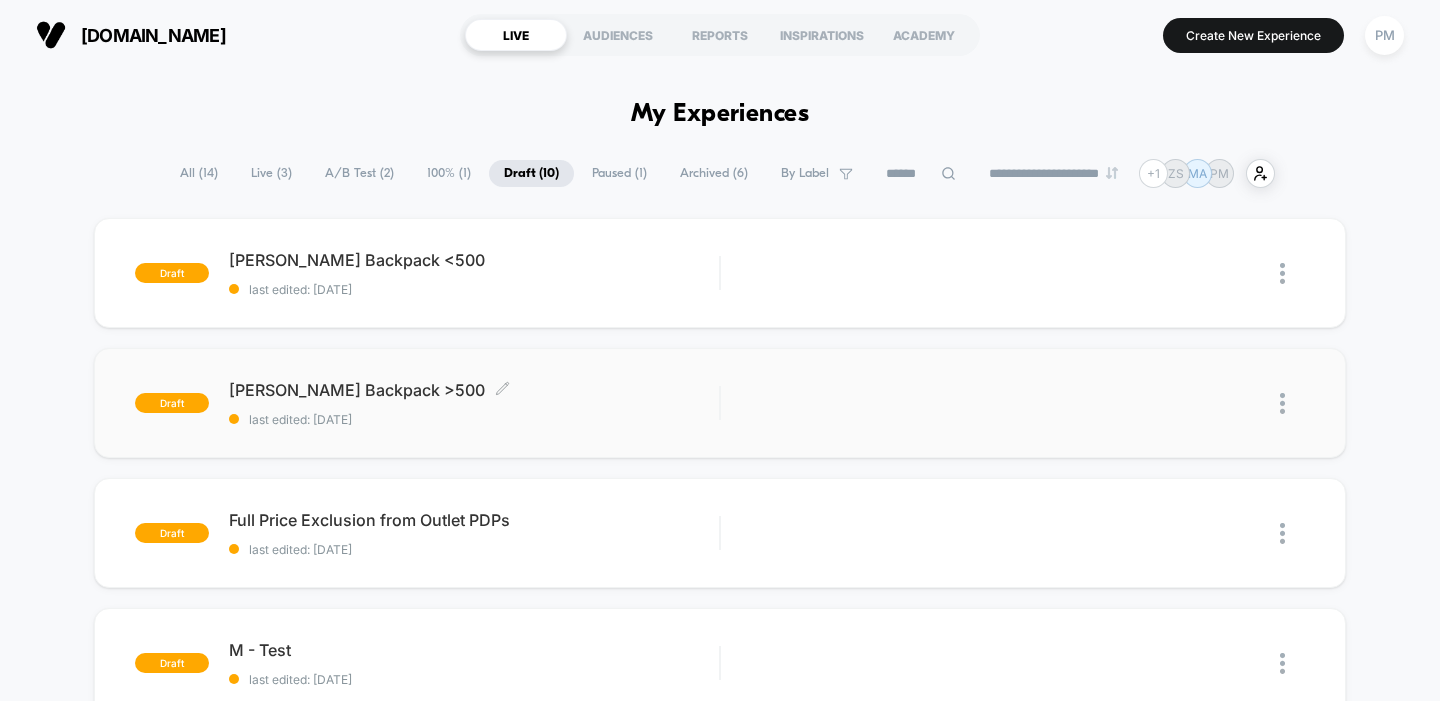 click on "Dryden Backpack >500 Click to edit experience details" at bounding box center (474, 390) 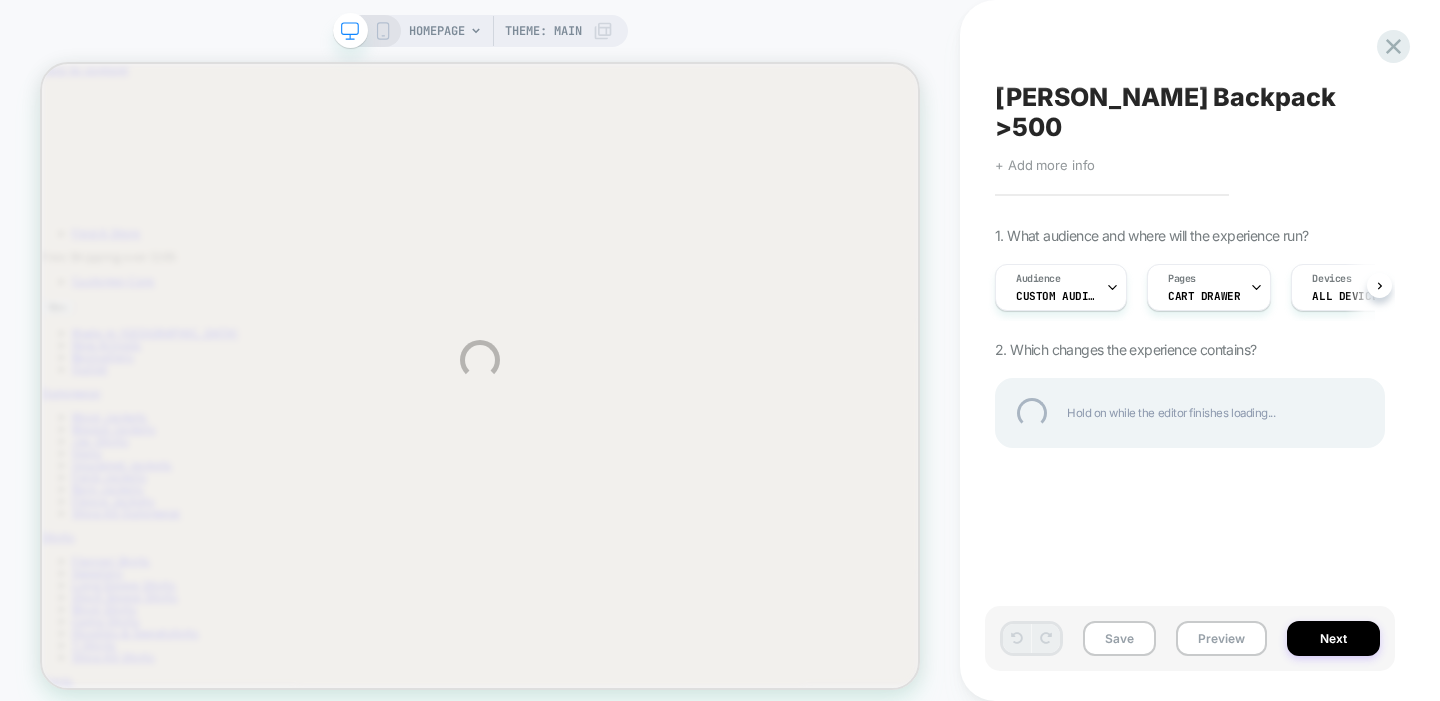 scroll, scrollTop: 0, scrollLeft: 0, axis: both 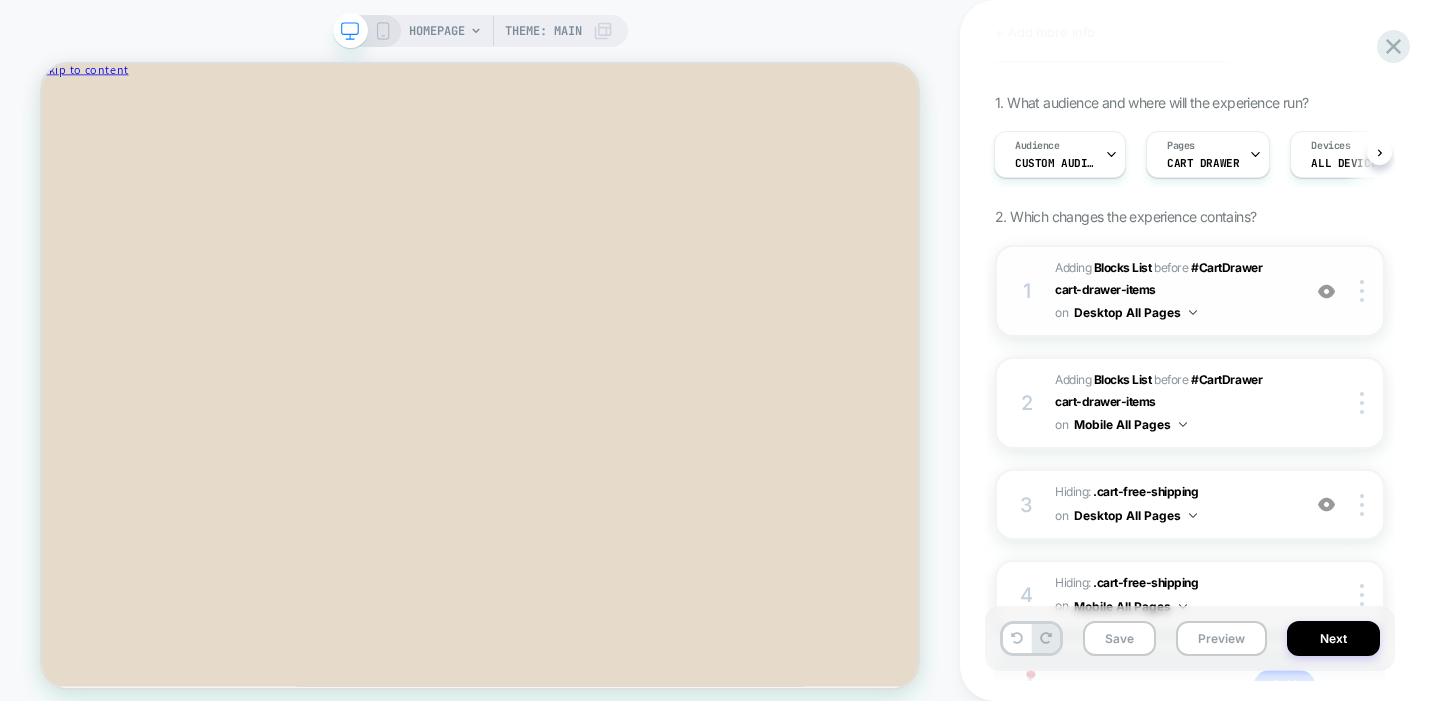 click at bounding box center [1326, 291] 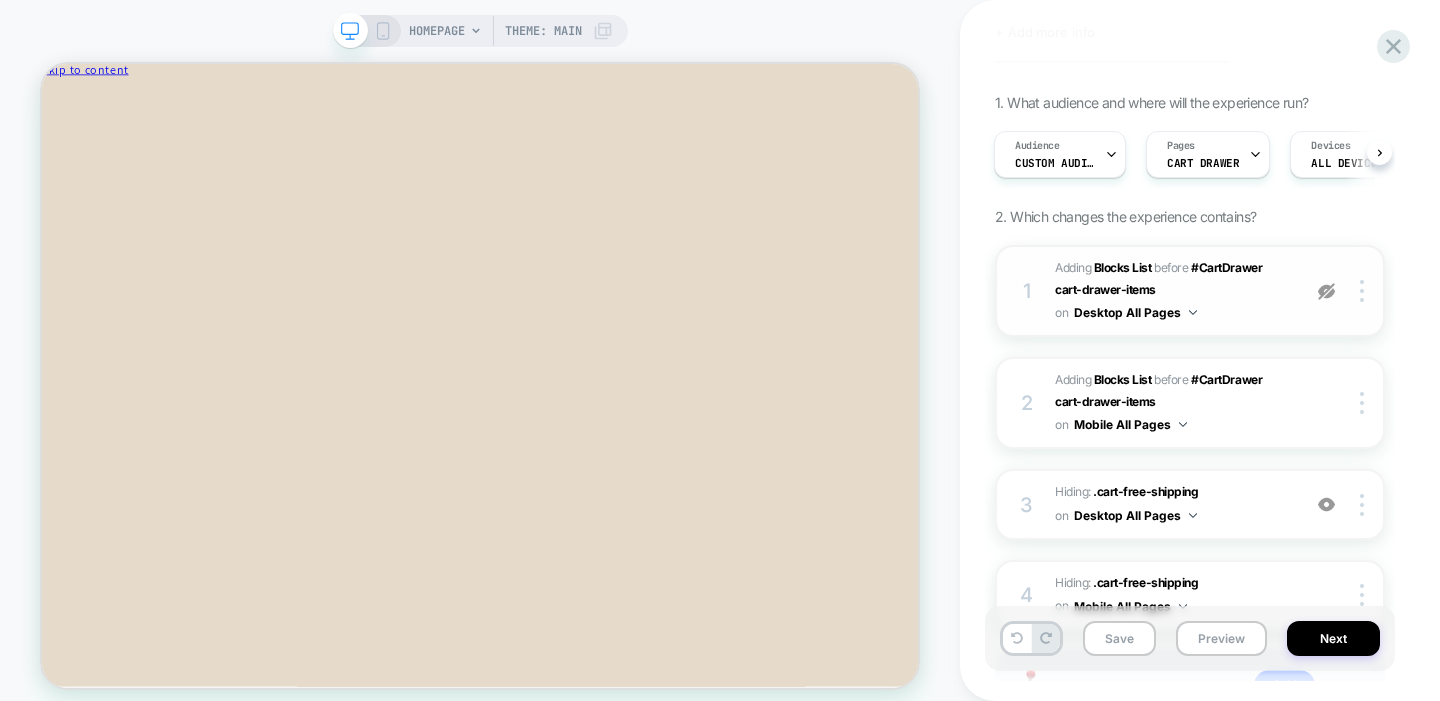 click at bounding box center [1326, 291] 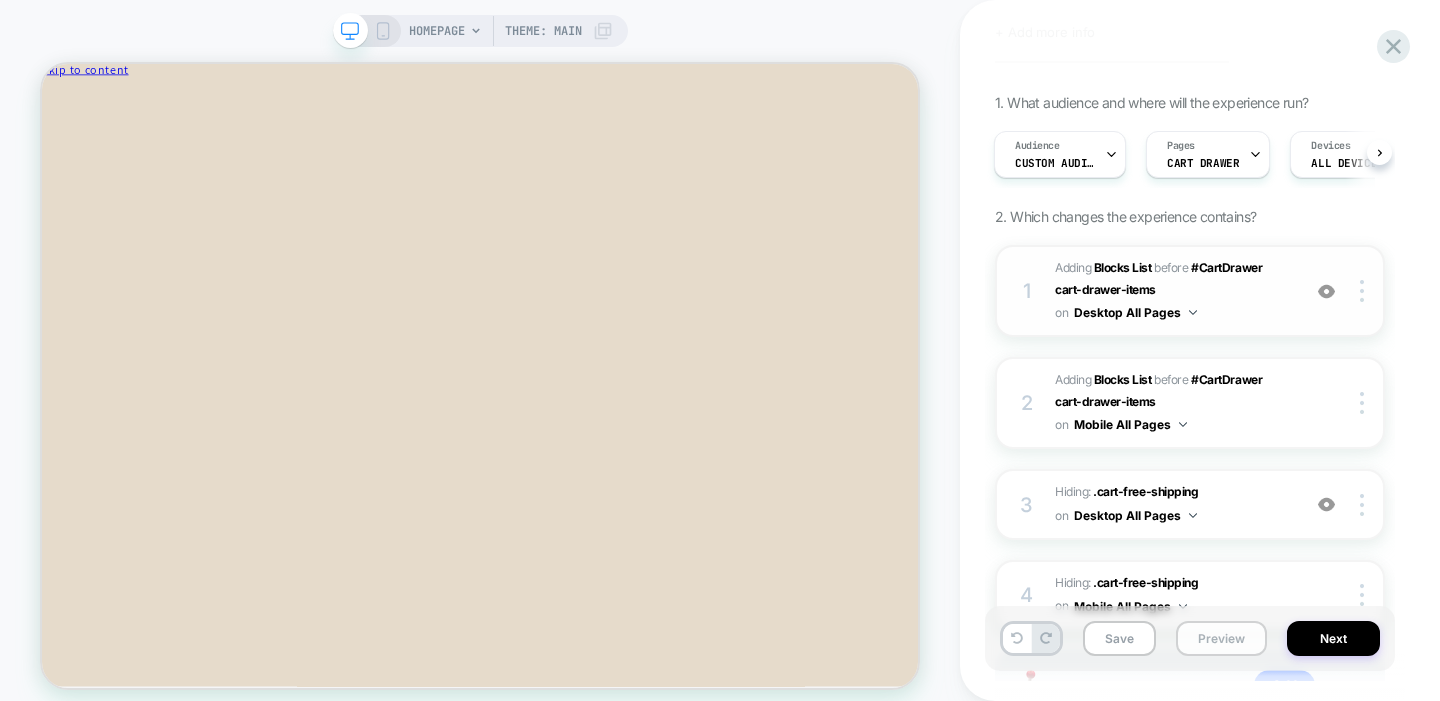 click on "Preview" at bounding box center (1221, 638) 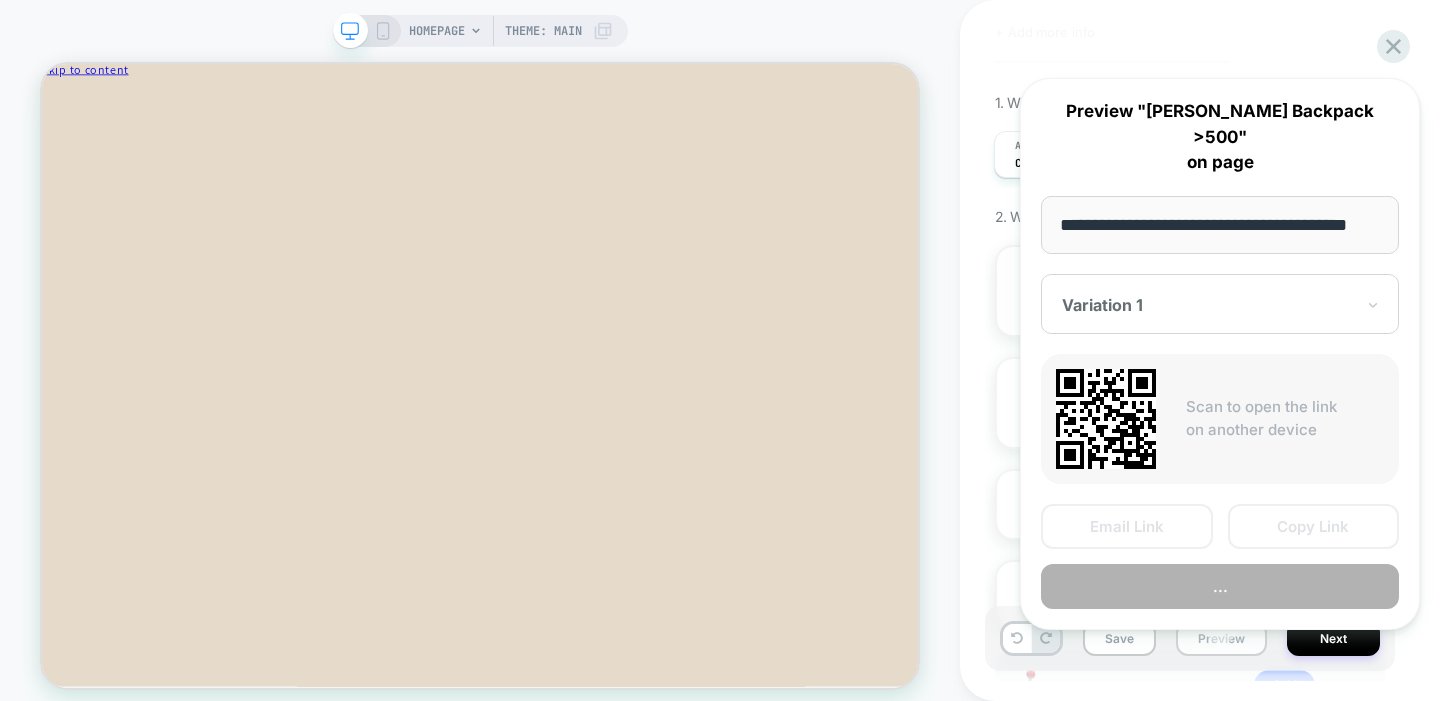 scroll, scrollTop: 0, scrollLeft: 28, axis: horizontal 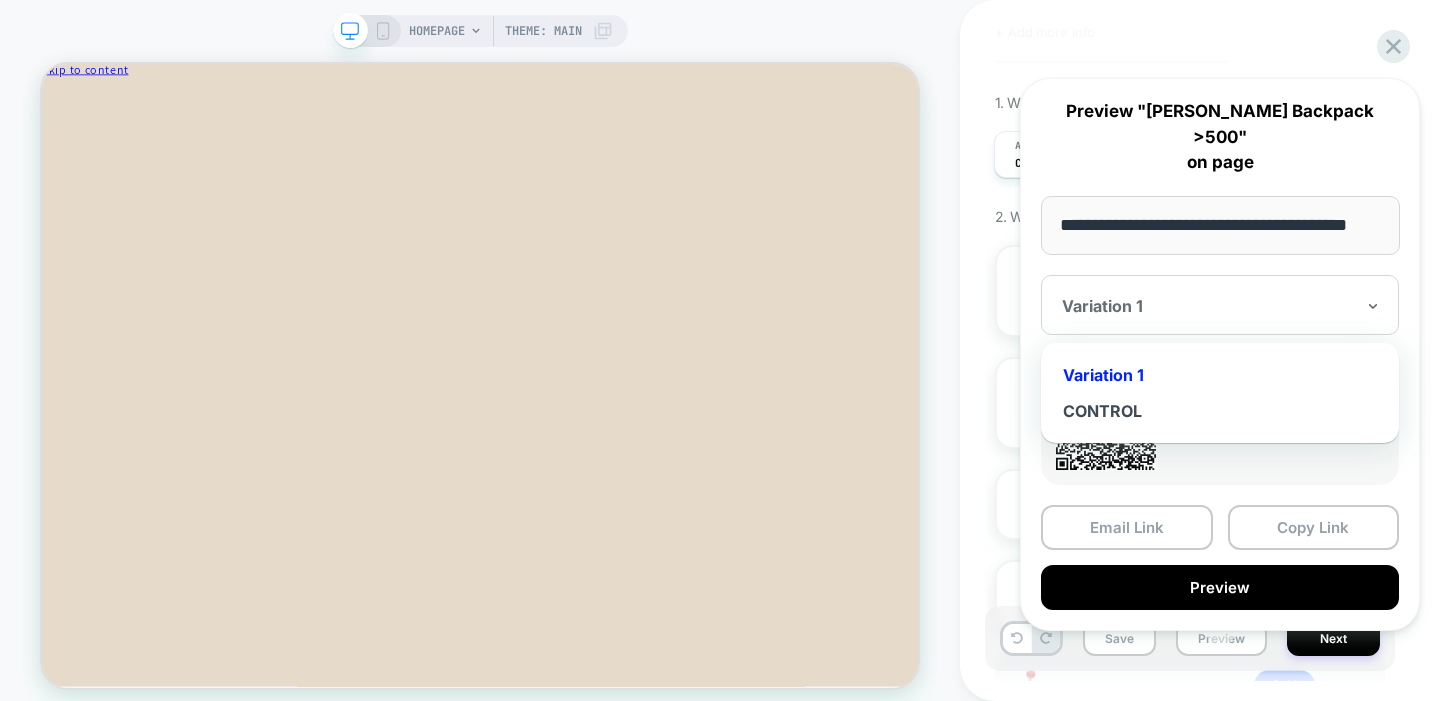 click at bounding box center [1208, 306] 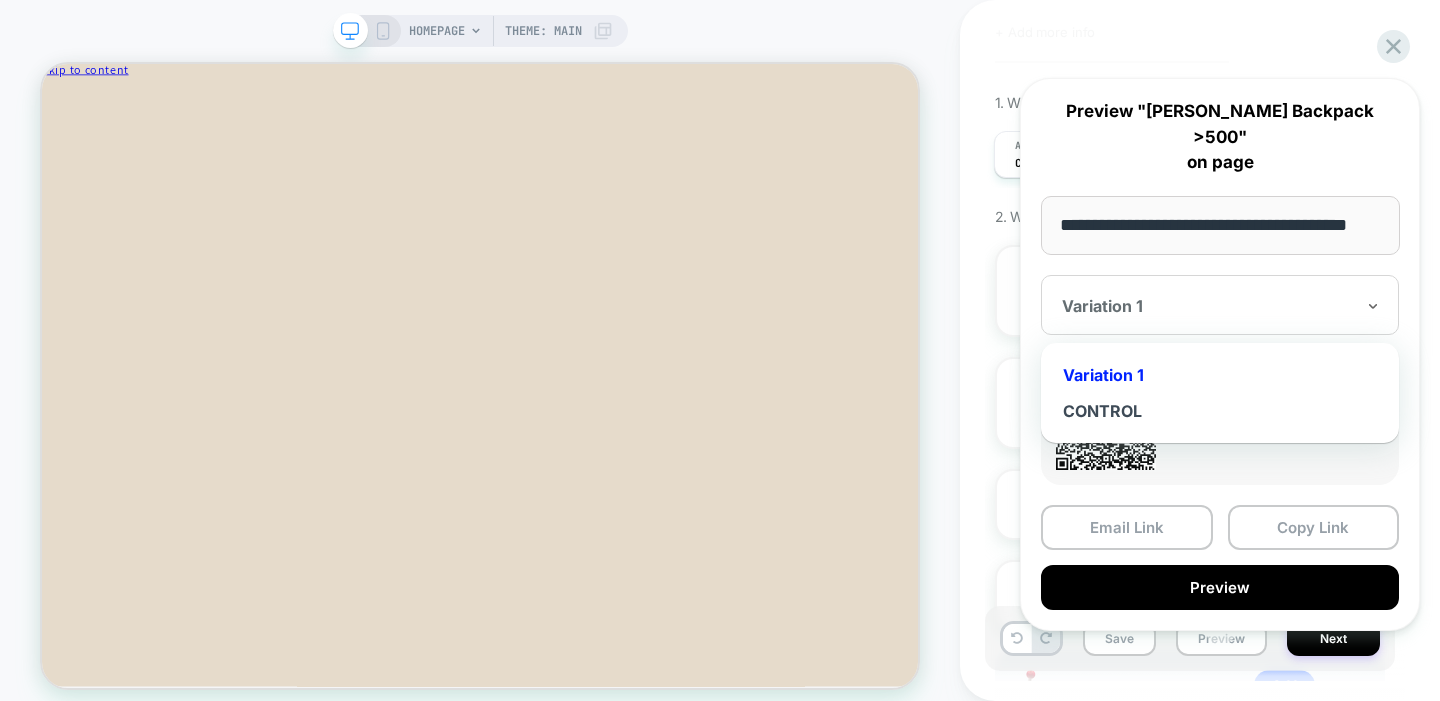 click on "**********" at bounding box center (1220, 225) 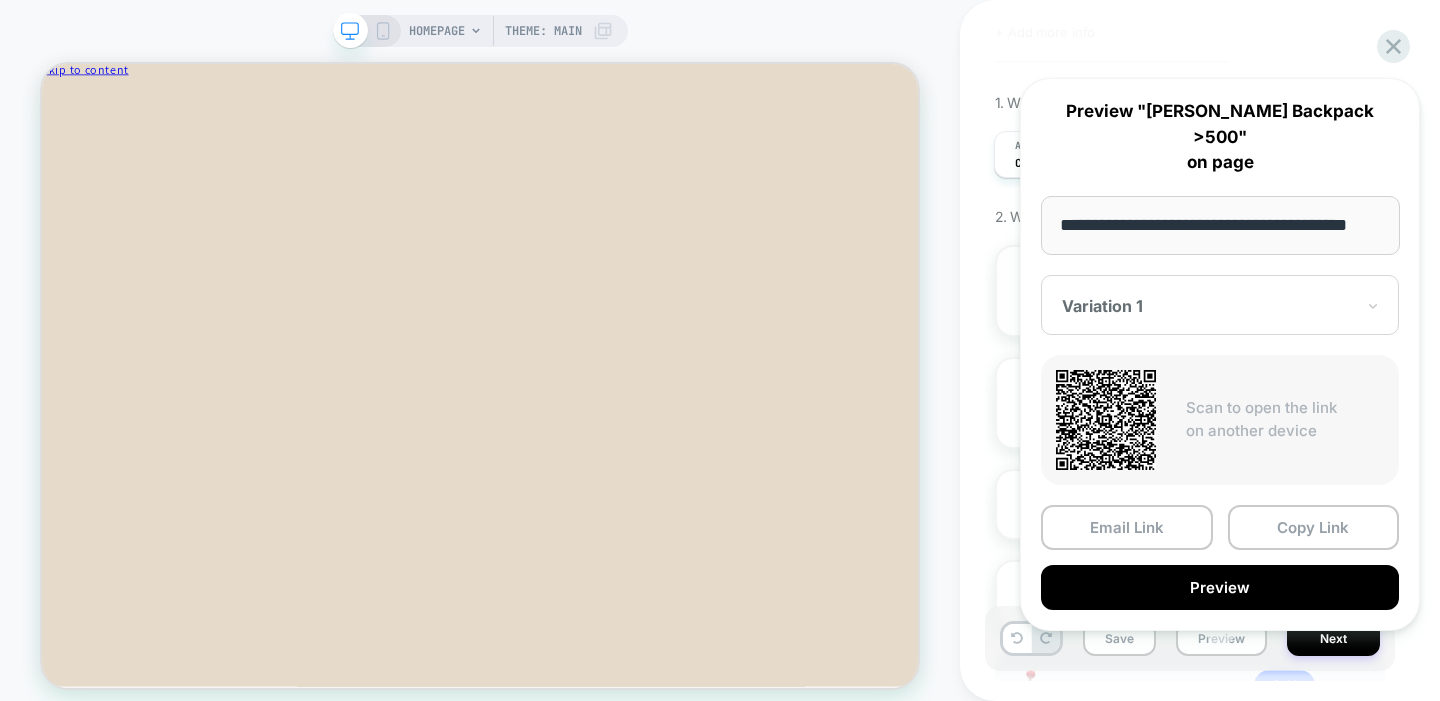 scroll, scrollTop: 0, scrollLeft: 28, axis: horizontal 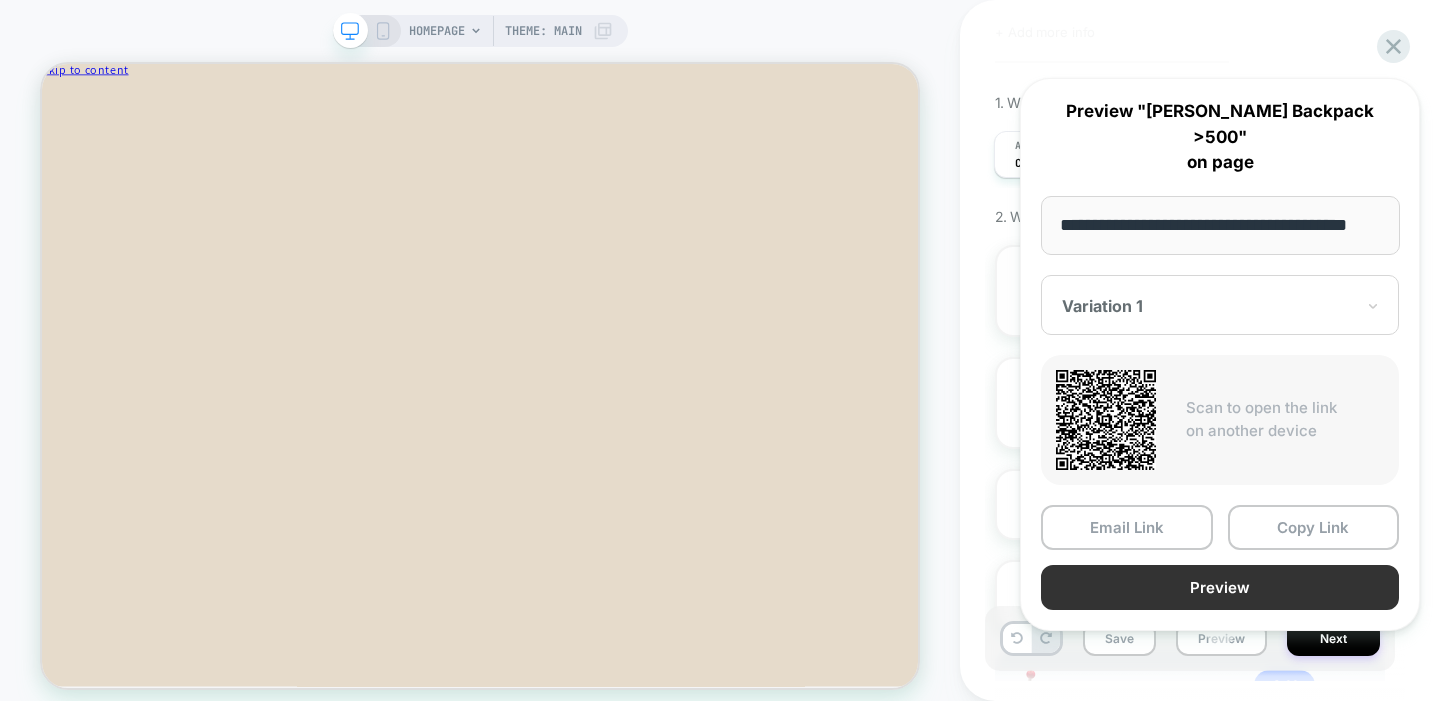 click on "Preview" at bounding box center (1220, 587) 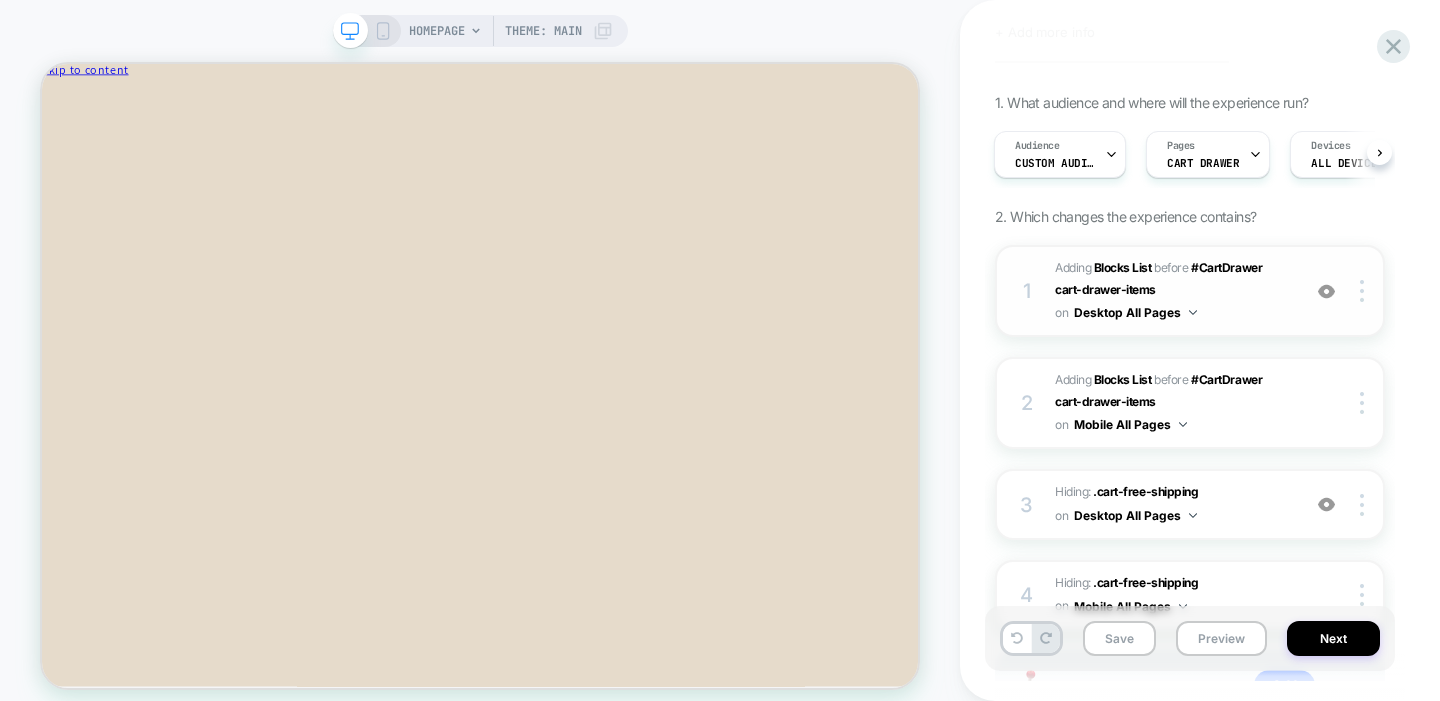 scroll, scrollTop: 0, scrollLeft: 0, axis: both 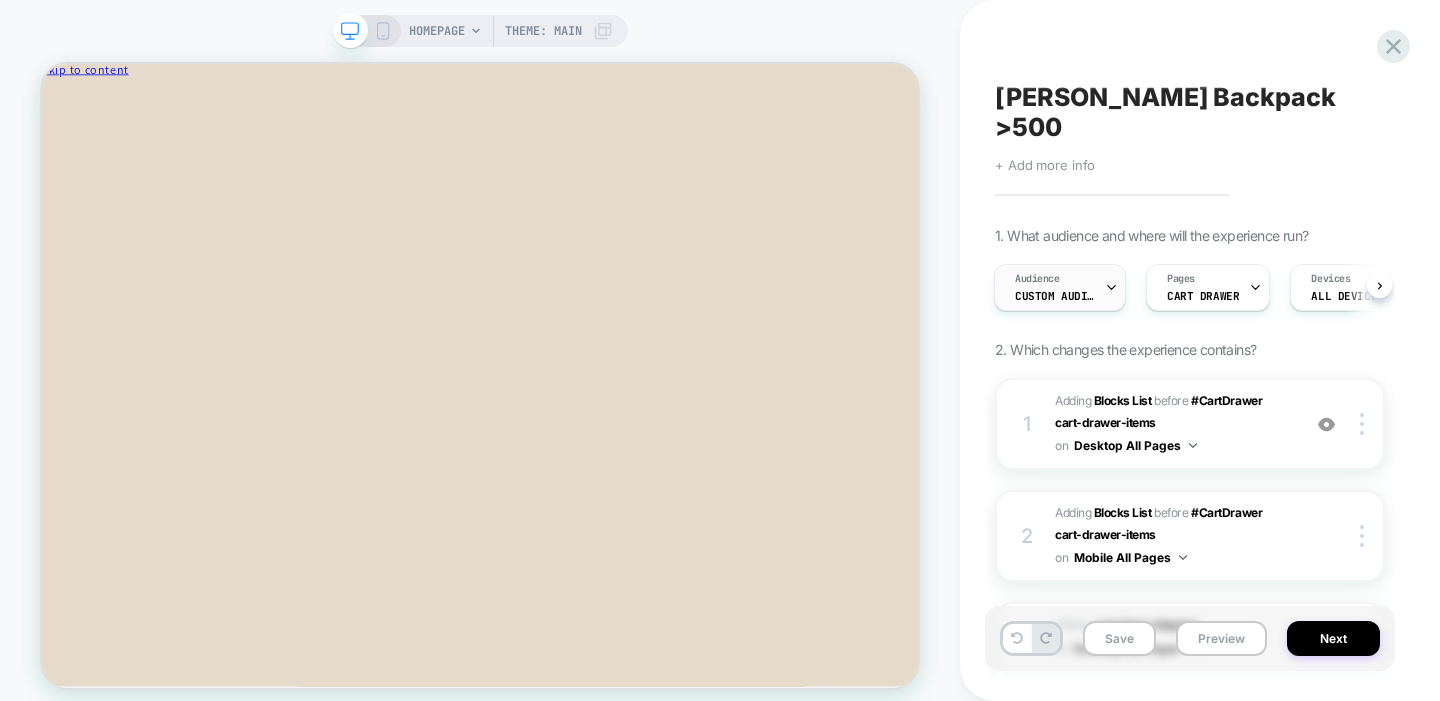 click on "Custom Audience" at bounding box center (1055, 296) 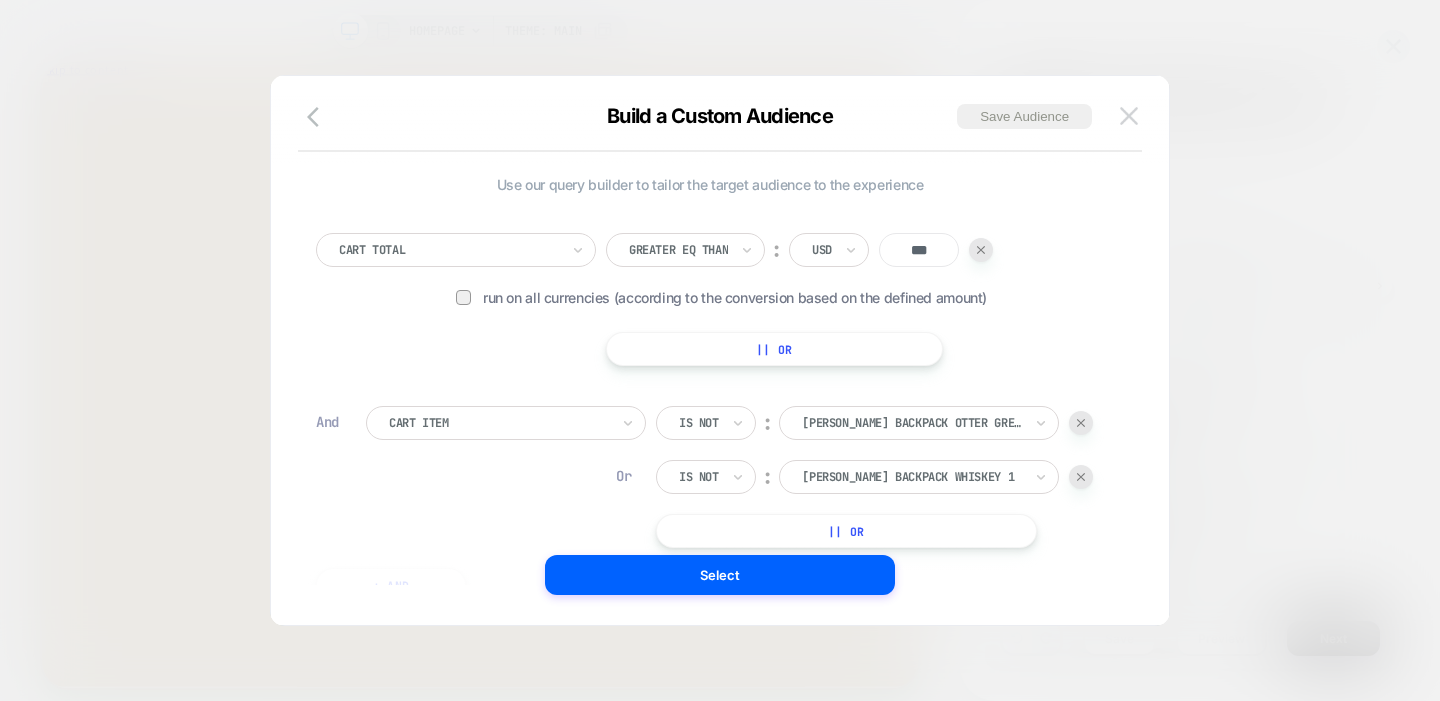 click at bounding box center (1129, 115) 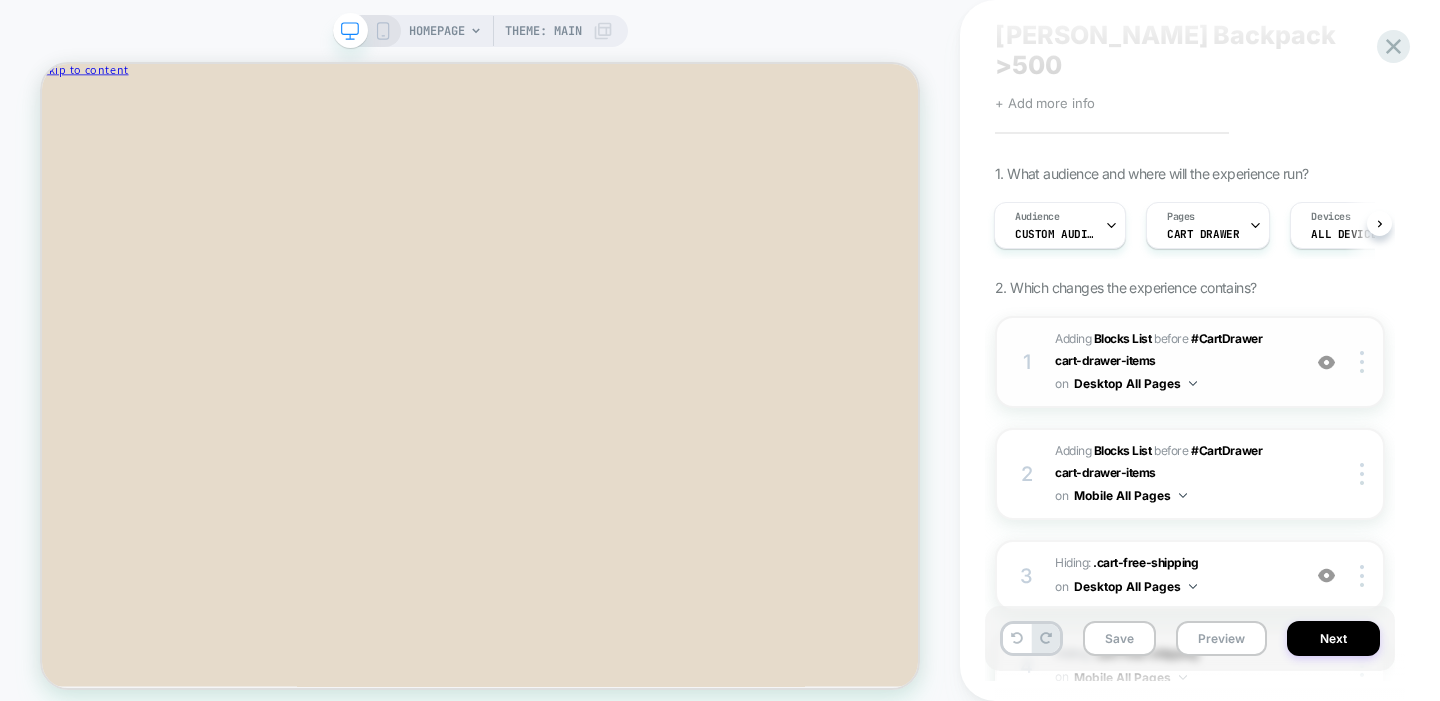 scroll, scrollTop: 241, scrollLeft: 0, axis: vertical 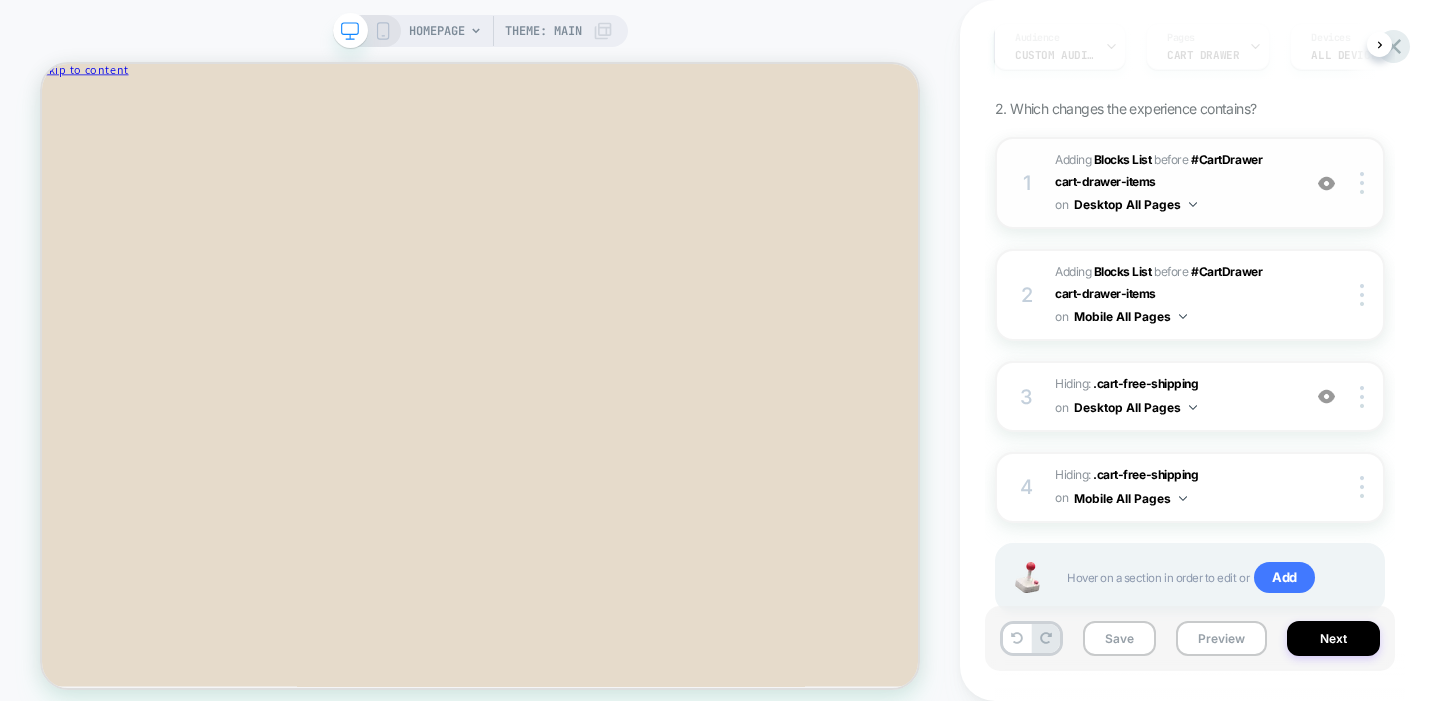 click on "#_loomi_addon_1751997403185 Adding   Blocks List   BEFORE #CartDrawer cart-drawer-items #CartDrawer cart-drawer-items   on Desktop All Pages" at bounding box center [1172, 183] 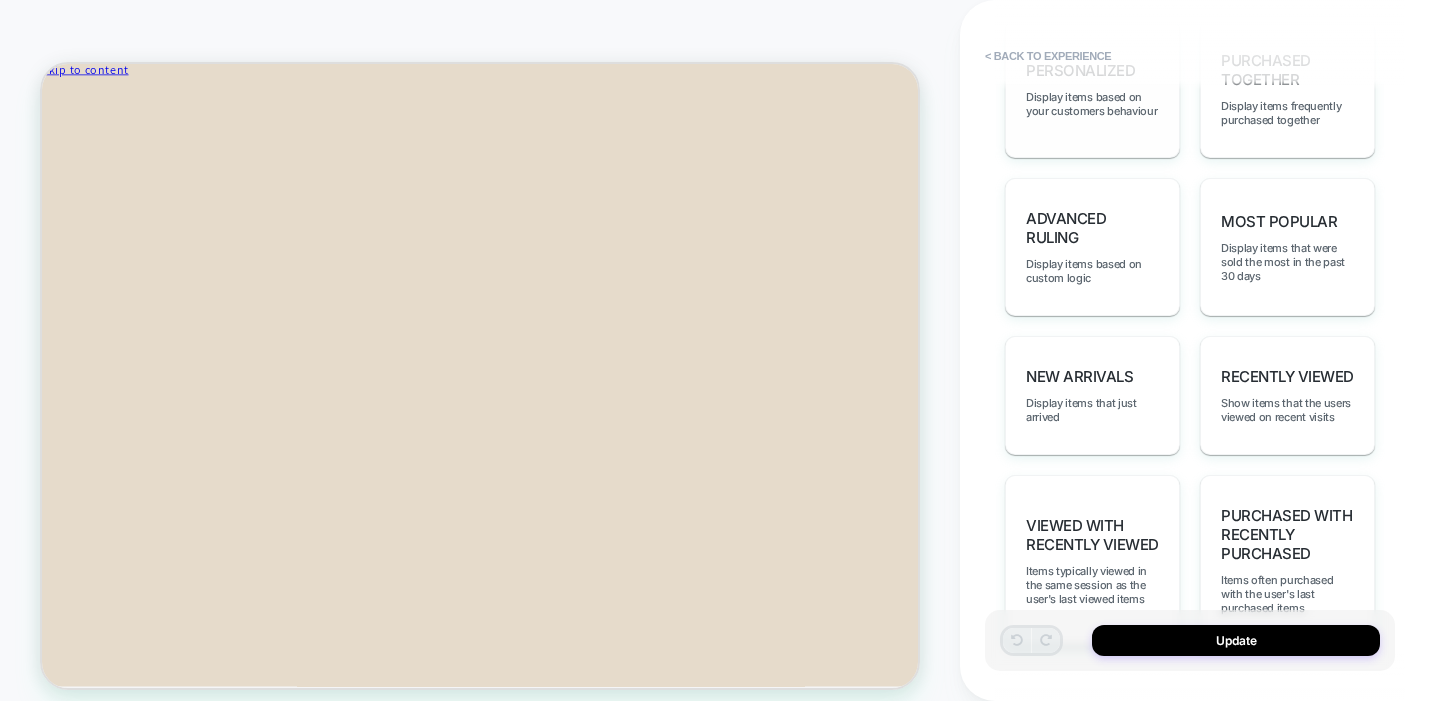 scroll, scrollTop: 1350, scrollLeft: 0, axis: vertical 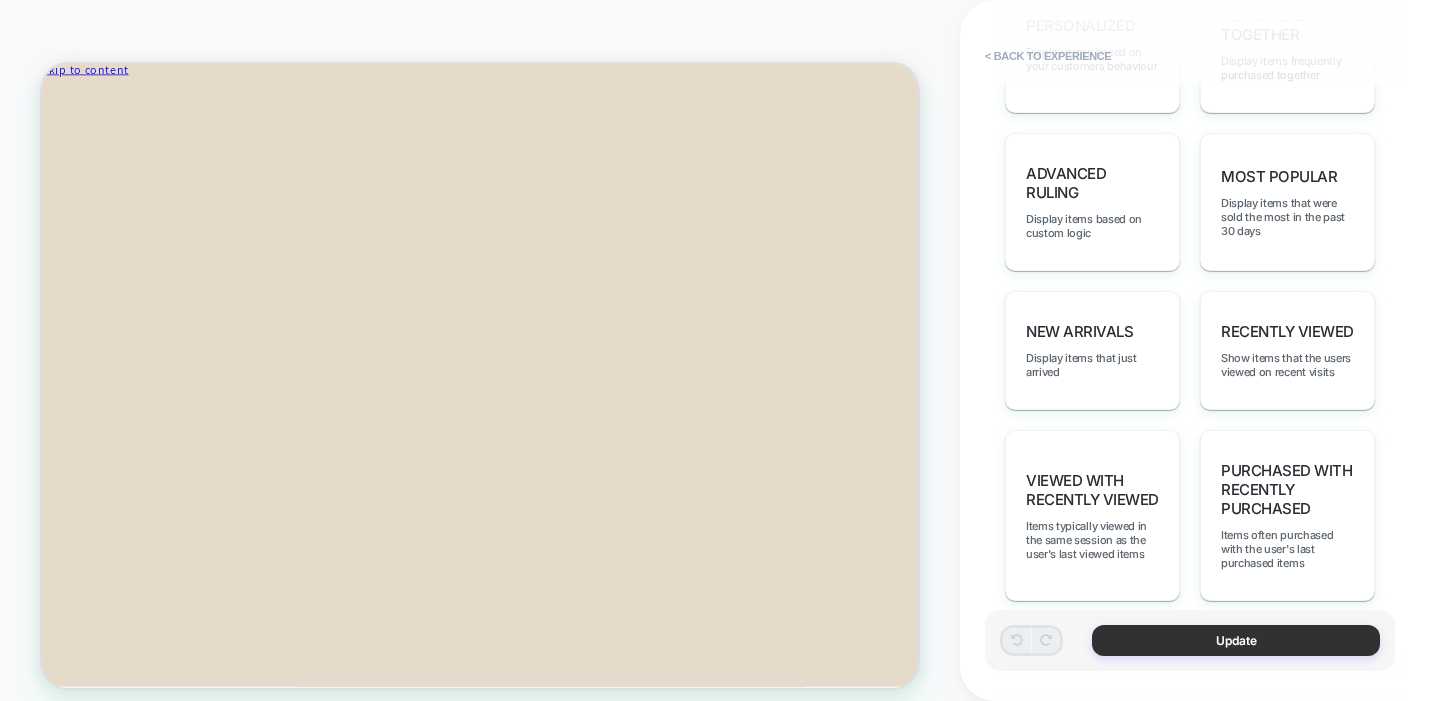 click on "Update" at bounding box center [1236, 640] 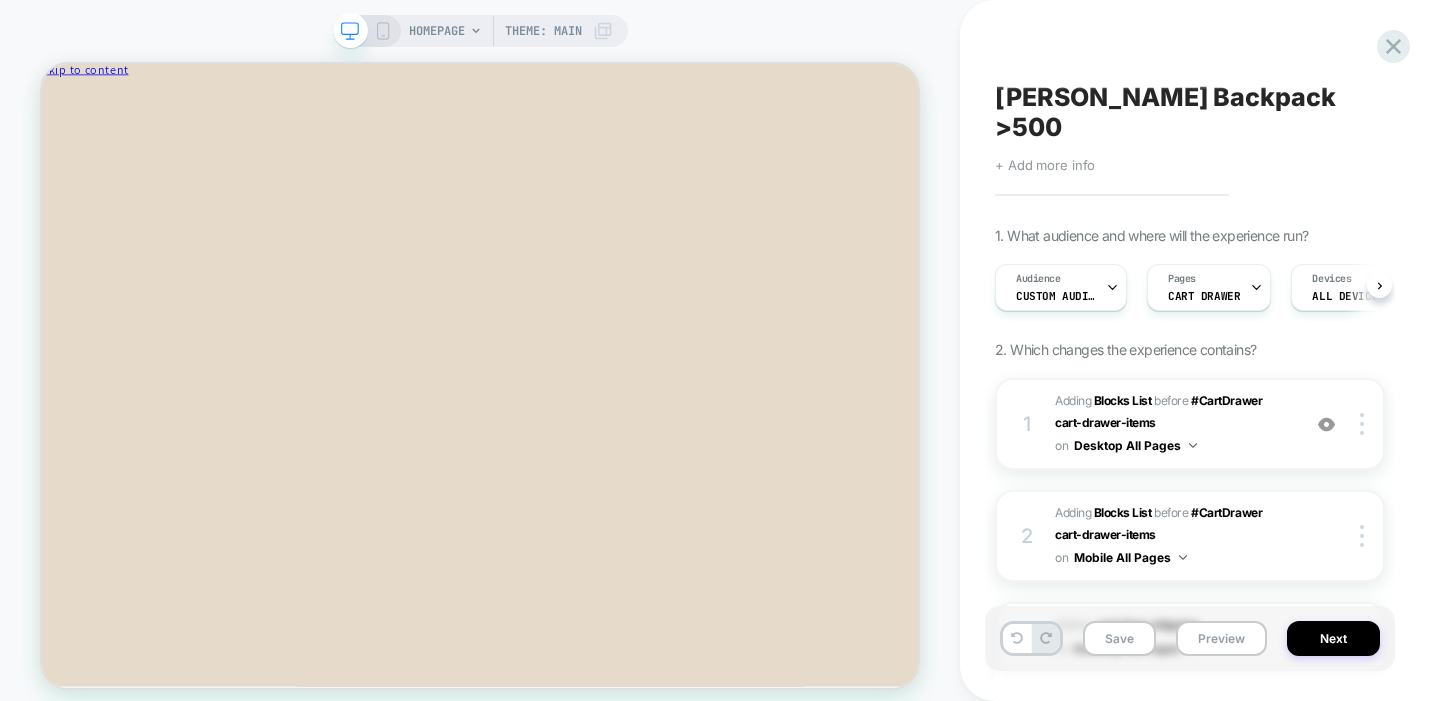 scroll, scrollTop: 0, scrollLeft: 1, axis: horizontal 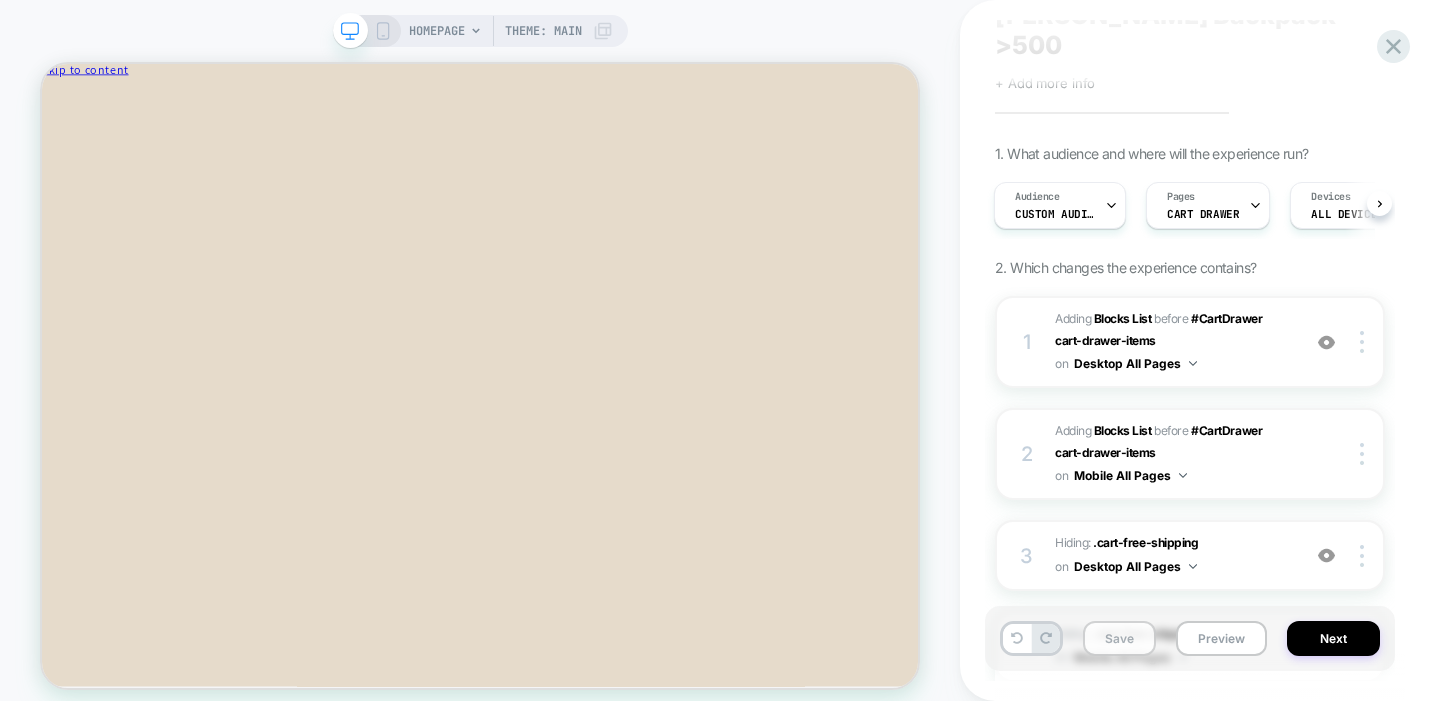 click on "Save" at bounding box center (1119, 638) 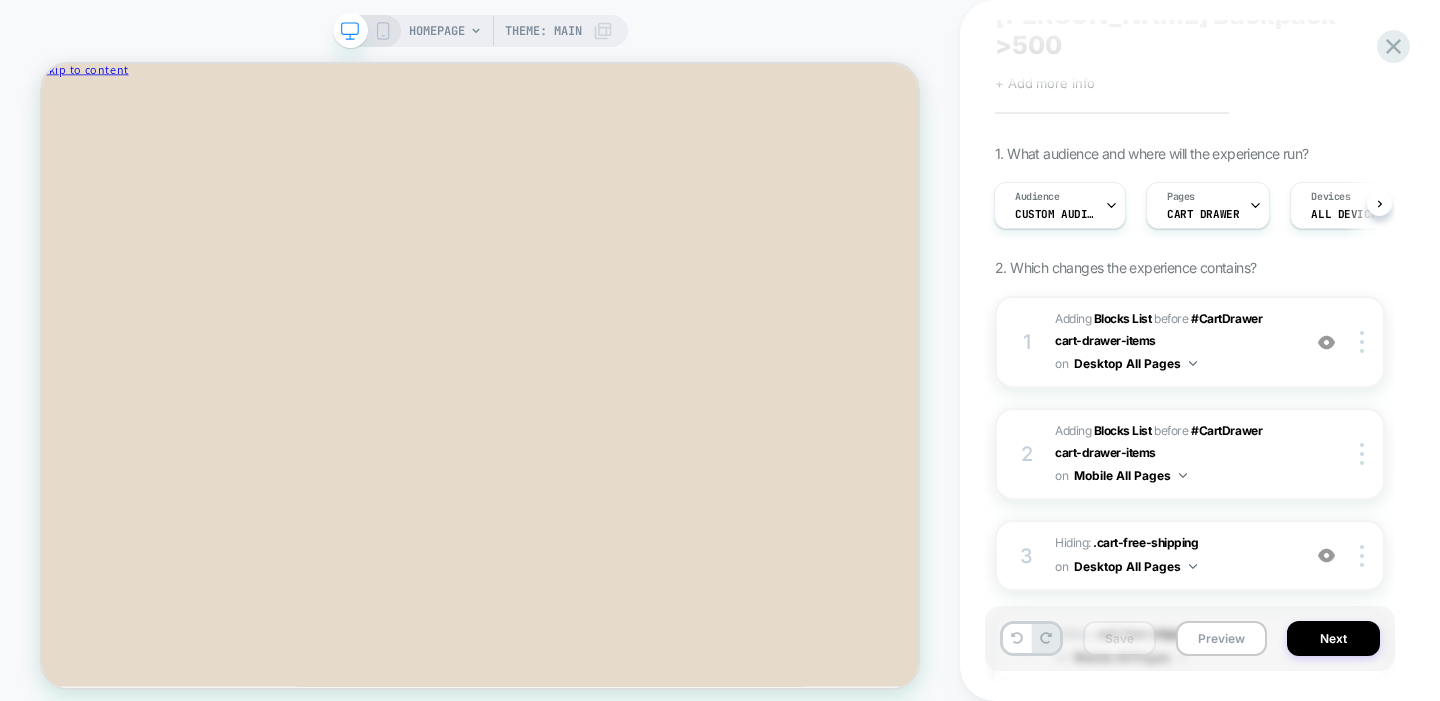 scroll, scrollTop: 0, scrollLeft: 0, axis: both 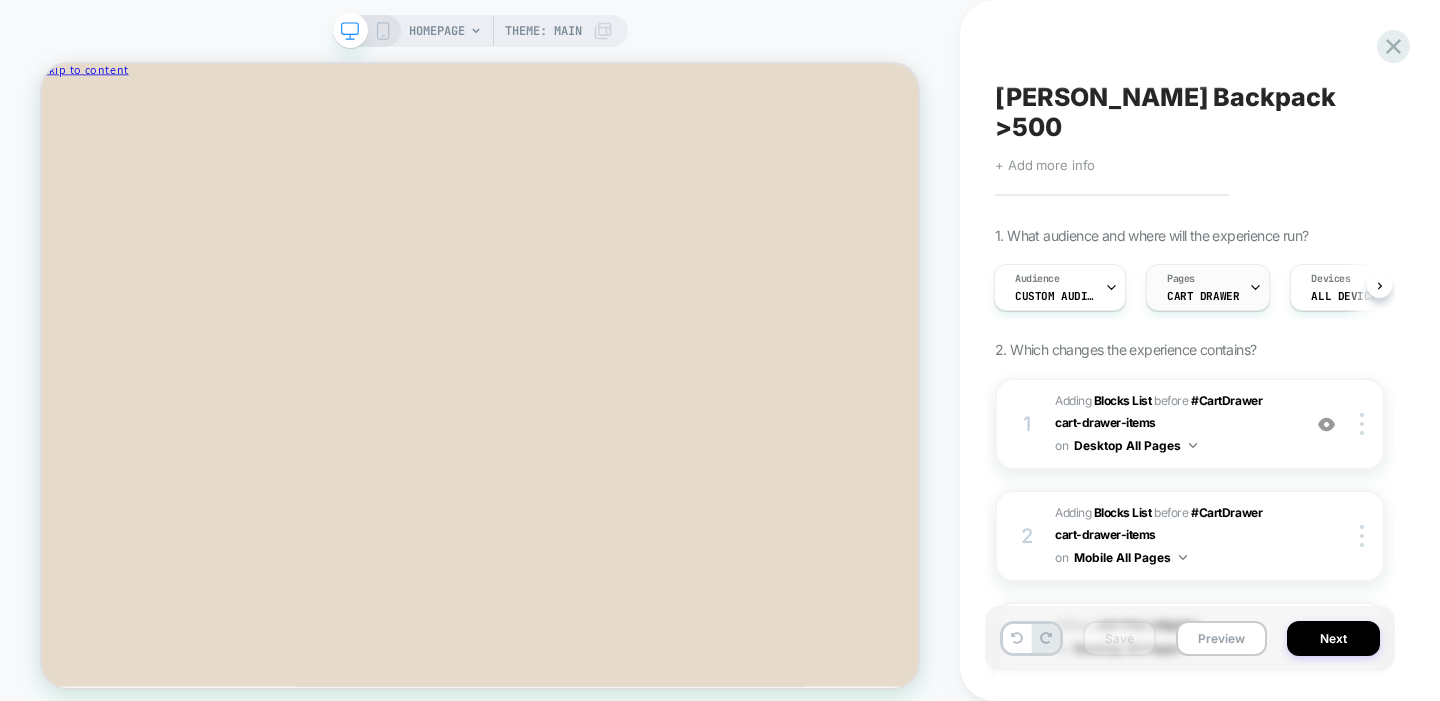 click on "Pages" at bounding box center [1181, 279] 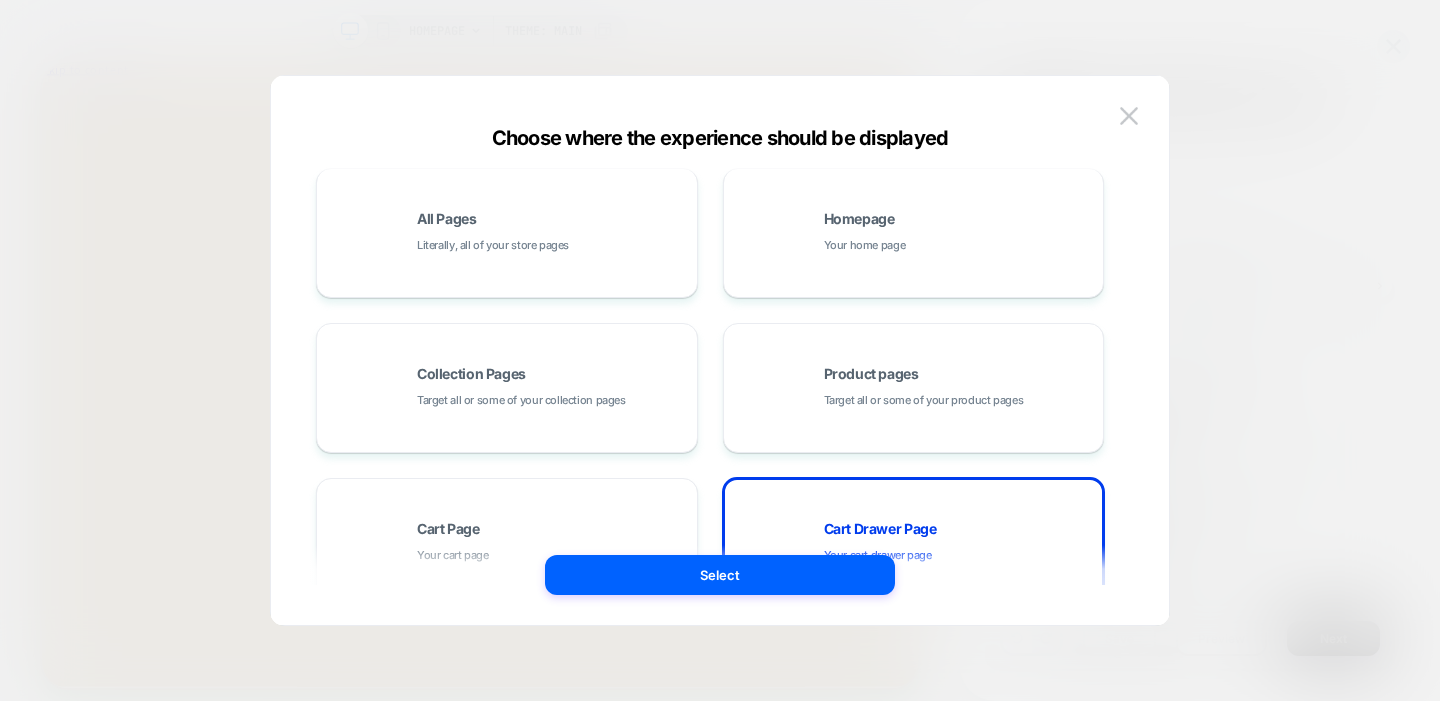 scroll, scrollTop: 0, scrollLeft: 0, axis: both 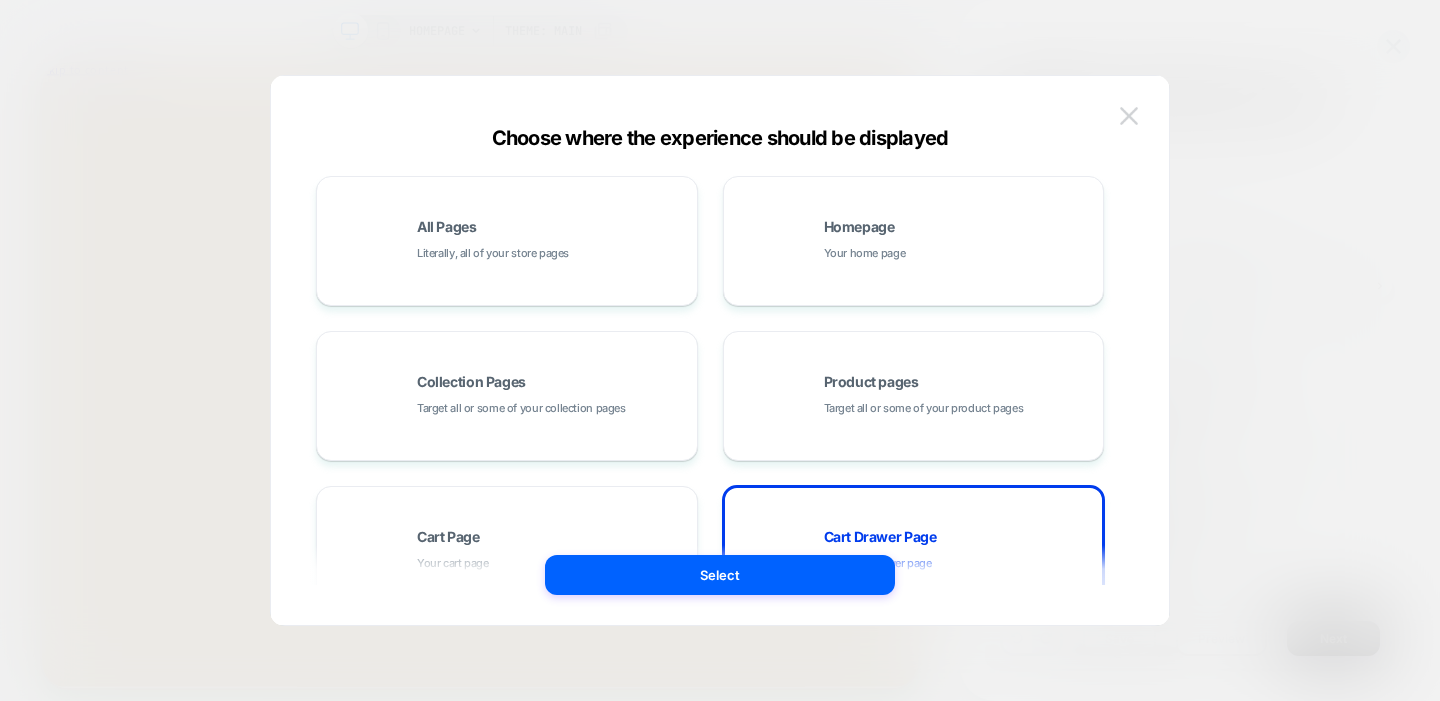 click at bounding box center [1129, 116] 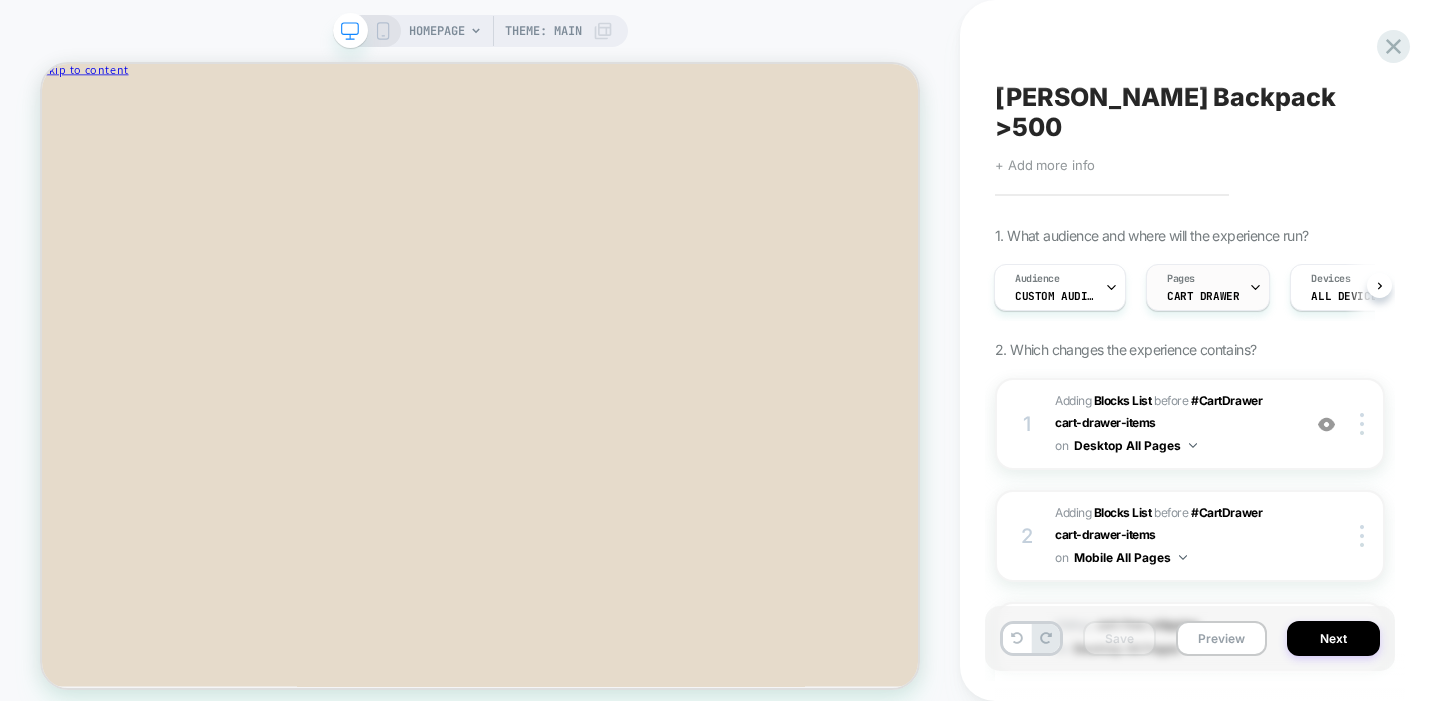 click on "CART DRAWER" at bounding box center (1203, 296) 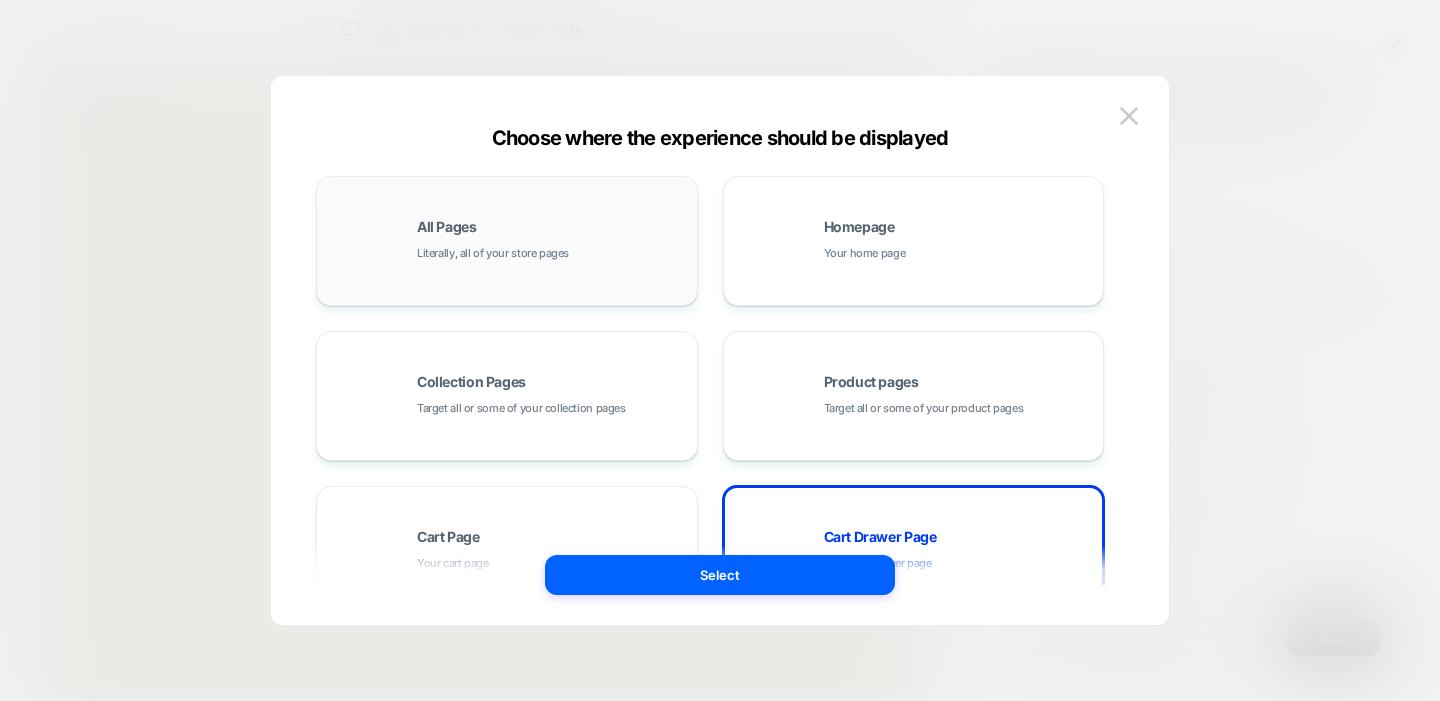 click on "All Pages Literally, all of your store pages" at bounding box center [552, 241] 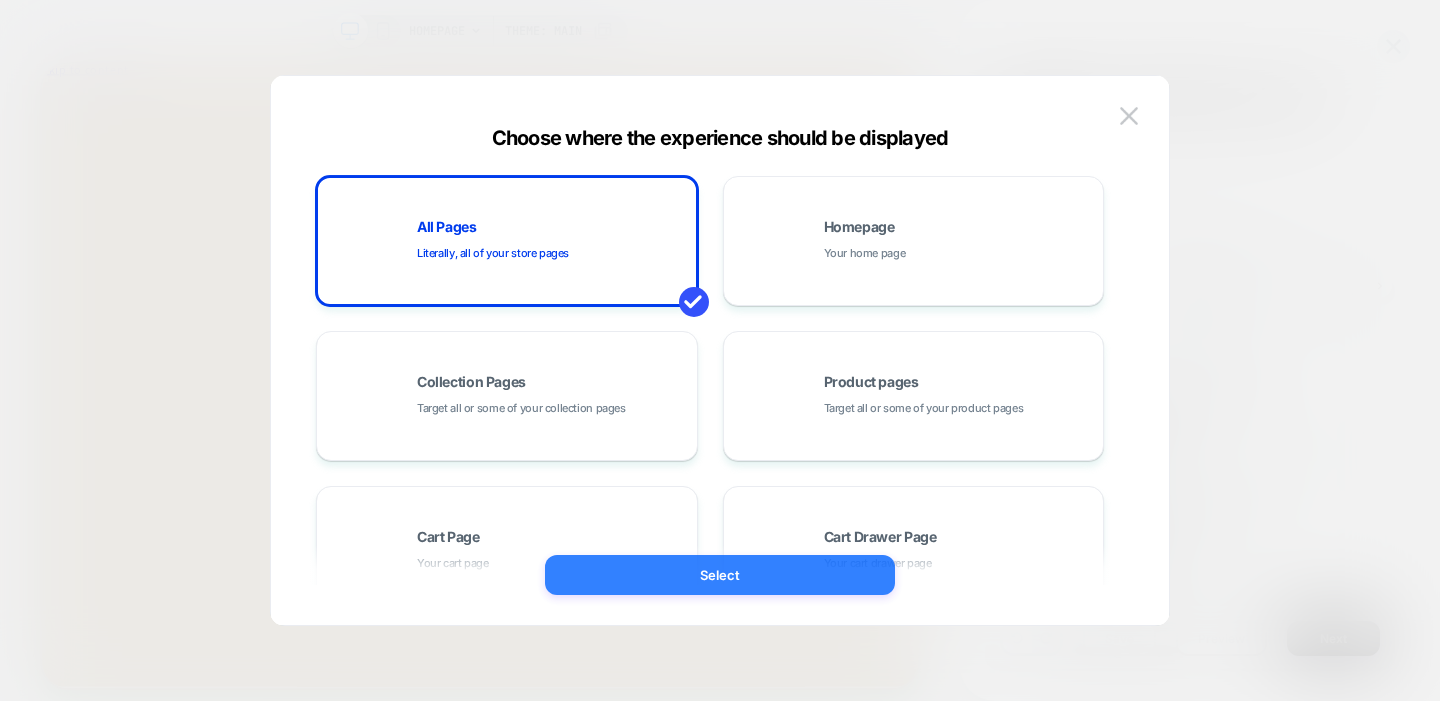 click on "Select" at bounding box center [720, 575] 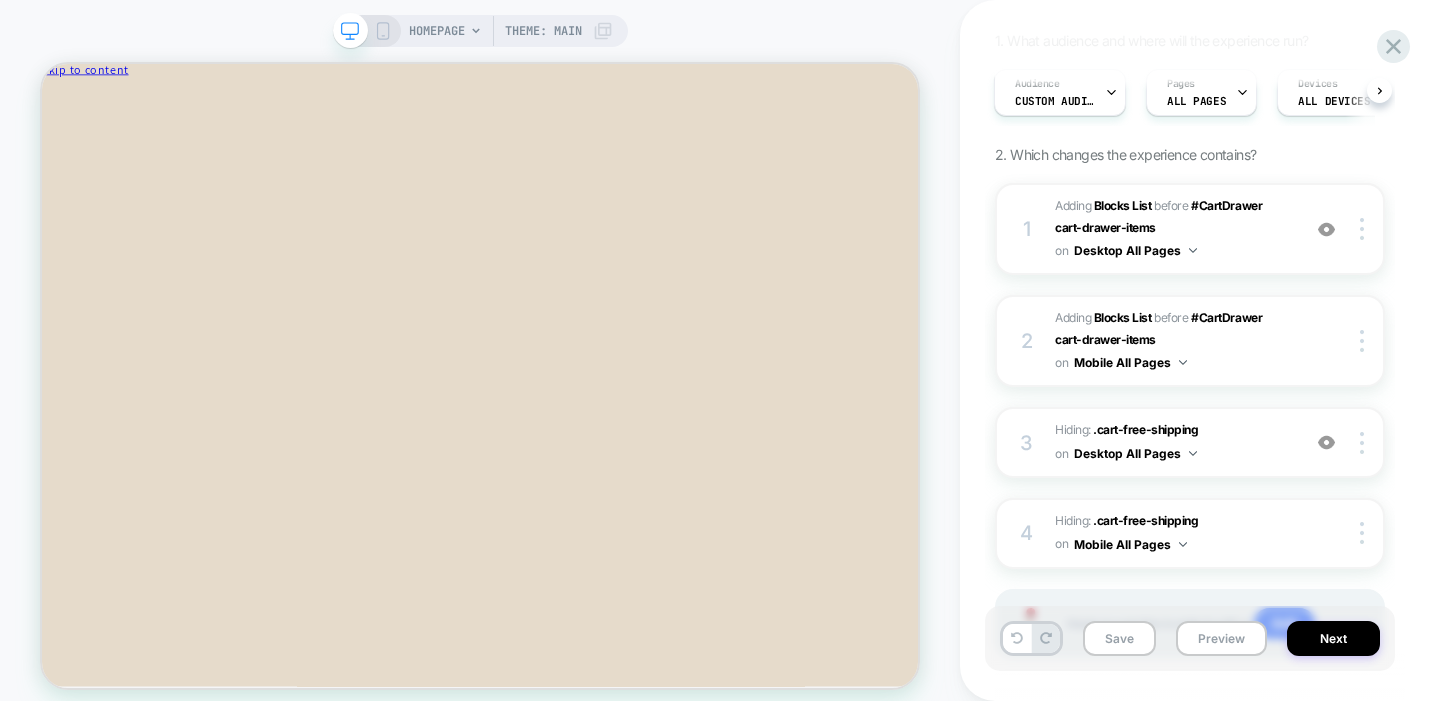 scroll, scrollTop: 218, scrollLeft: 0, axis: vertical 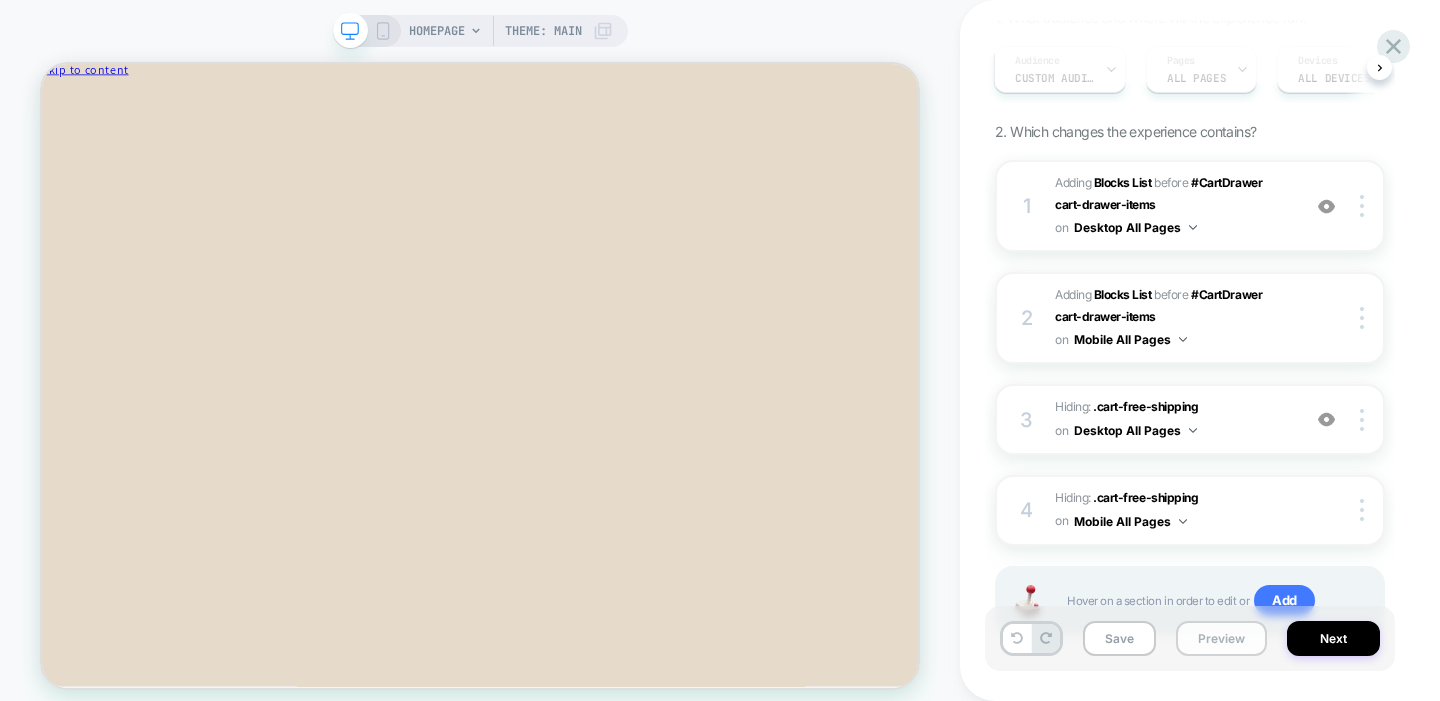 click on "Preview" at bounding box center (1221, 638) 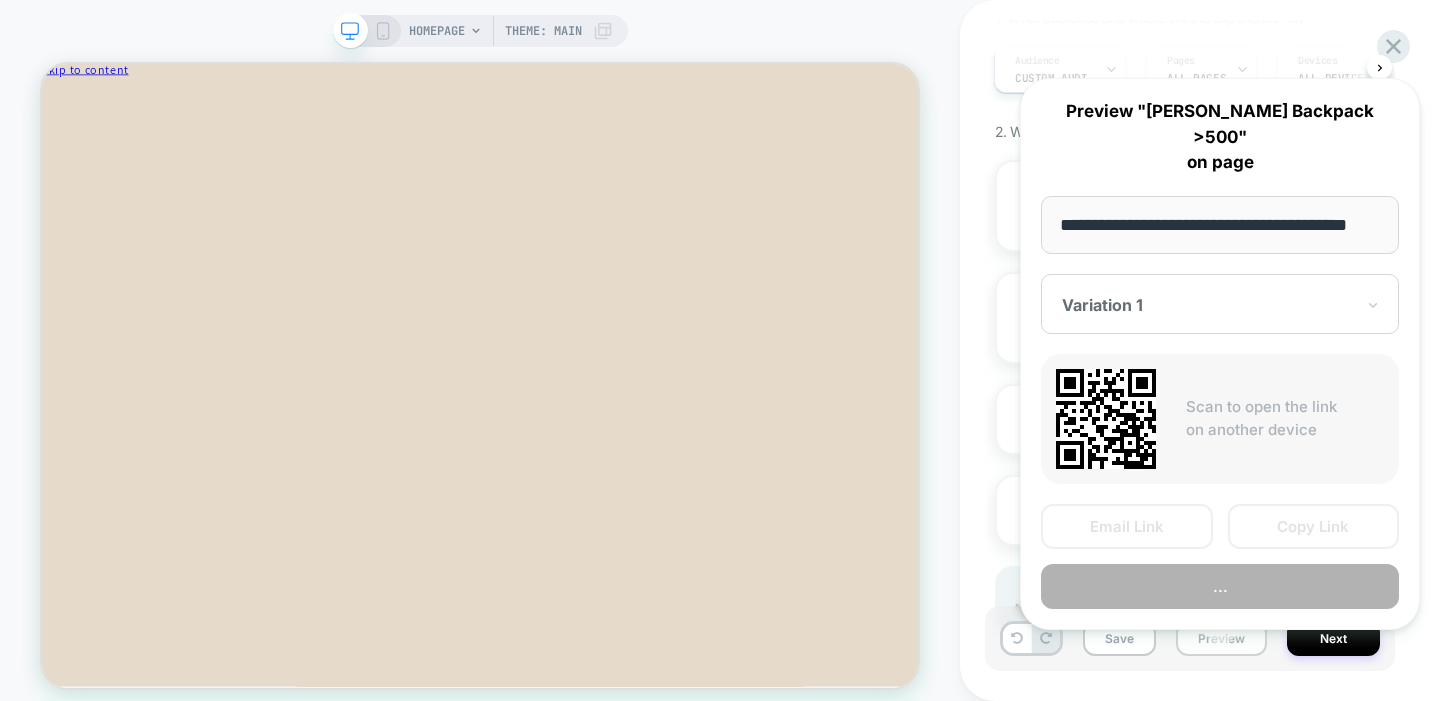 scroll, scrollTop: 0, scrollLeft: 28, axis: horizontal 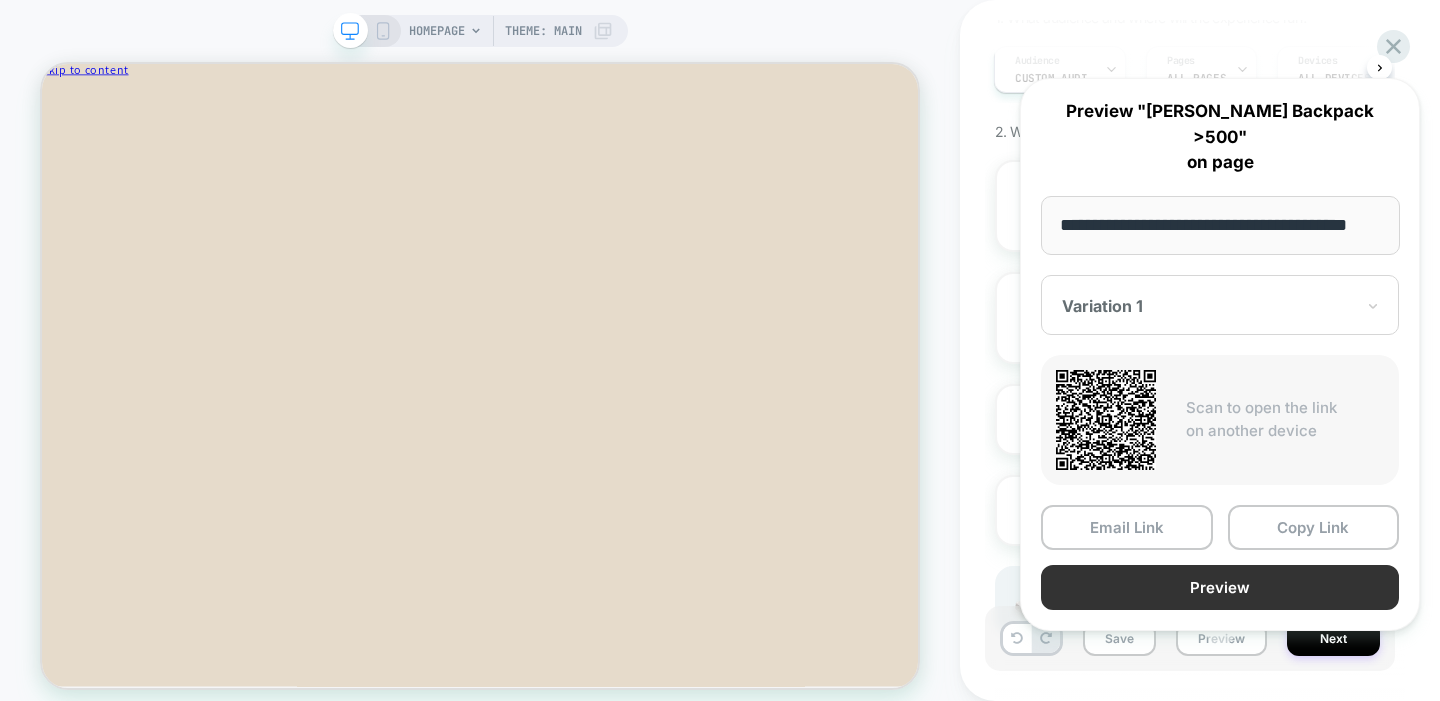 click on "Preview" at bounding box center [1220, 587] 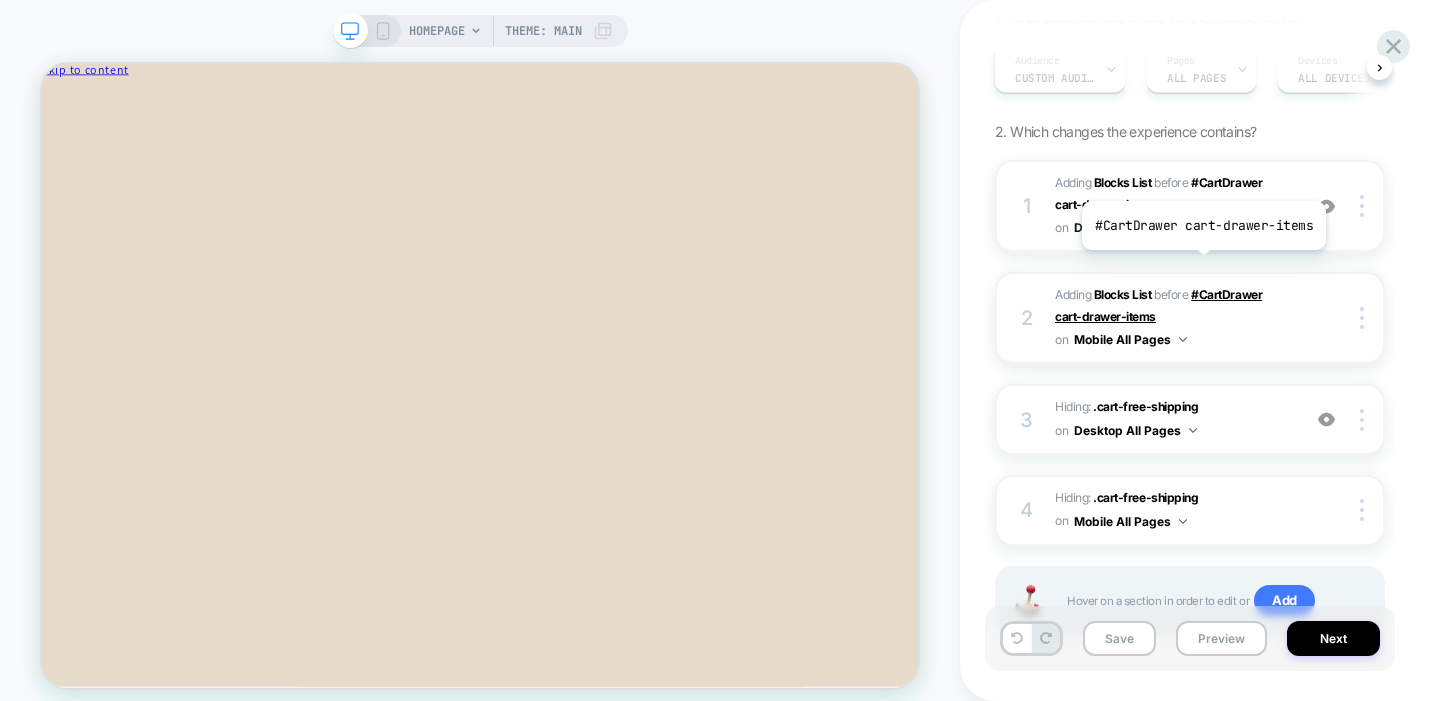 scroll, scrollTop: 0, scrollLeft: 0, axis: both 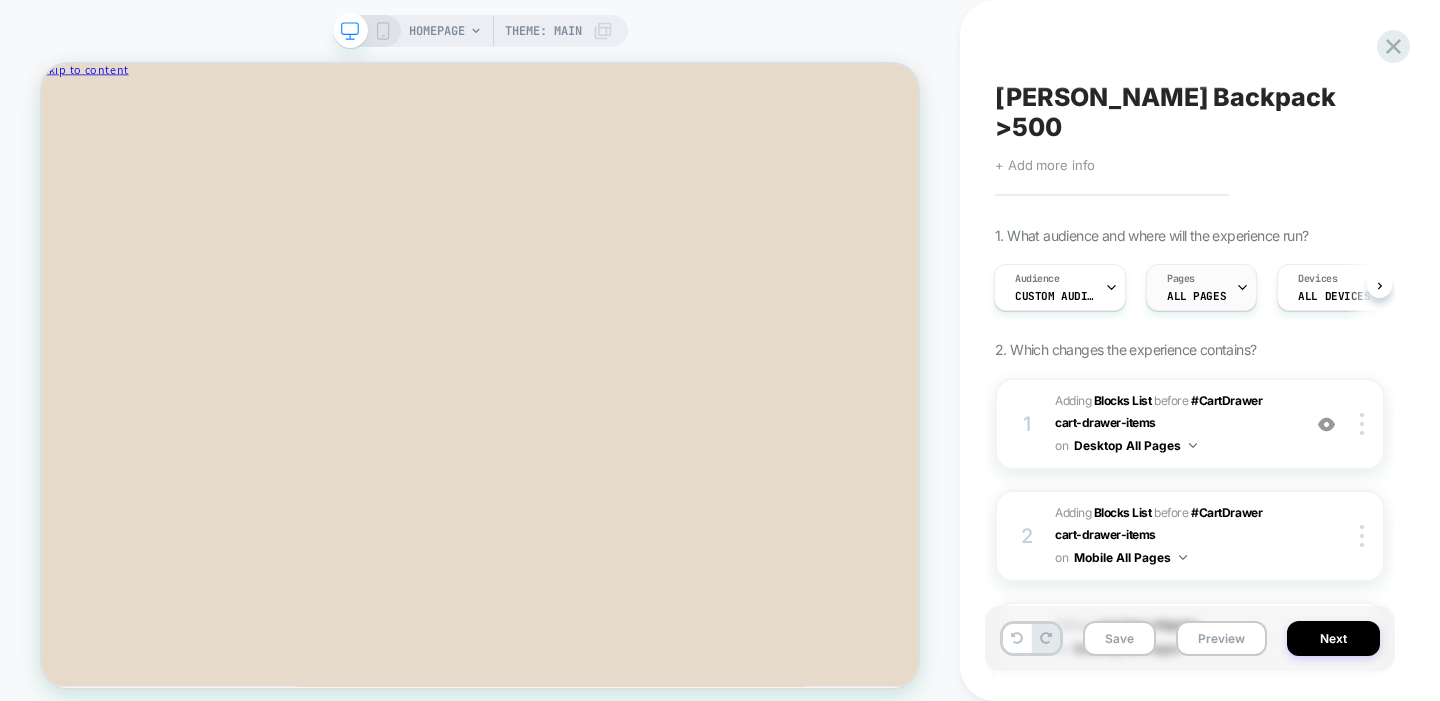click on "Pages ALL PAGES" at bounding box center [1196, 287] 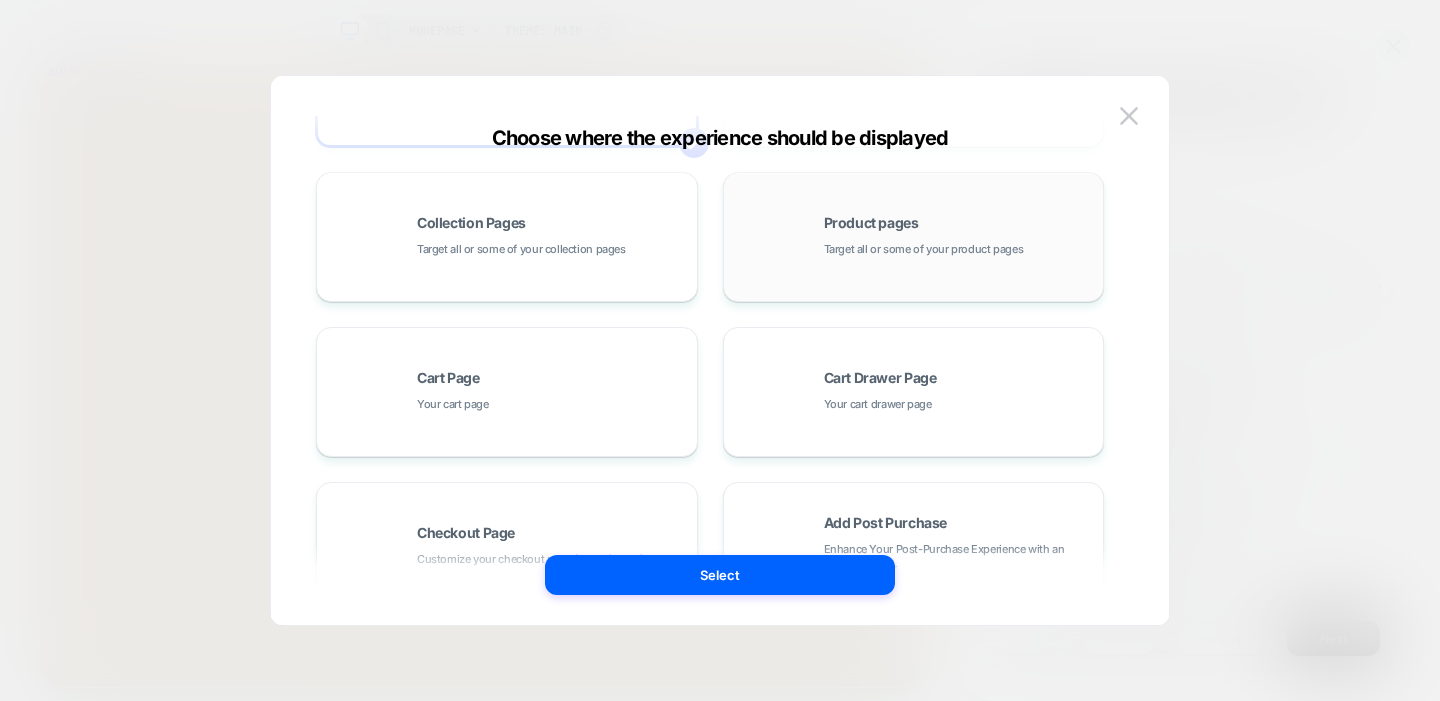 scroll, scrollTop: 160, scrollLeft: 0, axis: vertical 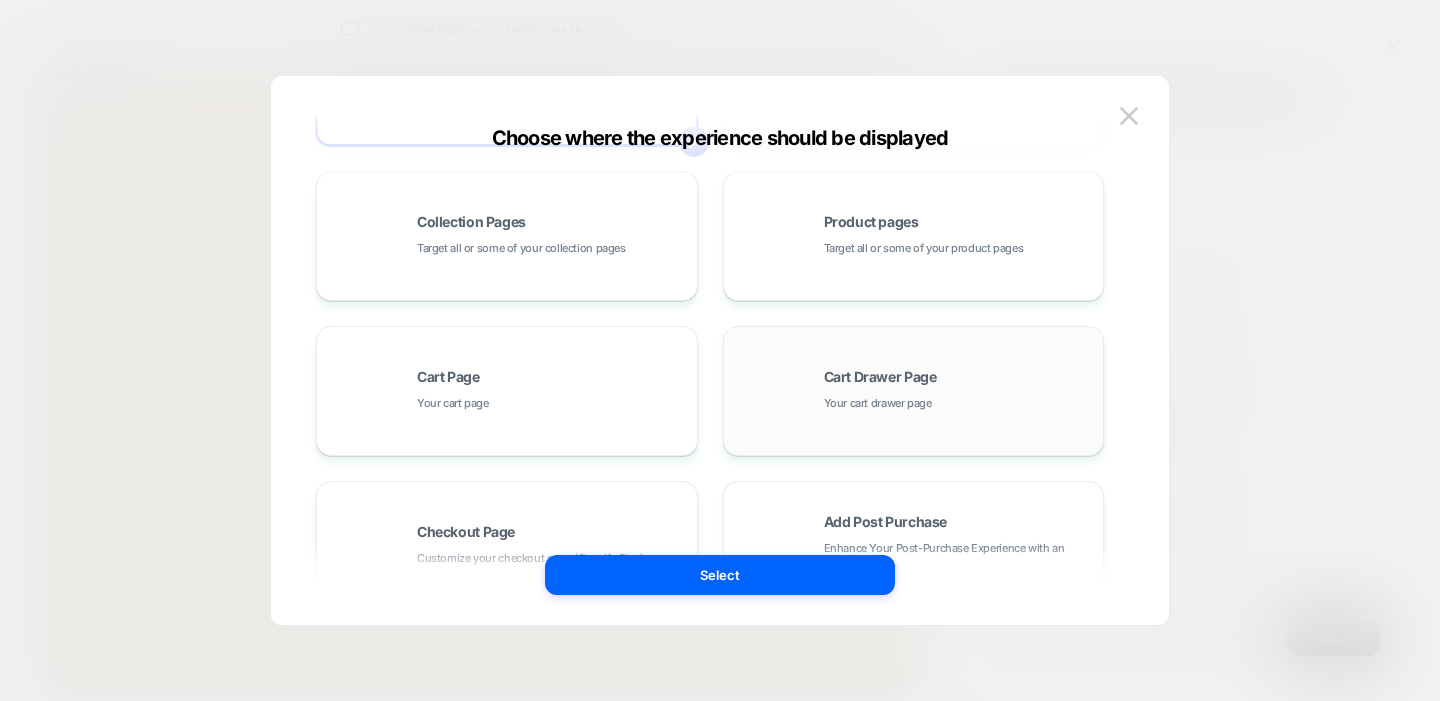 click on "Cart Drawer Page Your cart drawer page" at bounding box center (959, 391) 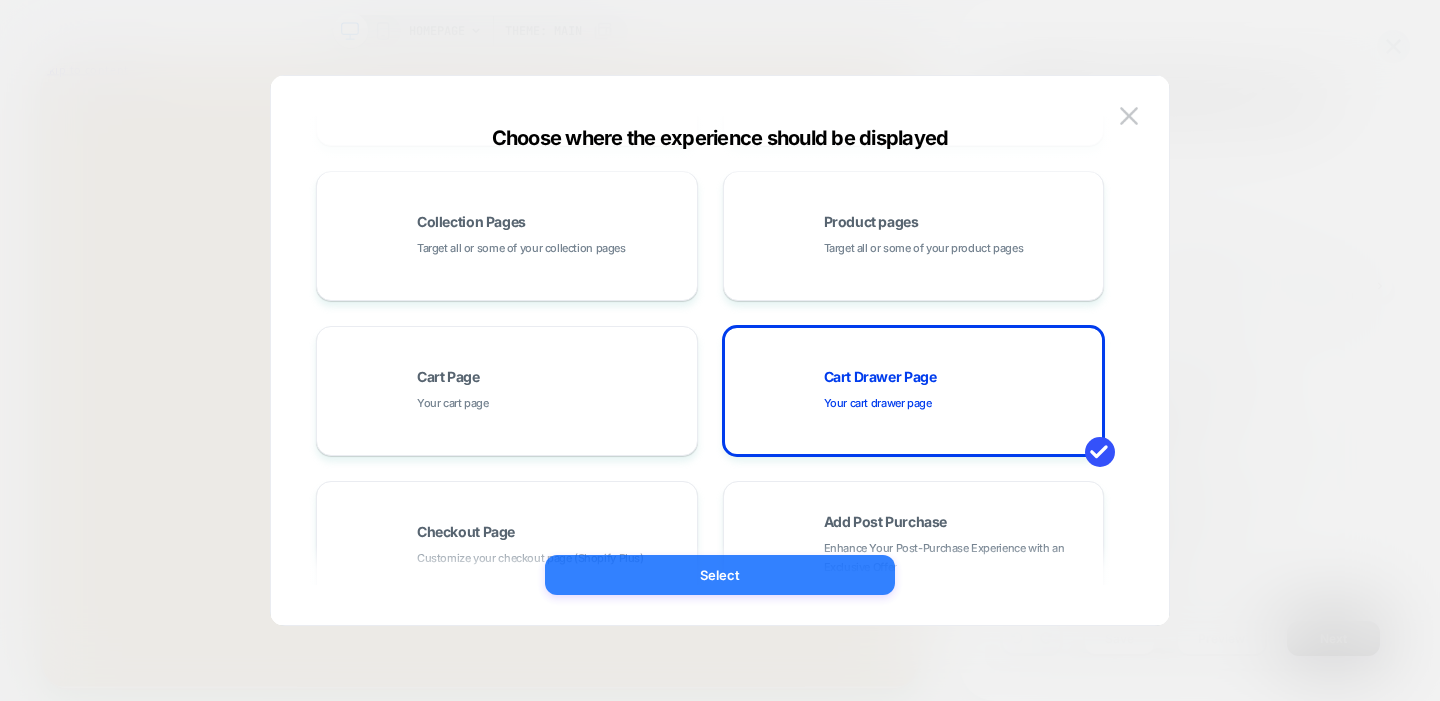 click on "Select" at bounding box center [720, 575] 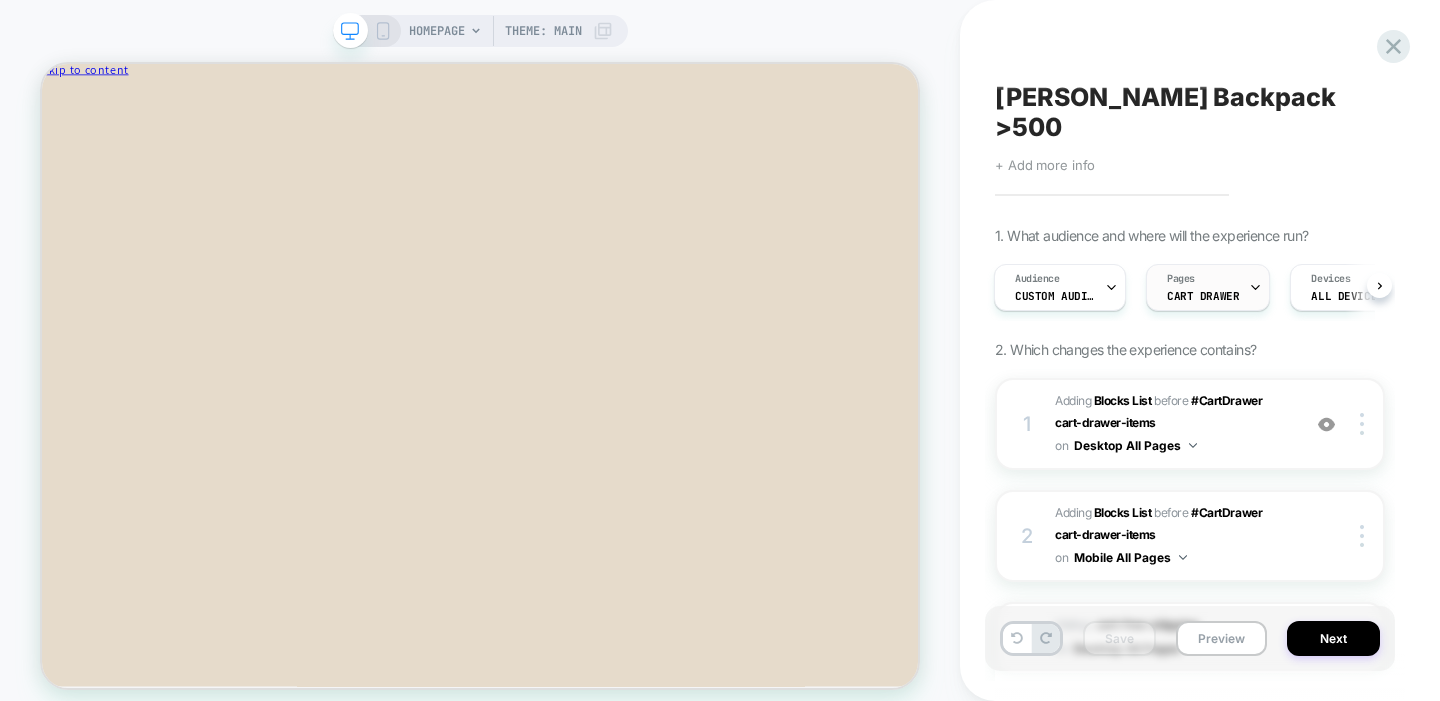 click on "Pages CART DRAWER" at bounding box center (1203, 287) 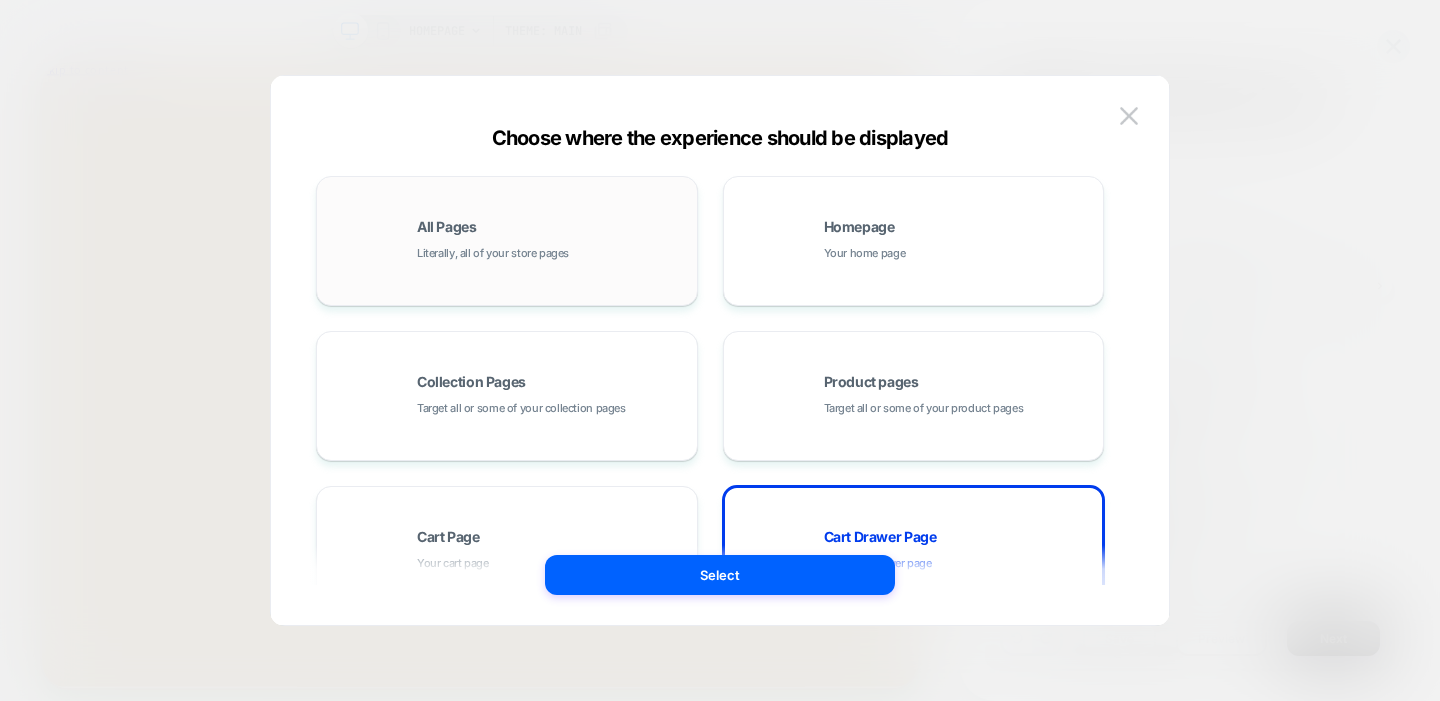 click on "Literally, all of your store pages" at bounding box center [493, 253] 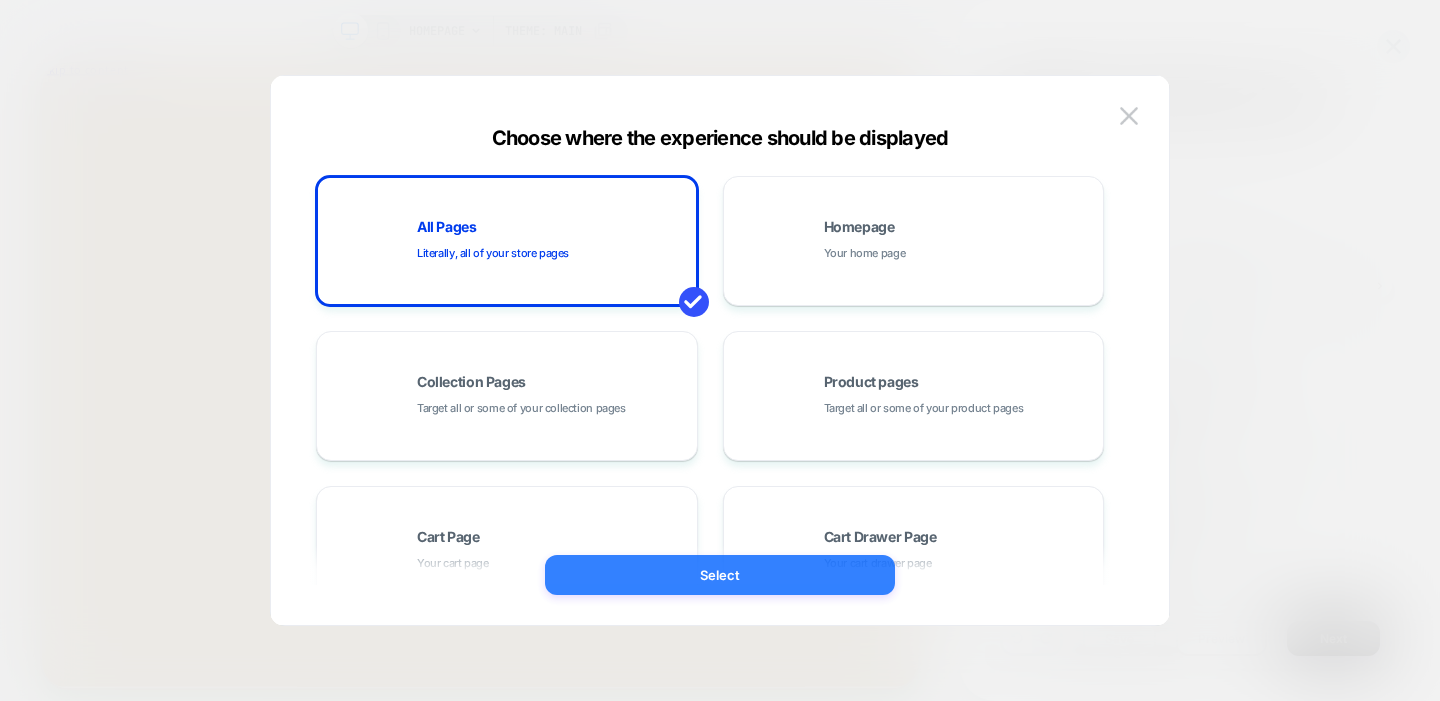click on "Select" at bounding box center (720, 575) 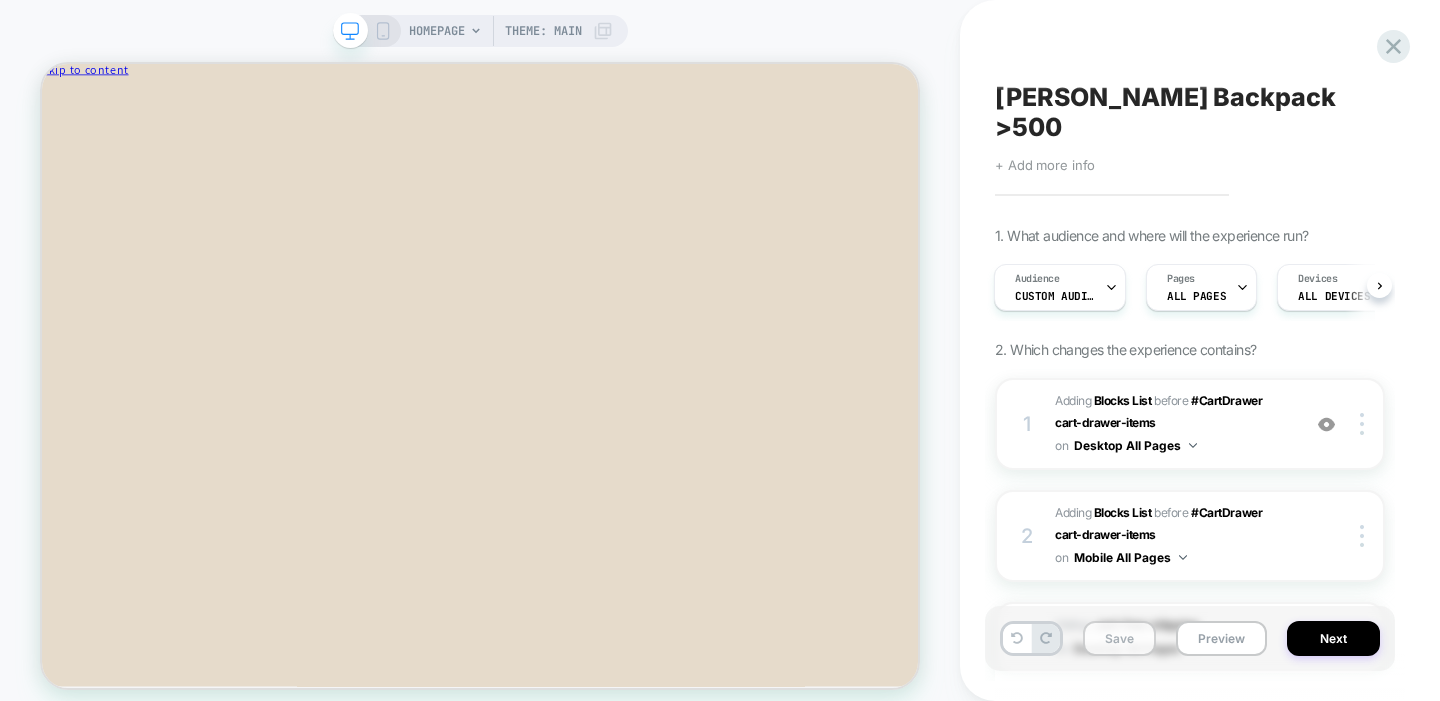click on "Save" at bounding box center (1119, 638) 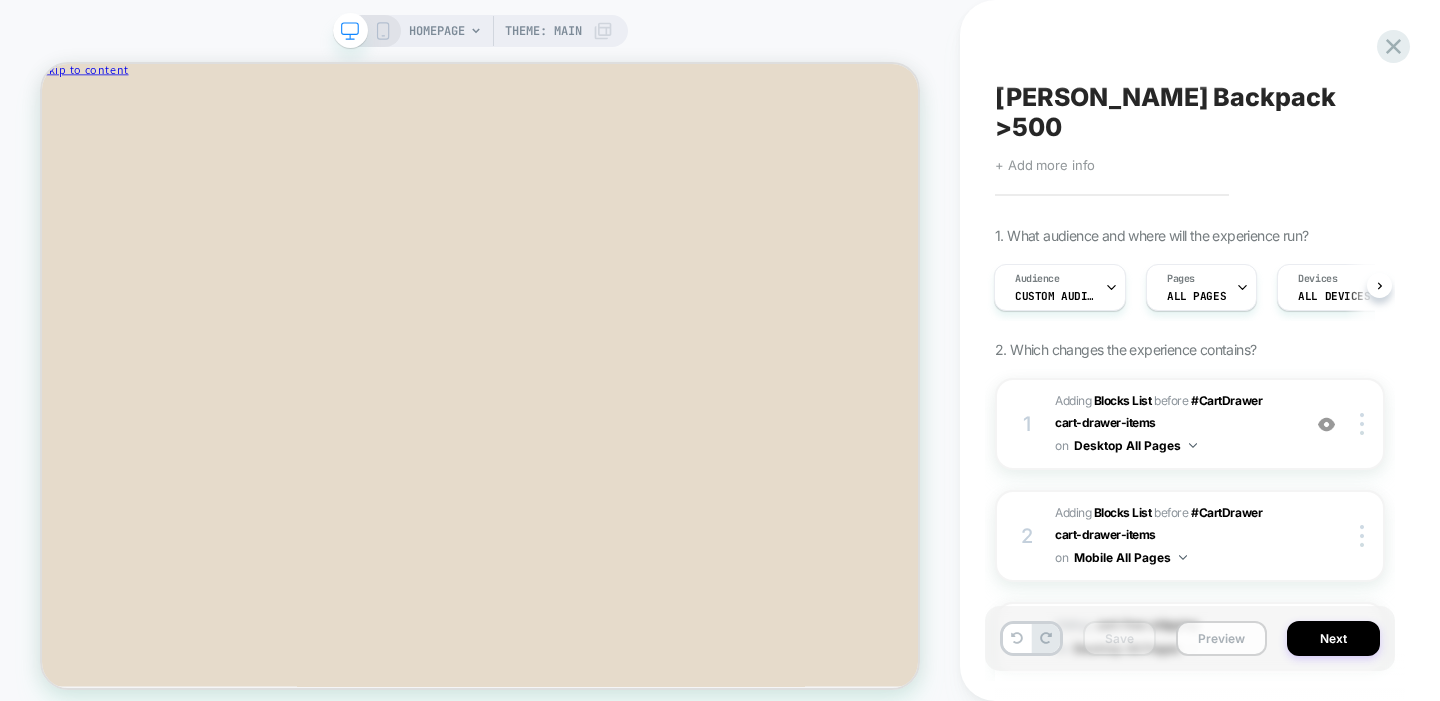 click on "Preview" at bounding box center [1221, 638] 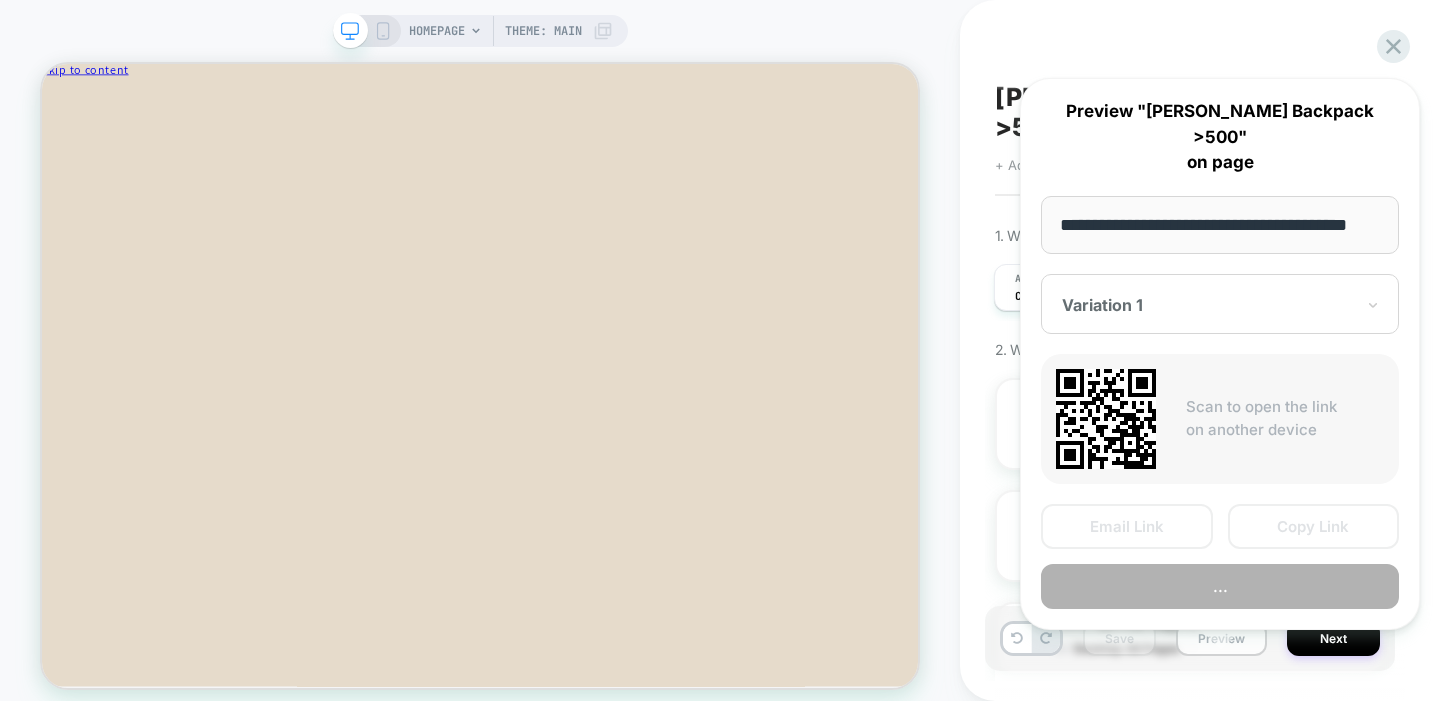 scroll, scrollTop: 0, scrollLeft: 28, axis: horizontal 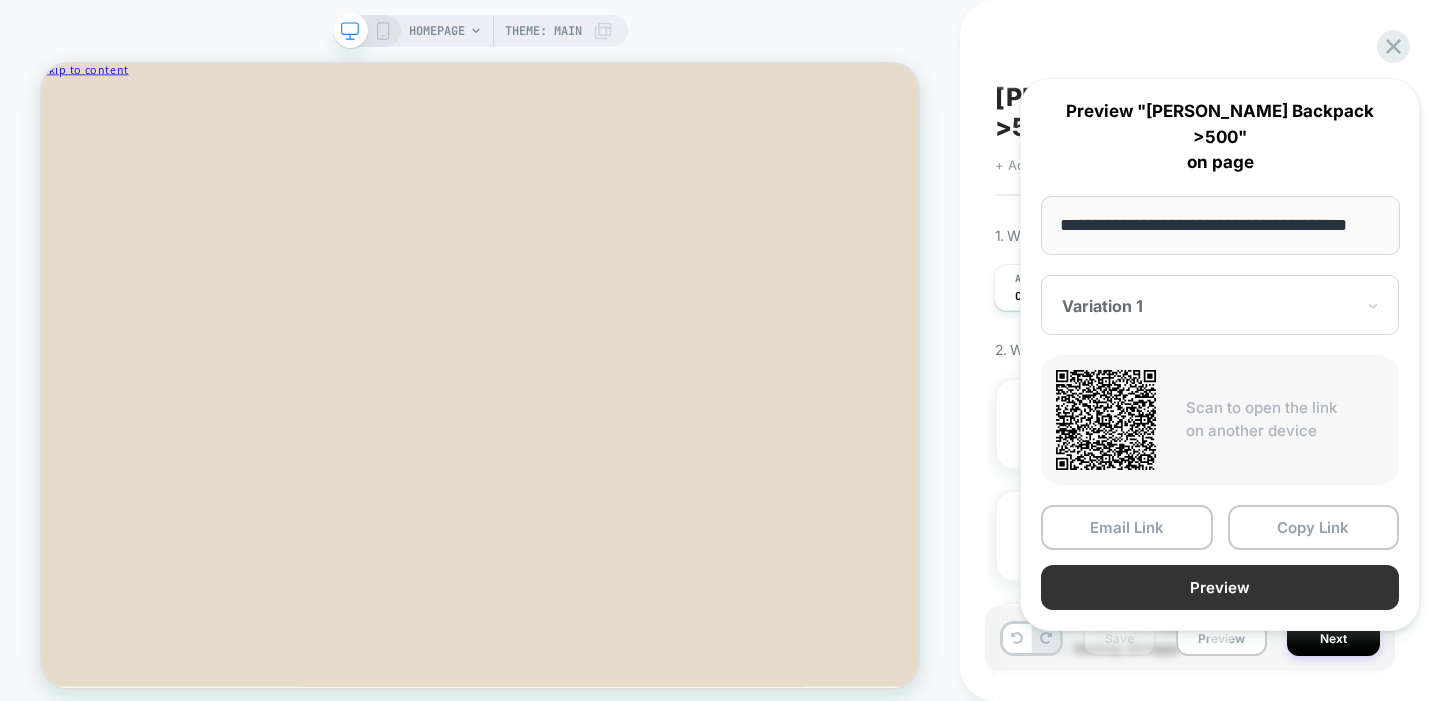 click on "Preview" at bounding box center [1220, 587] 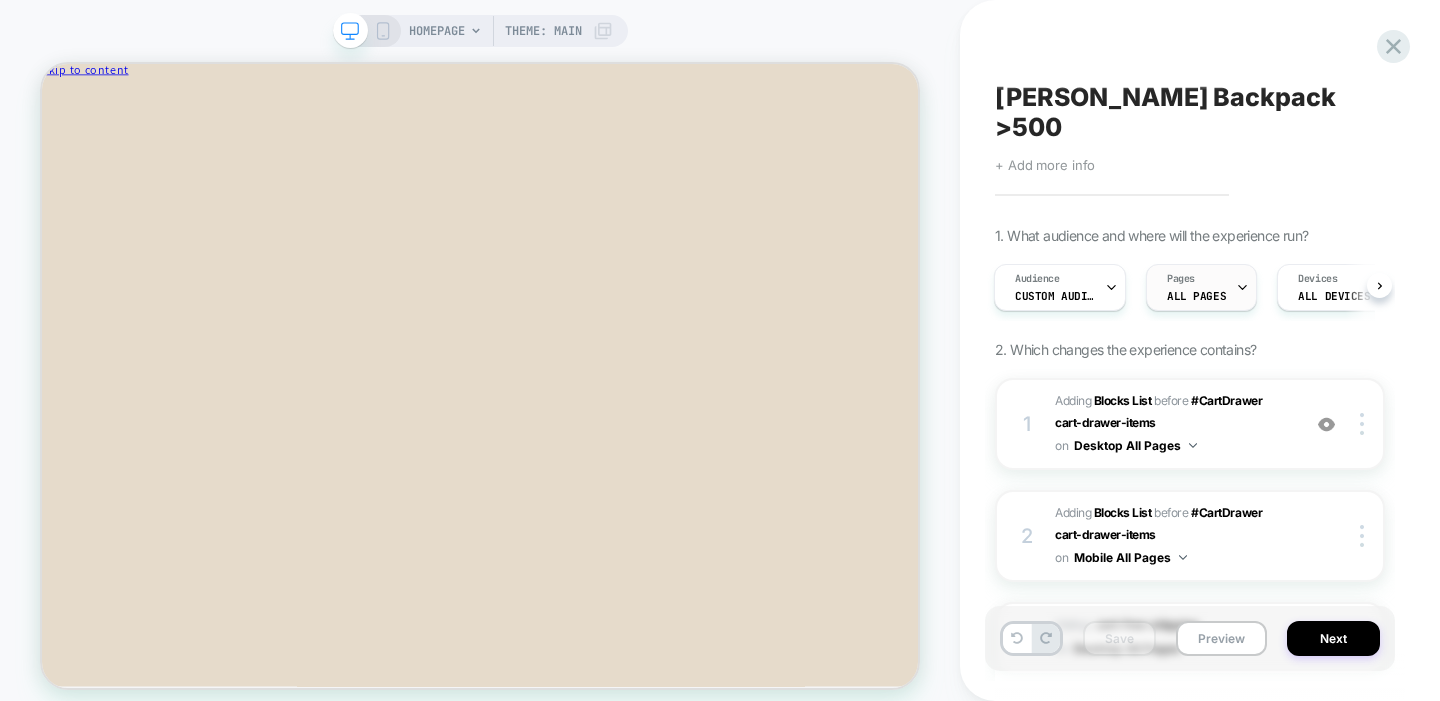 click on "Pages ALL PAGES" at bounding box center (1196, 287) 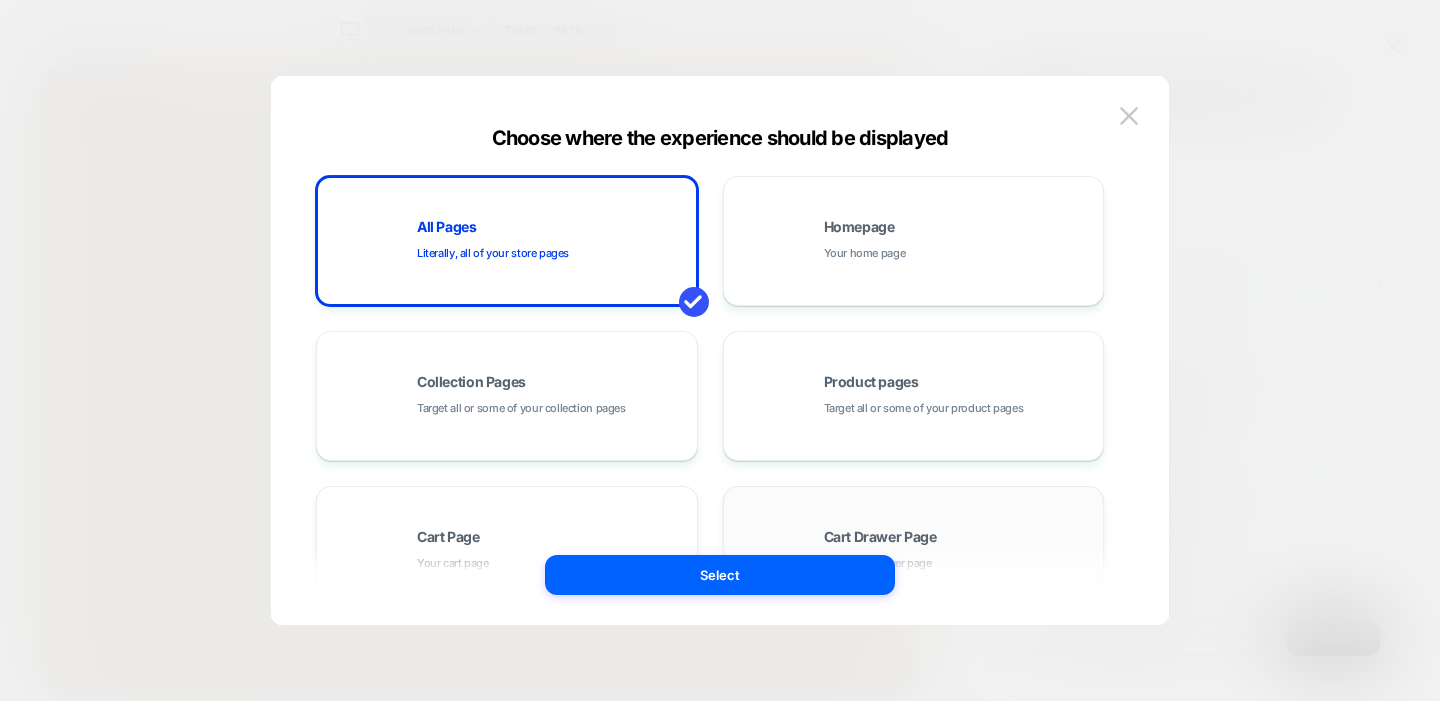 click on "Cart Drawer Page Your cart drawer page" at bounding box center (959, 551) 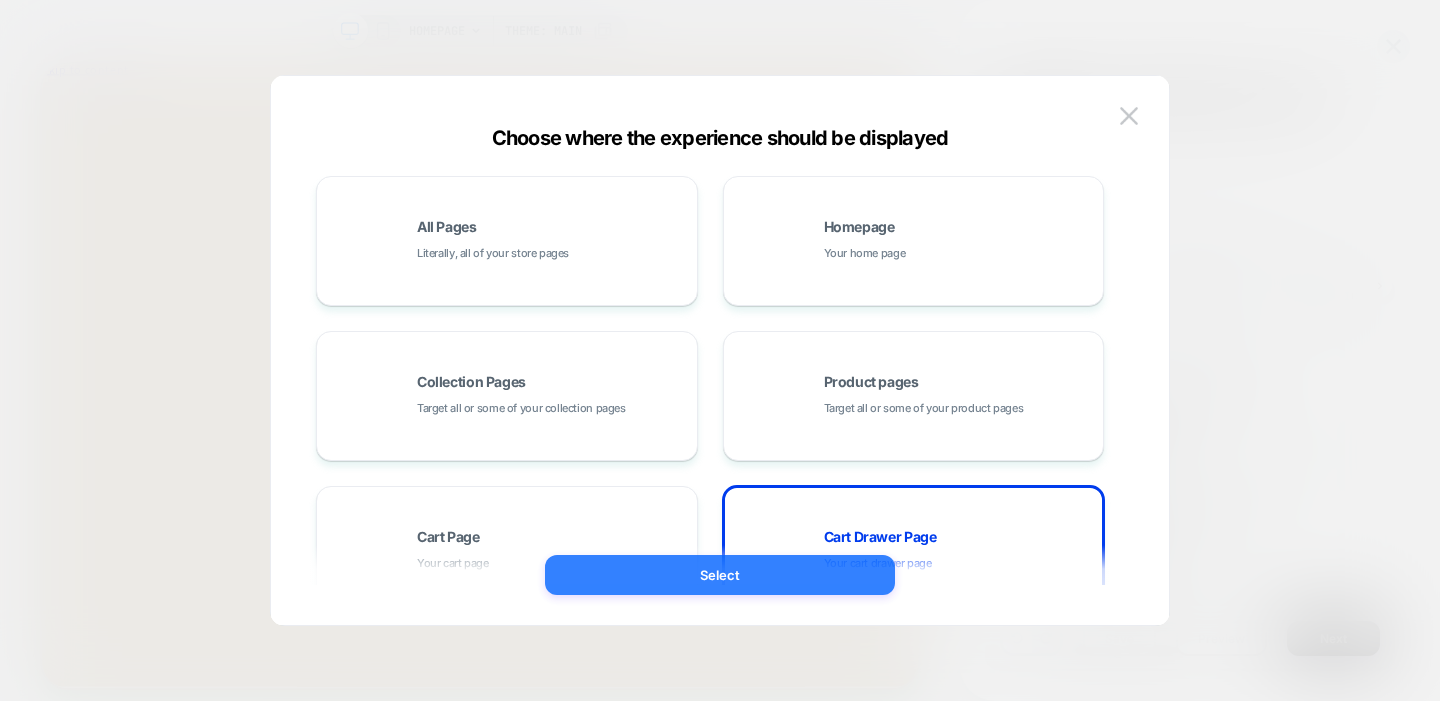 click on "Select" at bounding box center [720, 575] 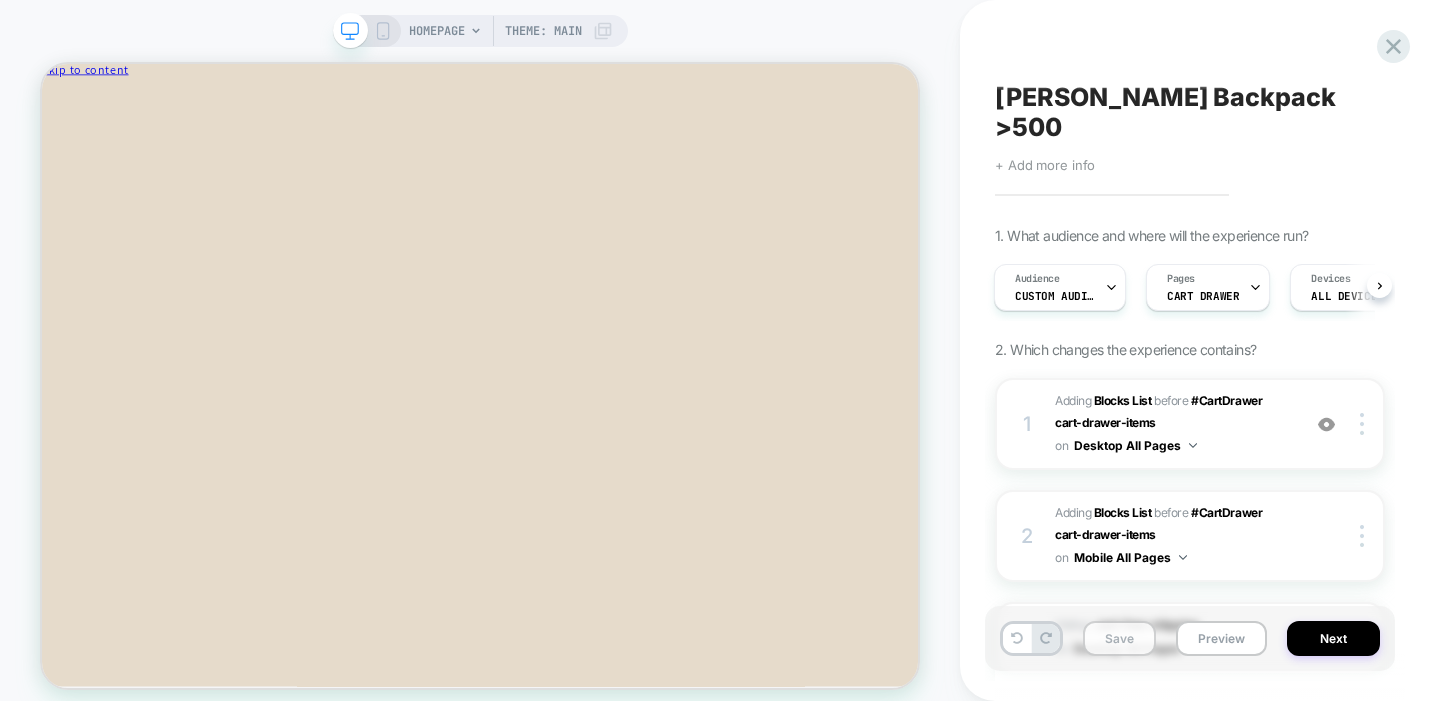 click on "Save" at bounding box center [1119, 638] 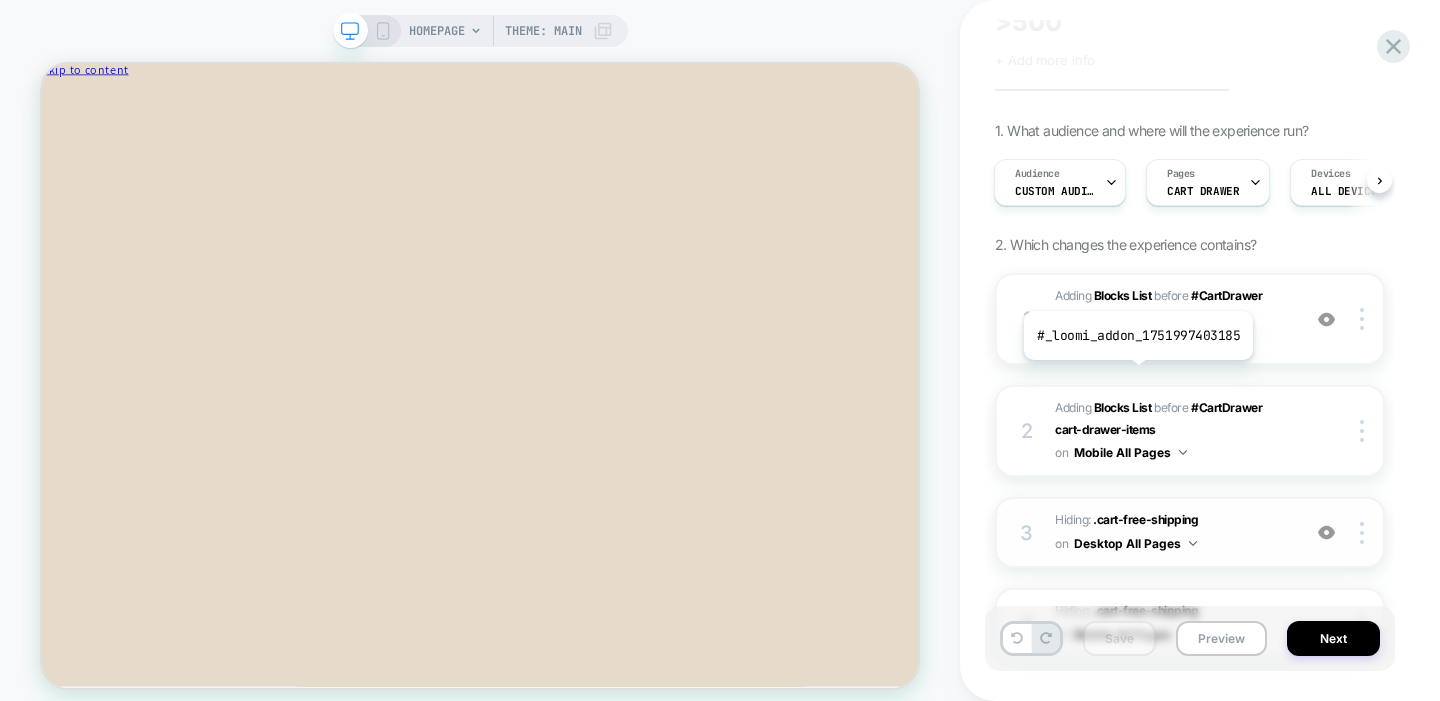 scroll, scrollTop: 106, scrollLeft: 0, axis: vertical 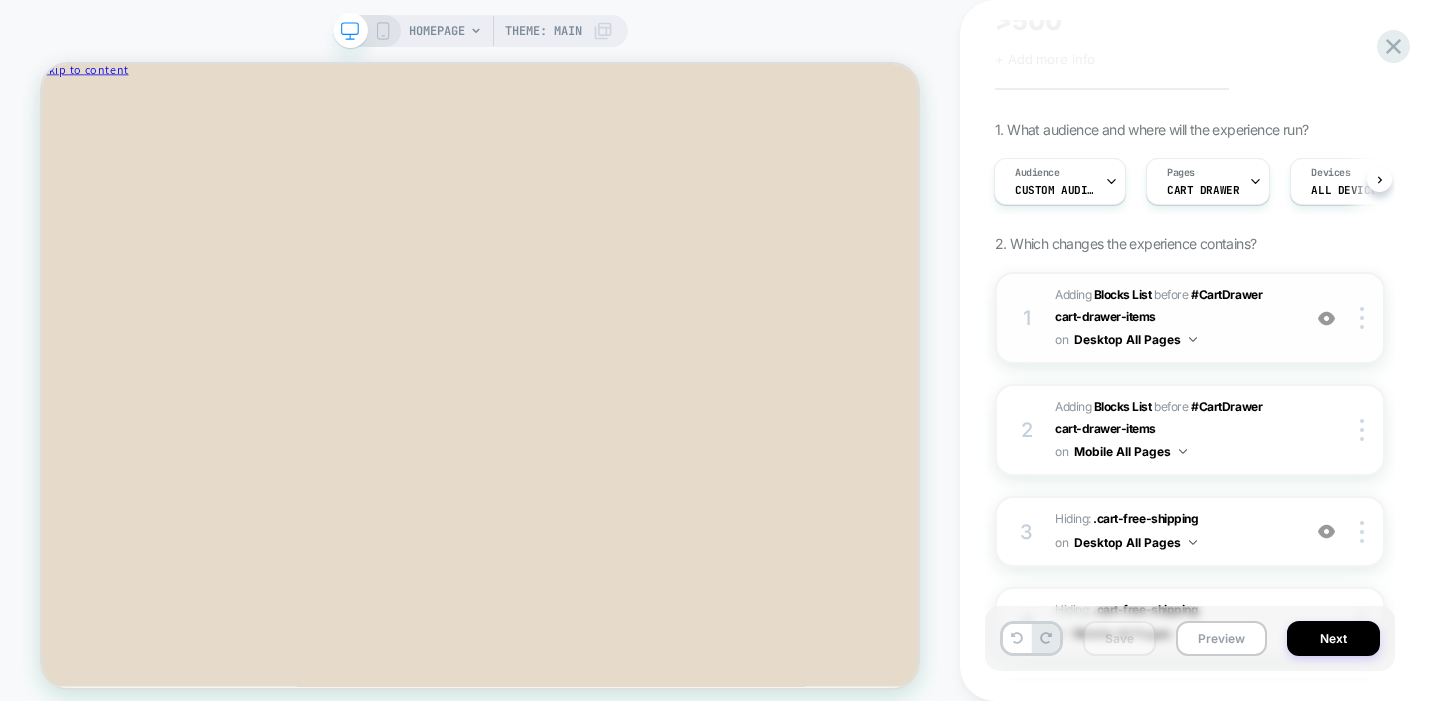 click at bounding box center (1326, 318) 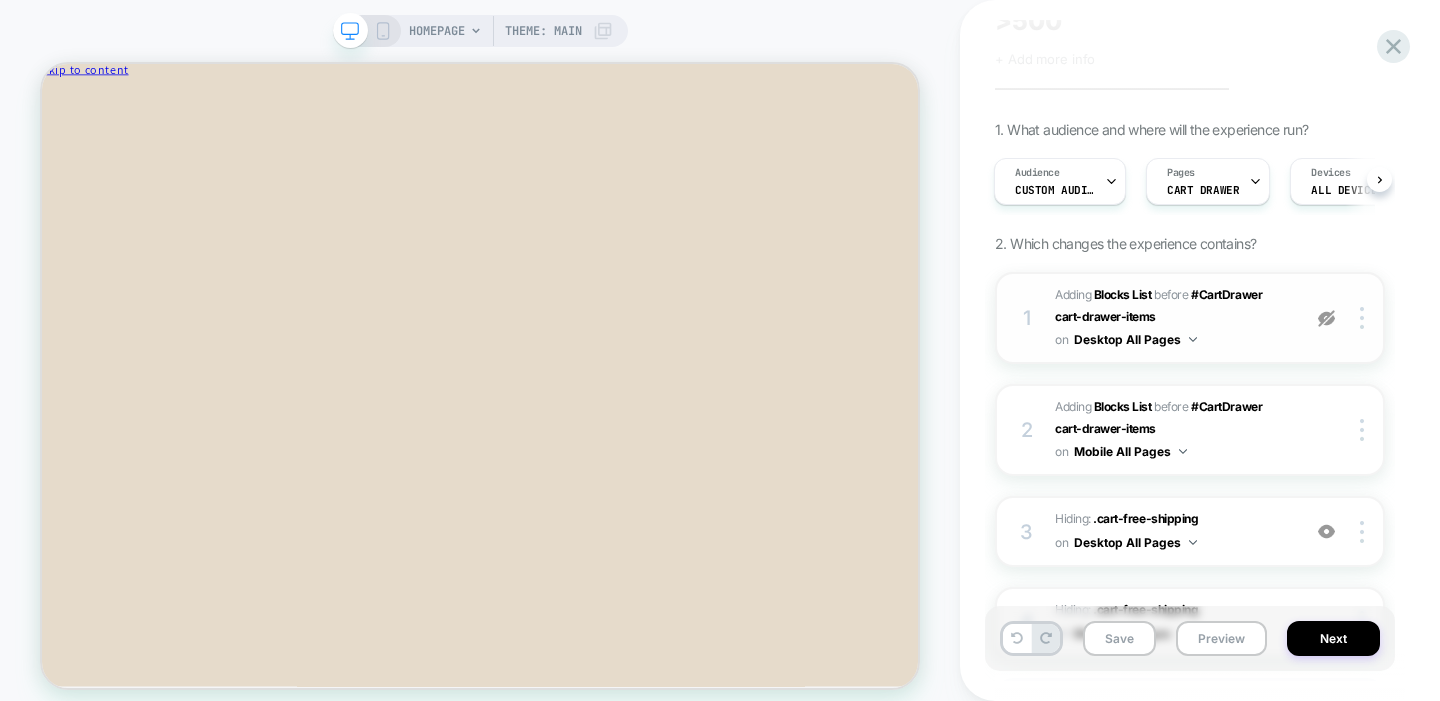 click at bounding box center [1326, 318] 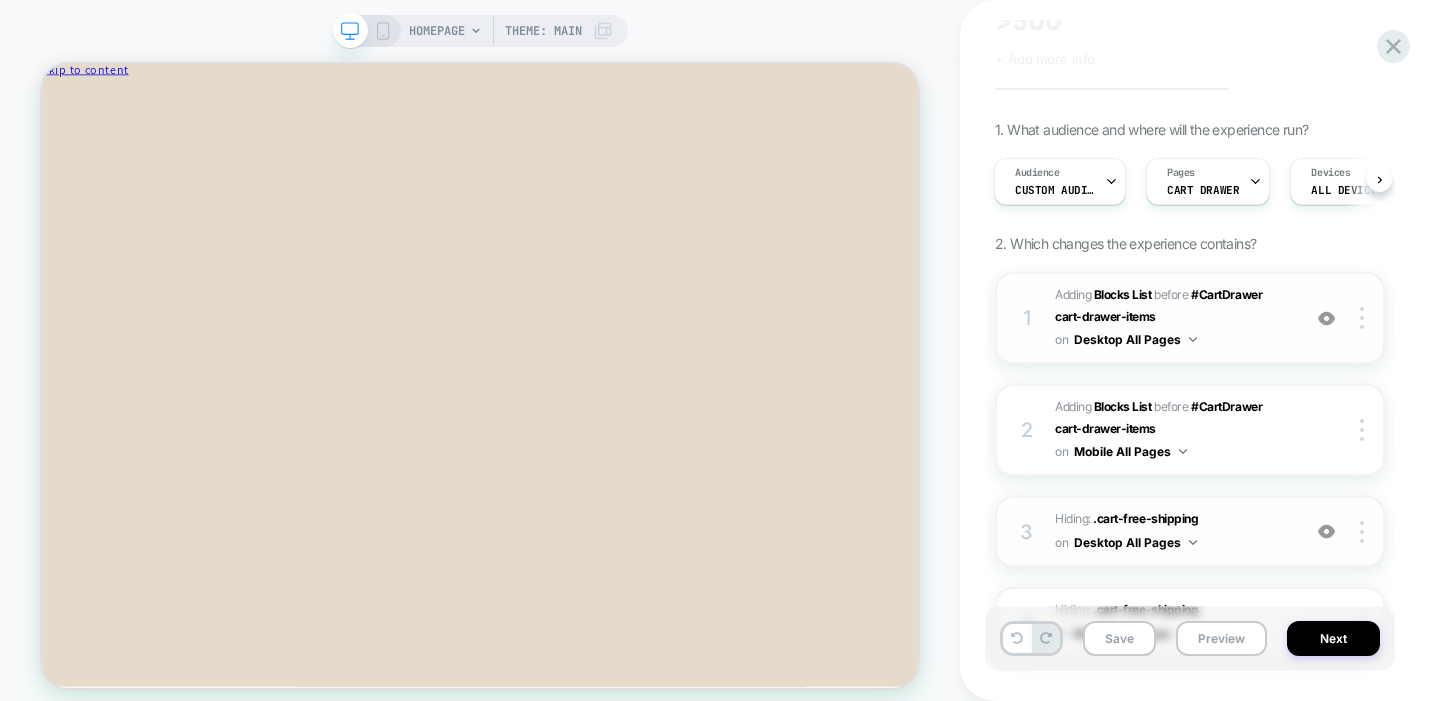 click at bounding box center [1326, 531] 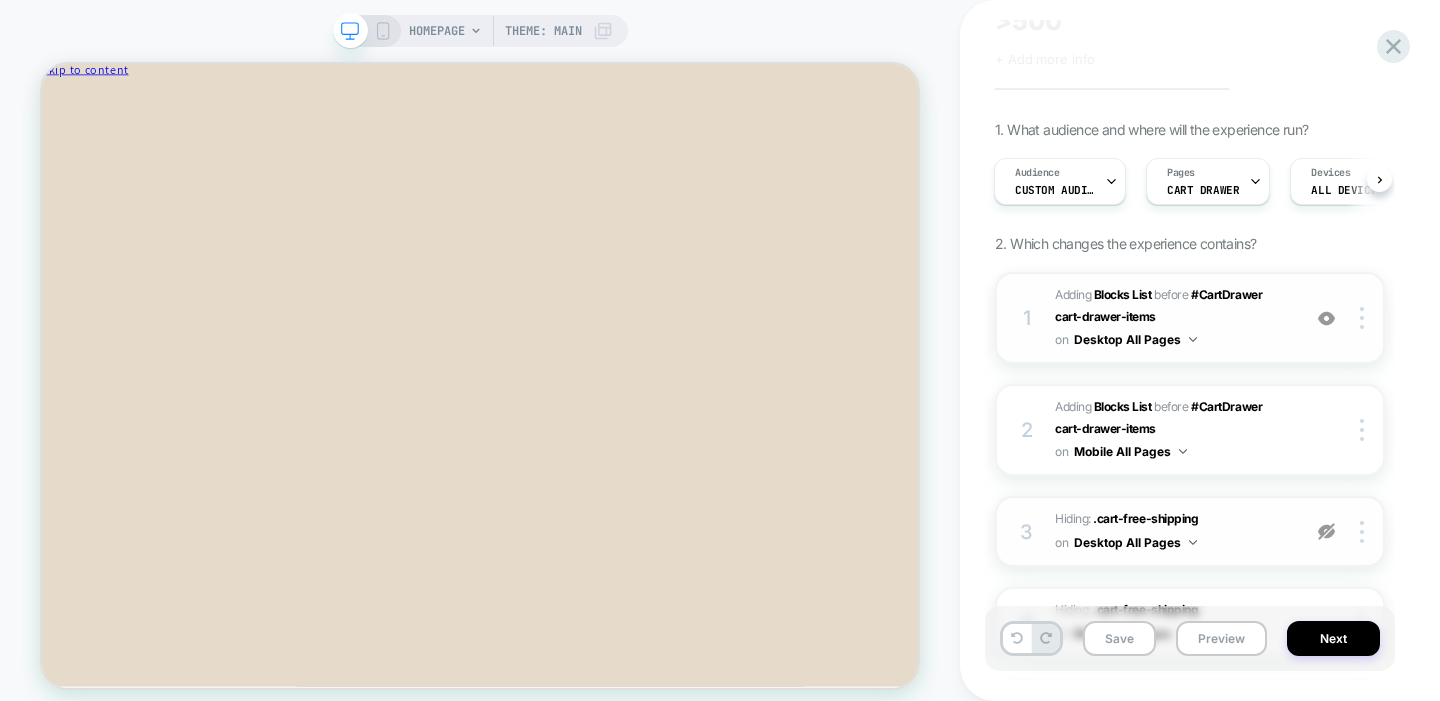 click at bounding box center (1326, 531) 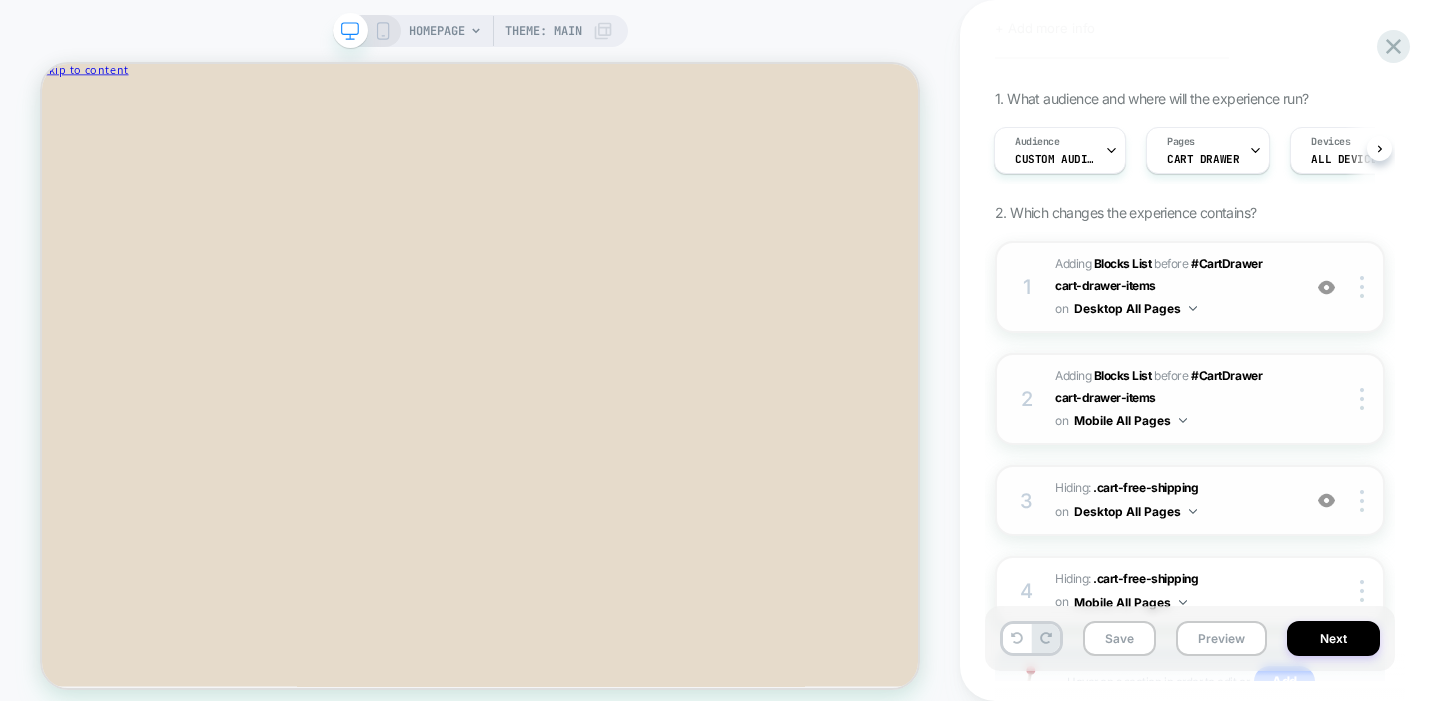 scroll, scrollTop: 141, scrollLeft: 0, axis: vertical 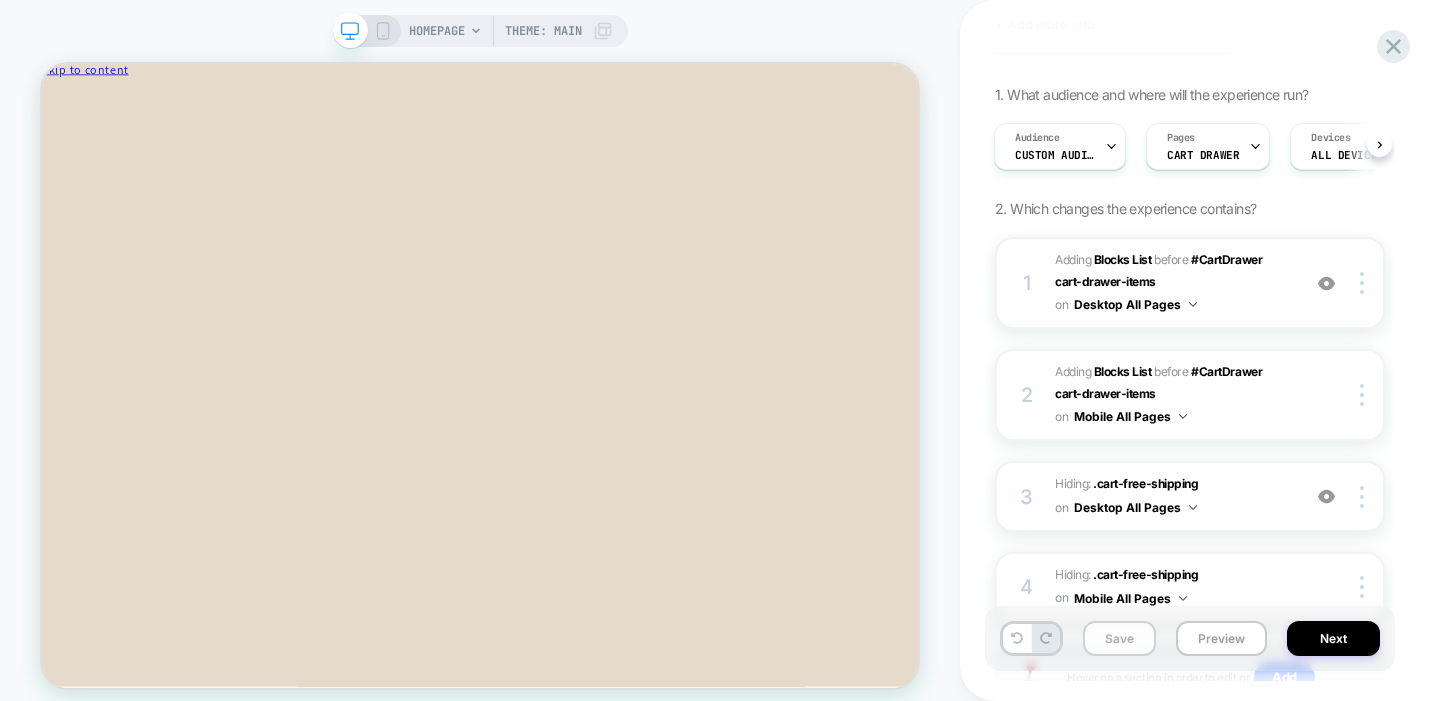 click on "Save" at bounding box center (1119, 638) 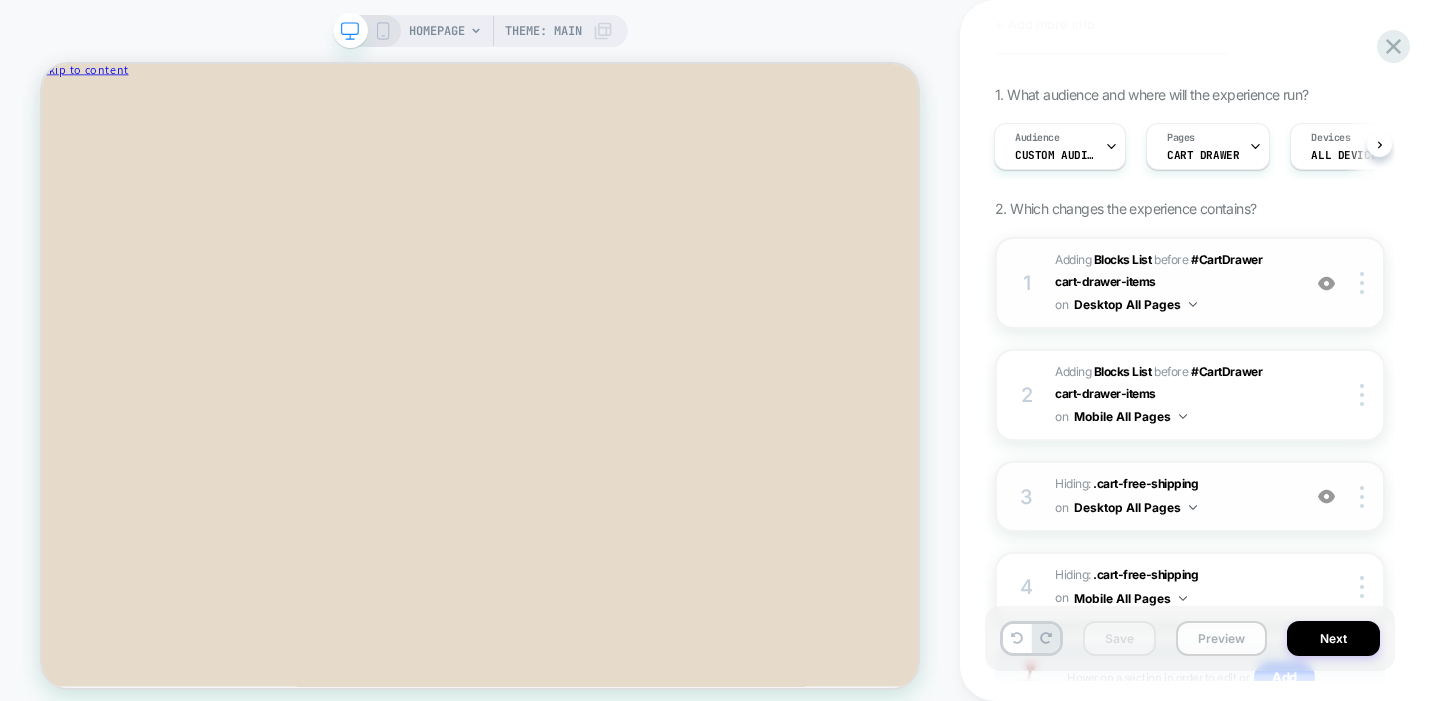click on "Preview" at bounding box center [1221, 638] 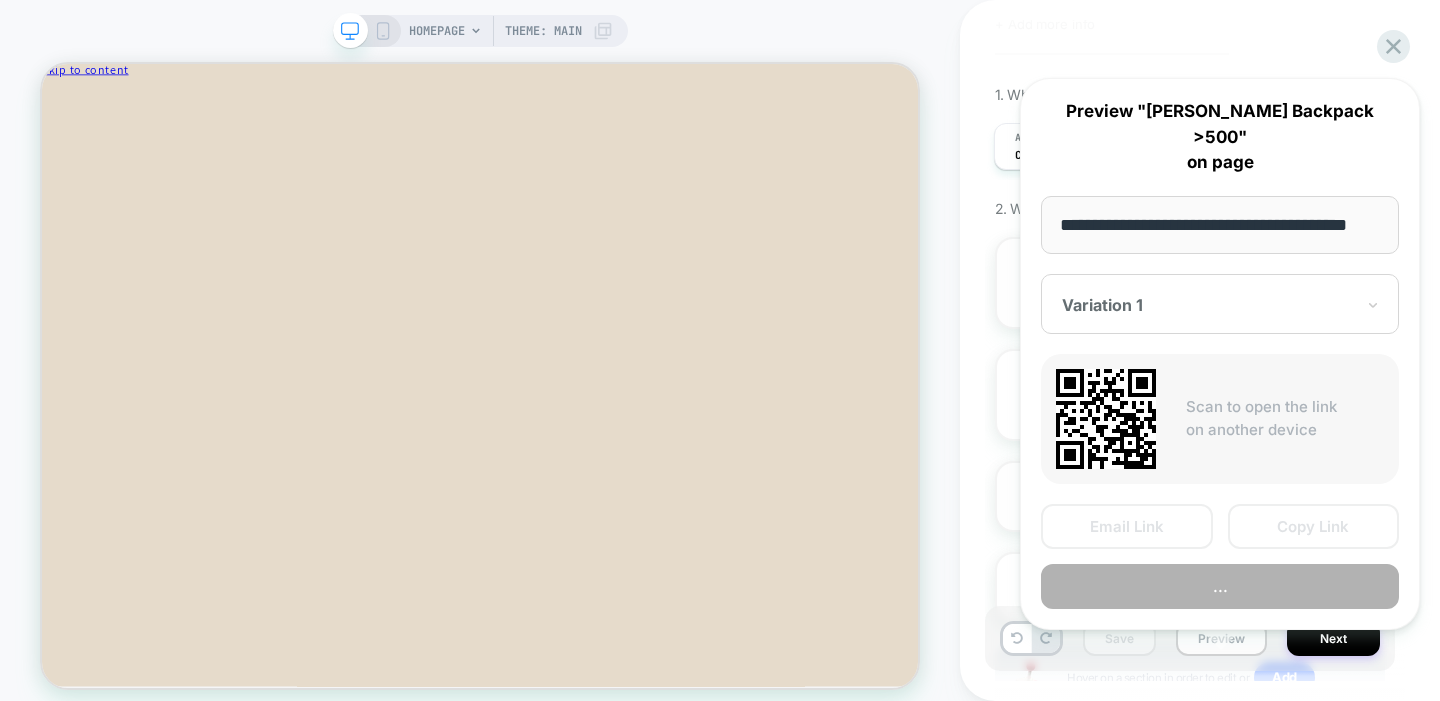 scroll, scrollTop: 0, scrollLeft: 28, axis: horizontal 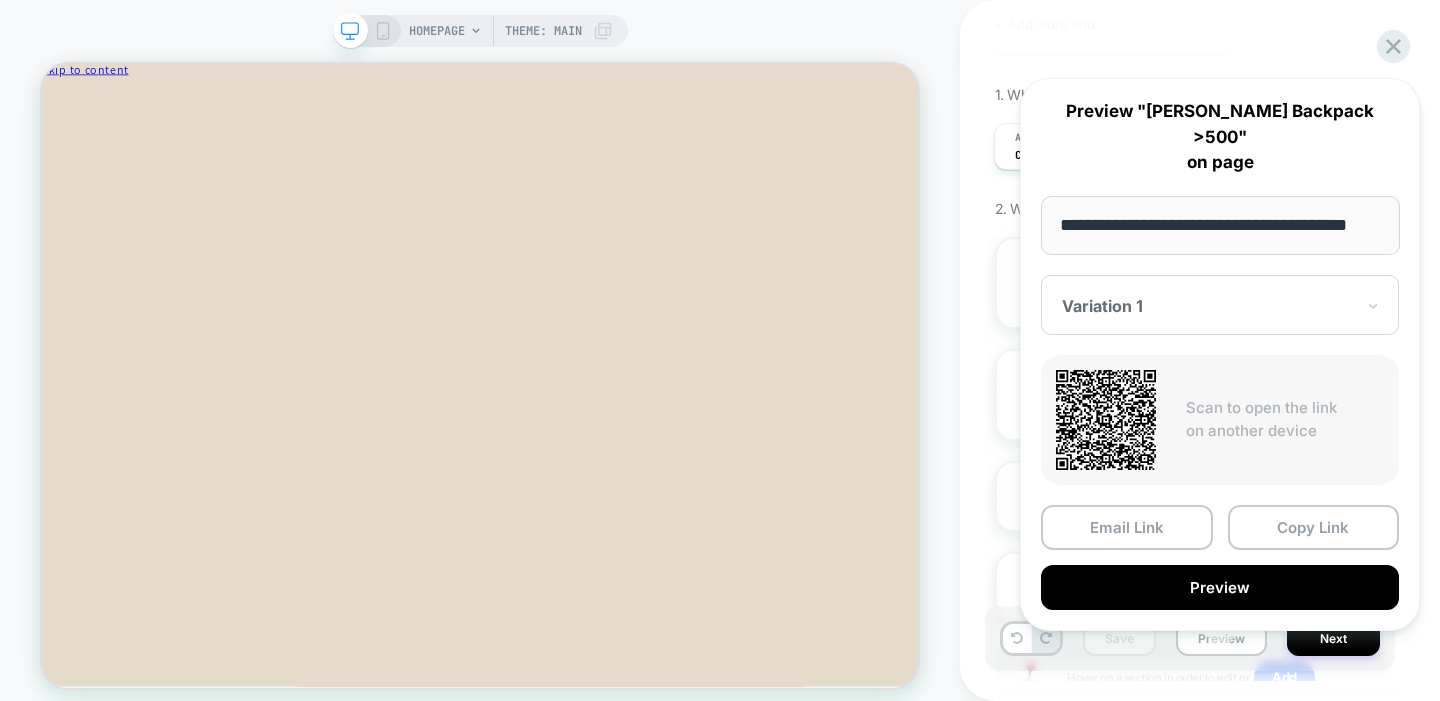 click at bounding box center (1208, 306) 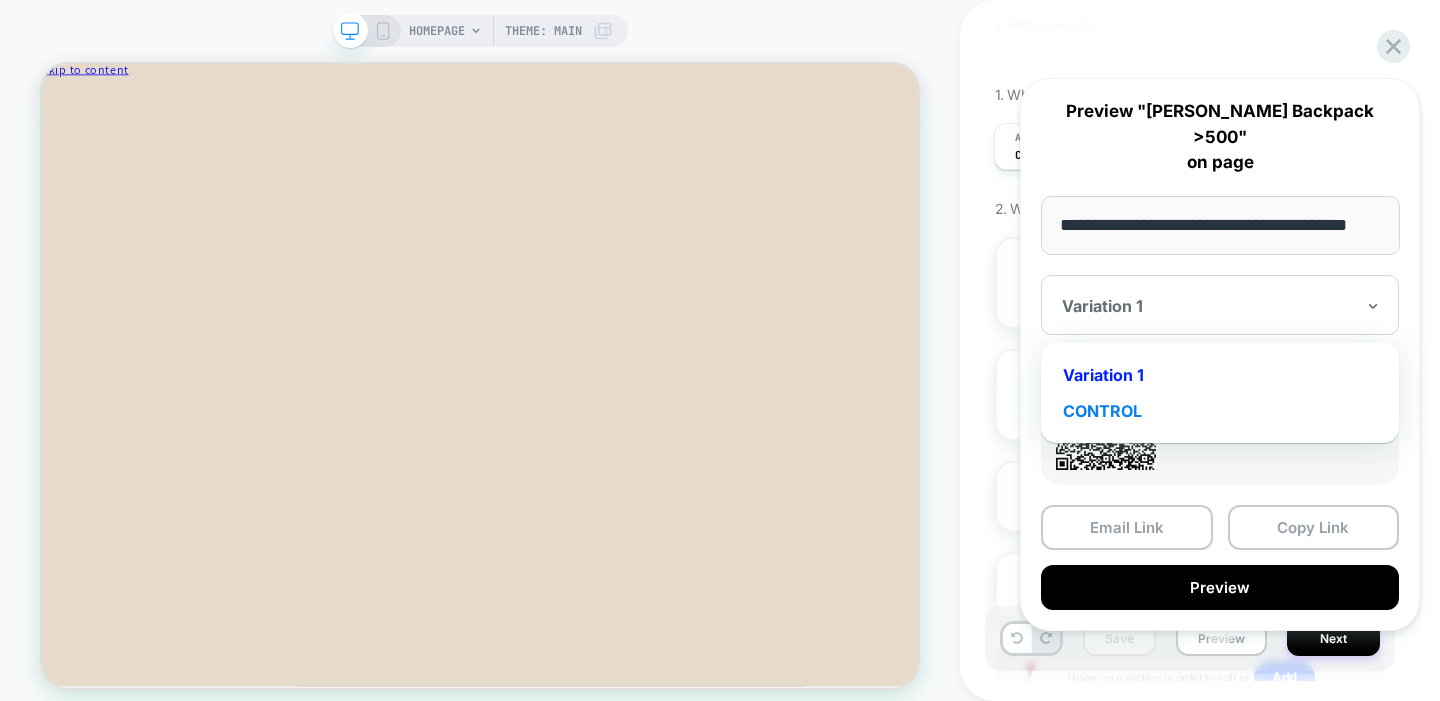 click on "CONTROL" at bounding box center (1220, 411) 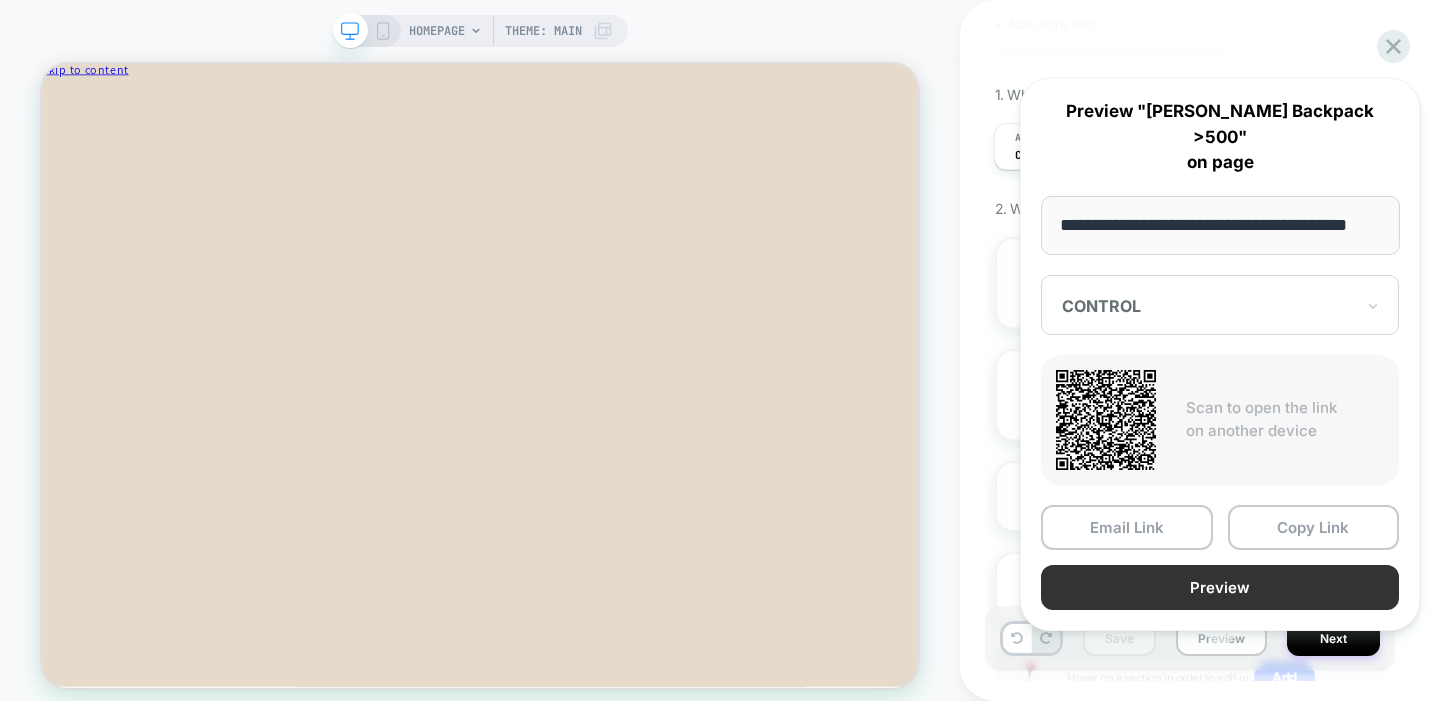 click on "Preview" at bounding box center [1220, 587] 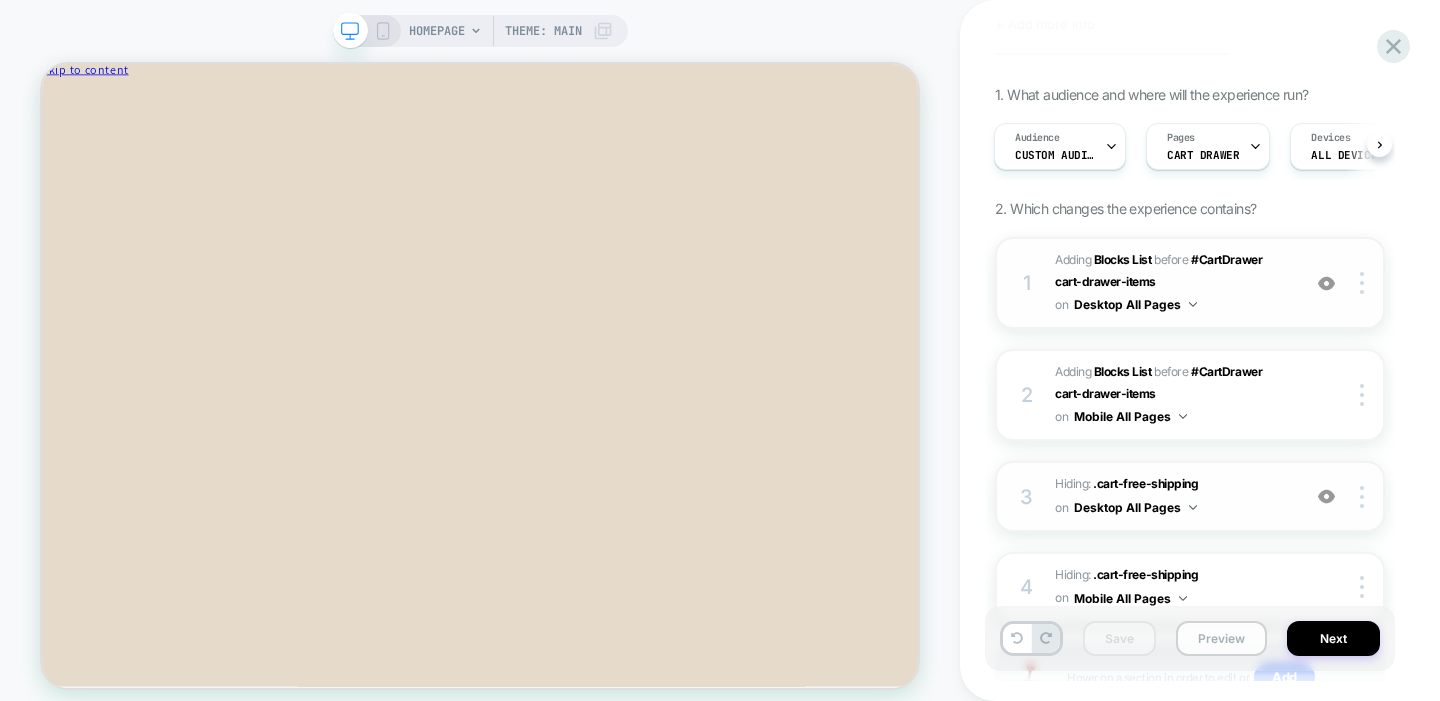 click on "Preview" at bounding box center (1221, 638) 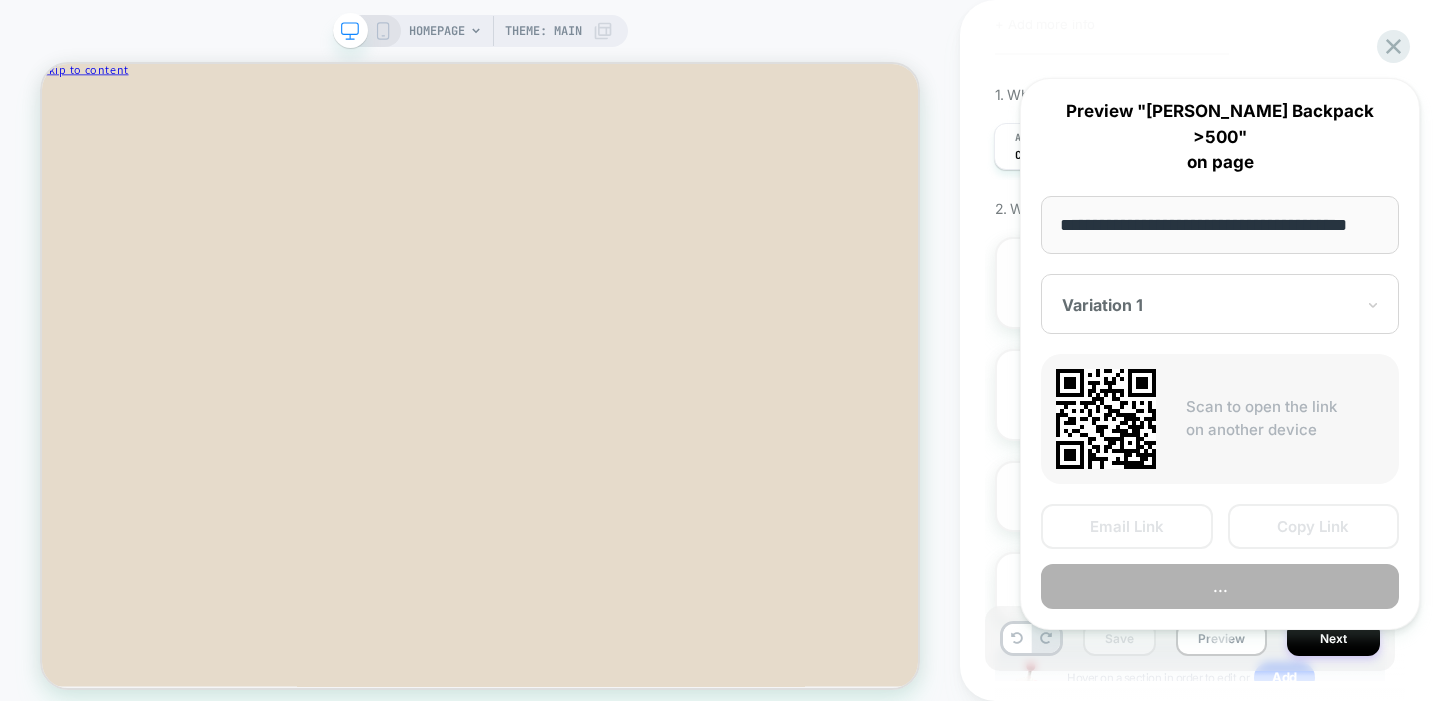 scroll, scrollTop: 0, scrollLeft: 28, axis: horizontal 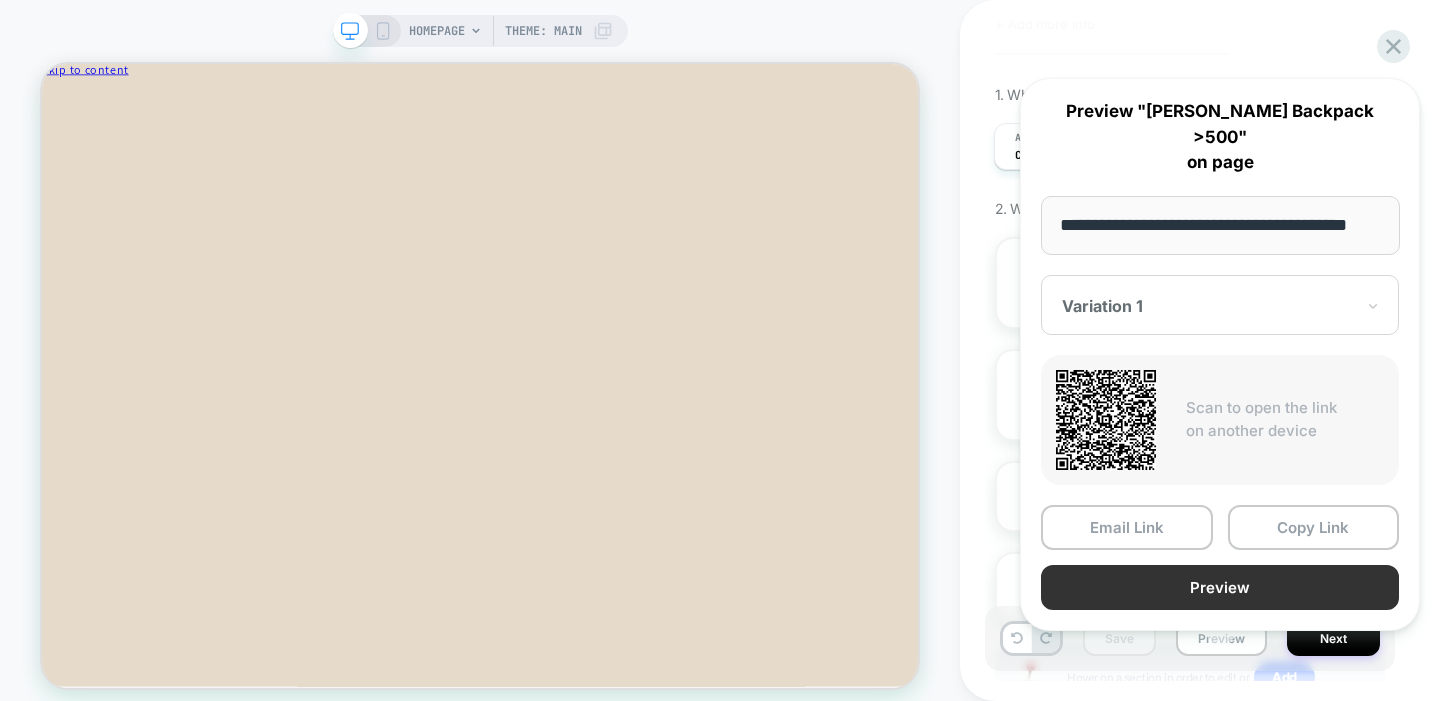 click on "Preview" at bounding box center (1220, 587) 